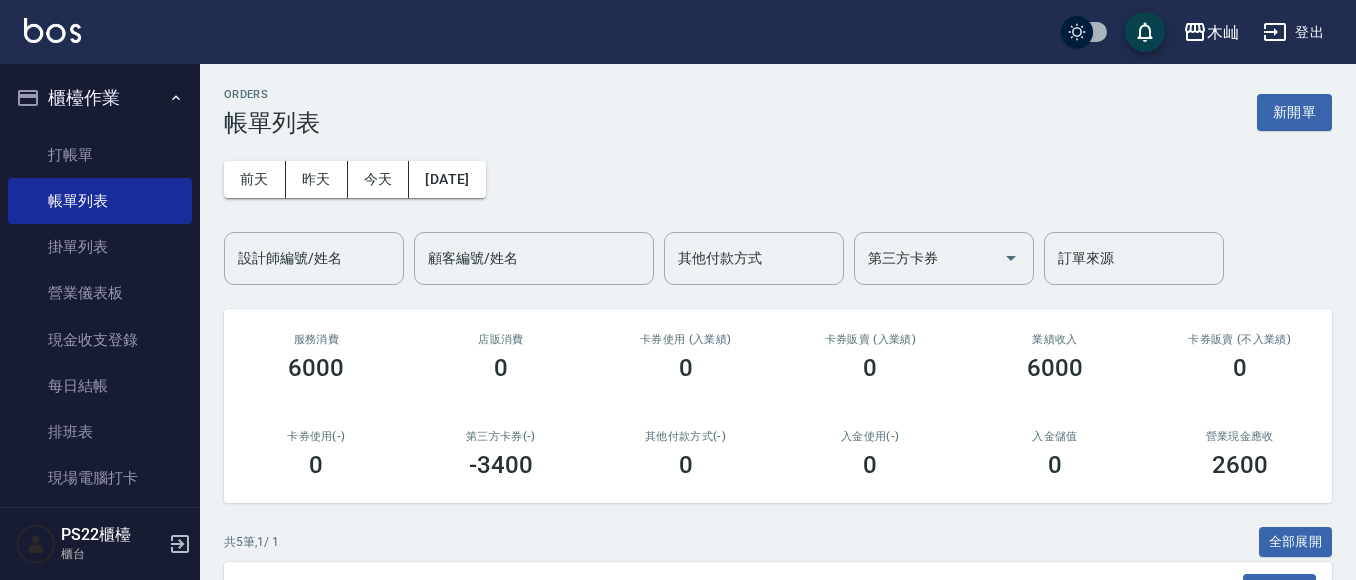 scroll, scrollTop: 100, scrollLeft: 0, axis: vertical 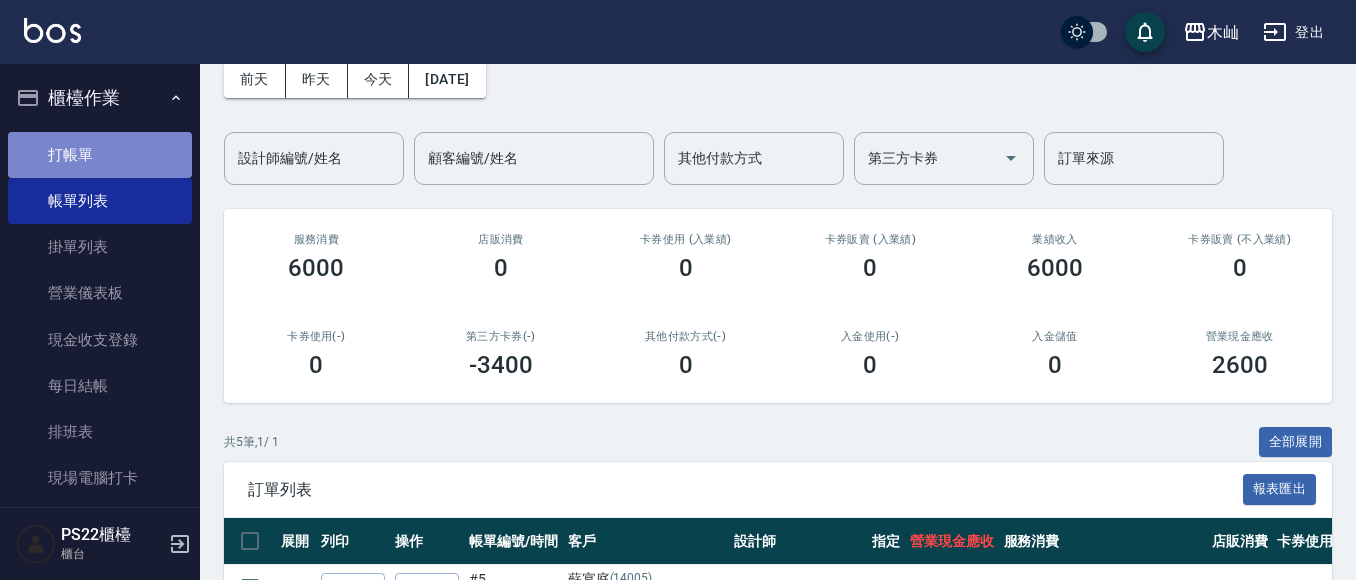 click on "打帳單" at bounding box center (100, 155) 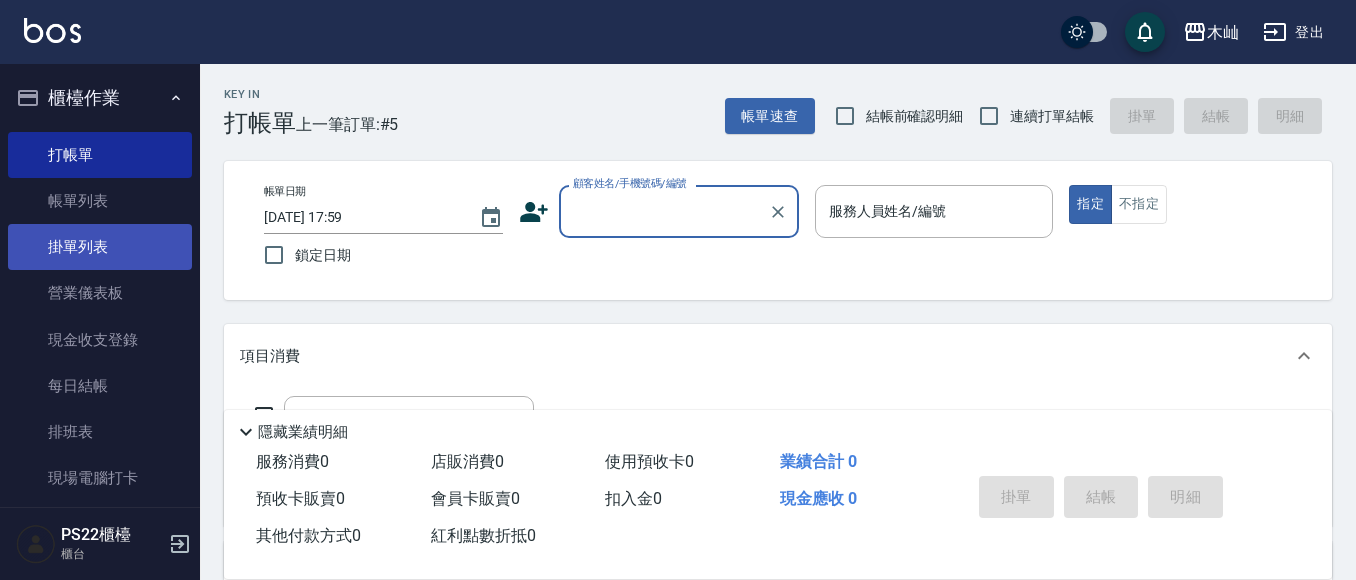 click on "帳單列表" at bounding box center [100, 201] 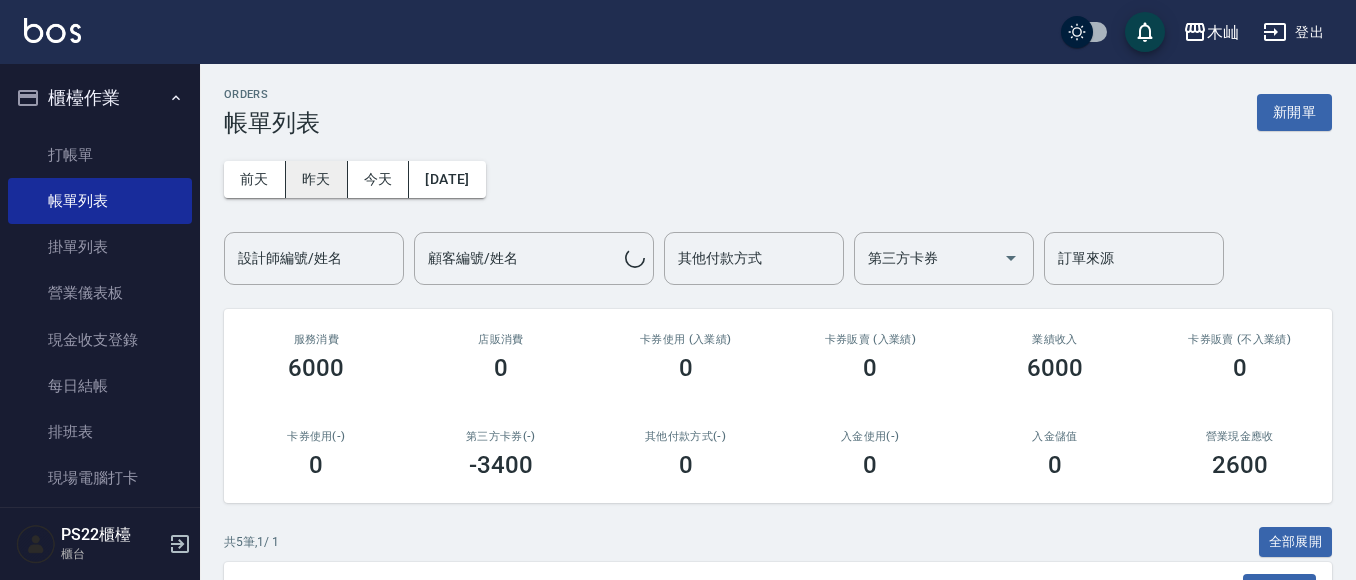 click on "昨天" at bounding box center [317, 179] 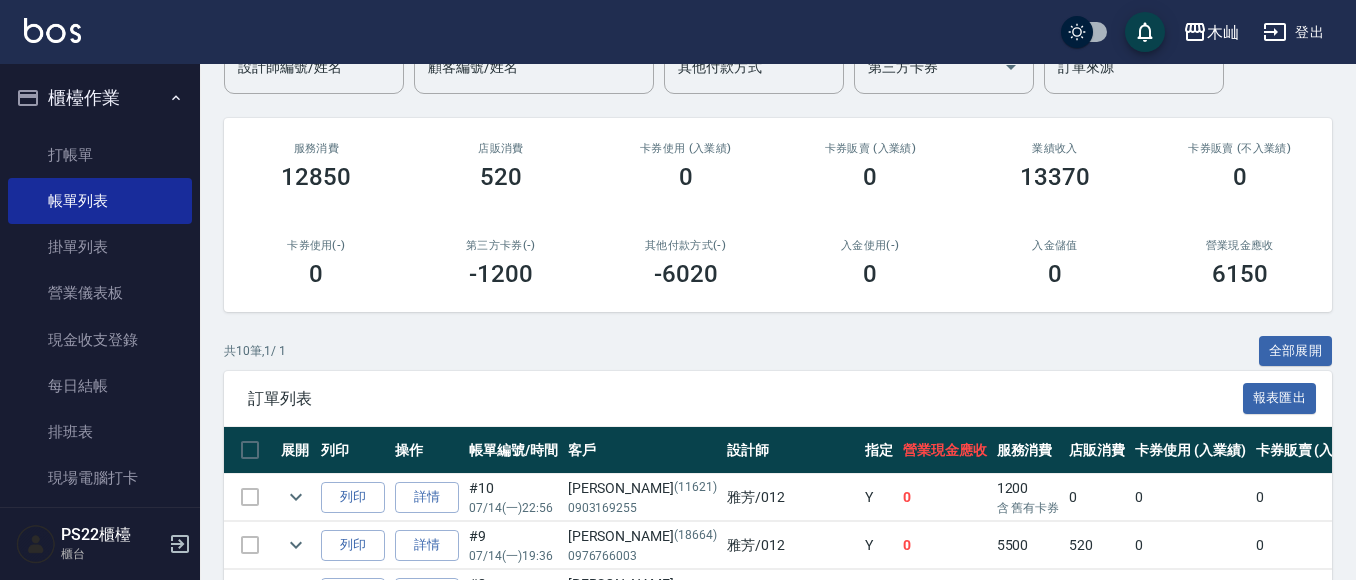 scroll, scrollTop: 400, scrollLeft: 0, axis: vertical 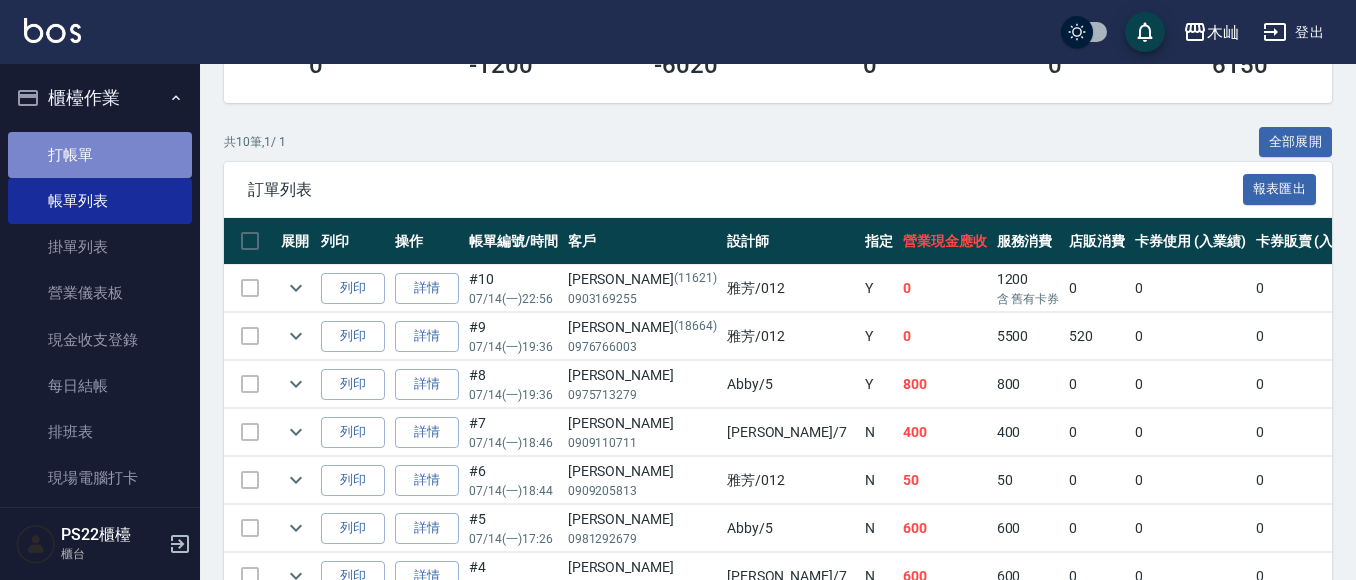 click on "打帳單" at bounding box center [100, 155] 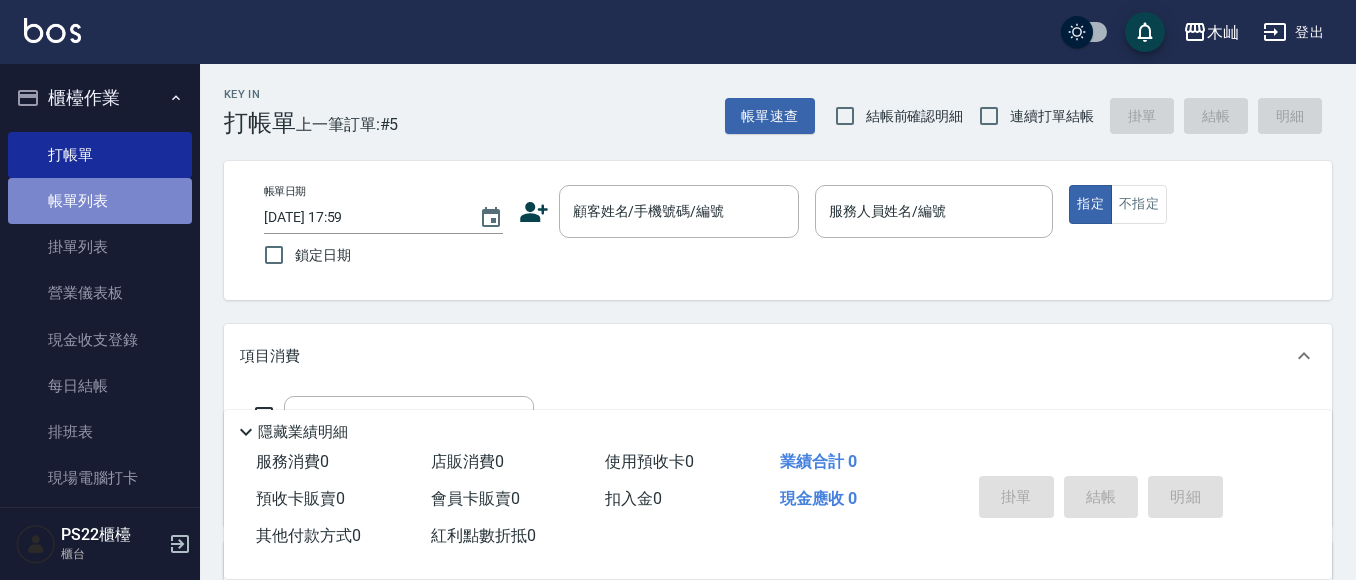 click on "帳單列表" at bounding box center (100, 201) 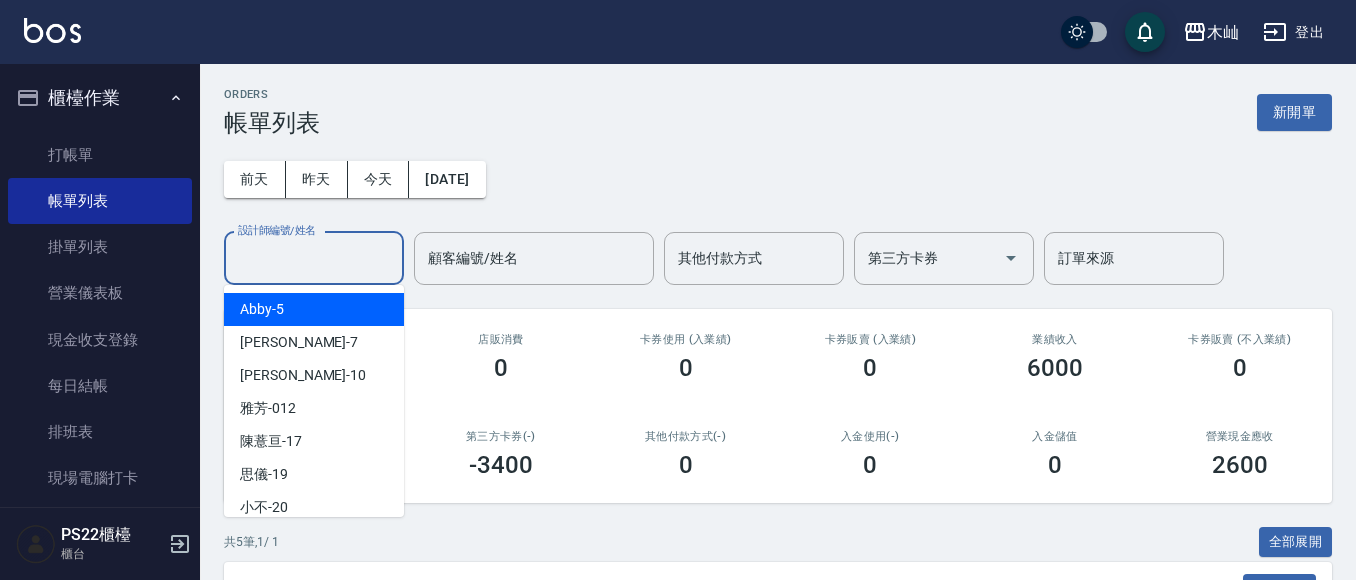 click on "設計師編號/姓名" at bounding box center [314, 258] 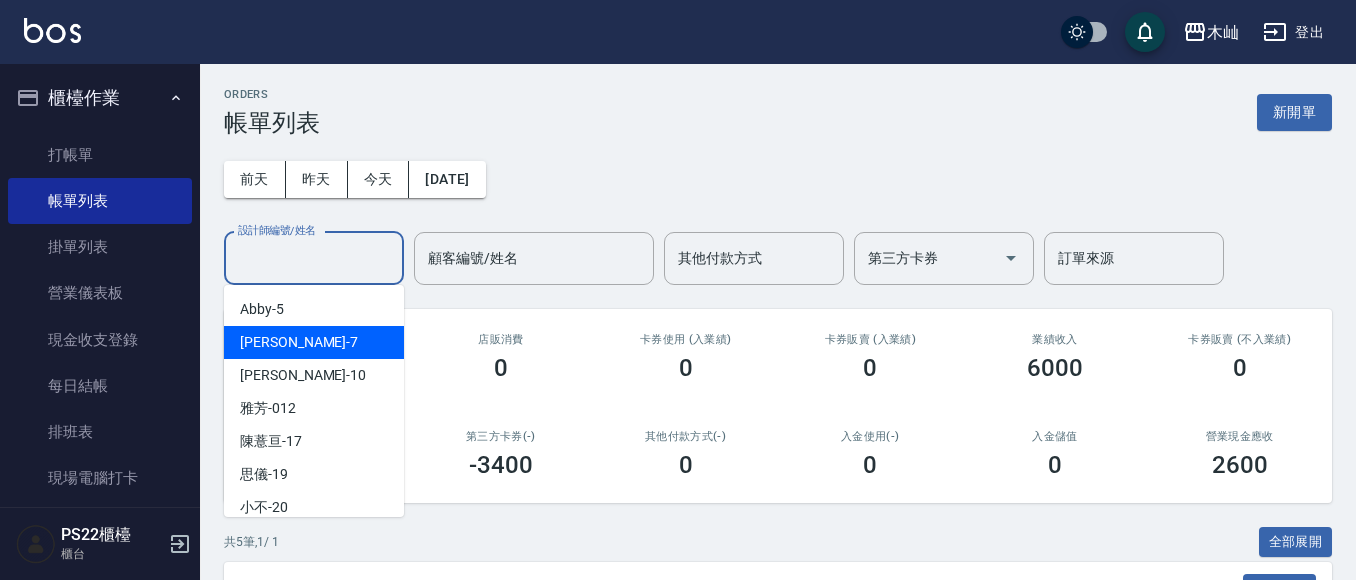 click on "[PERSON_NAME] -7" at bounding box center (314, 342) 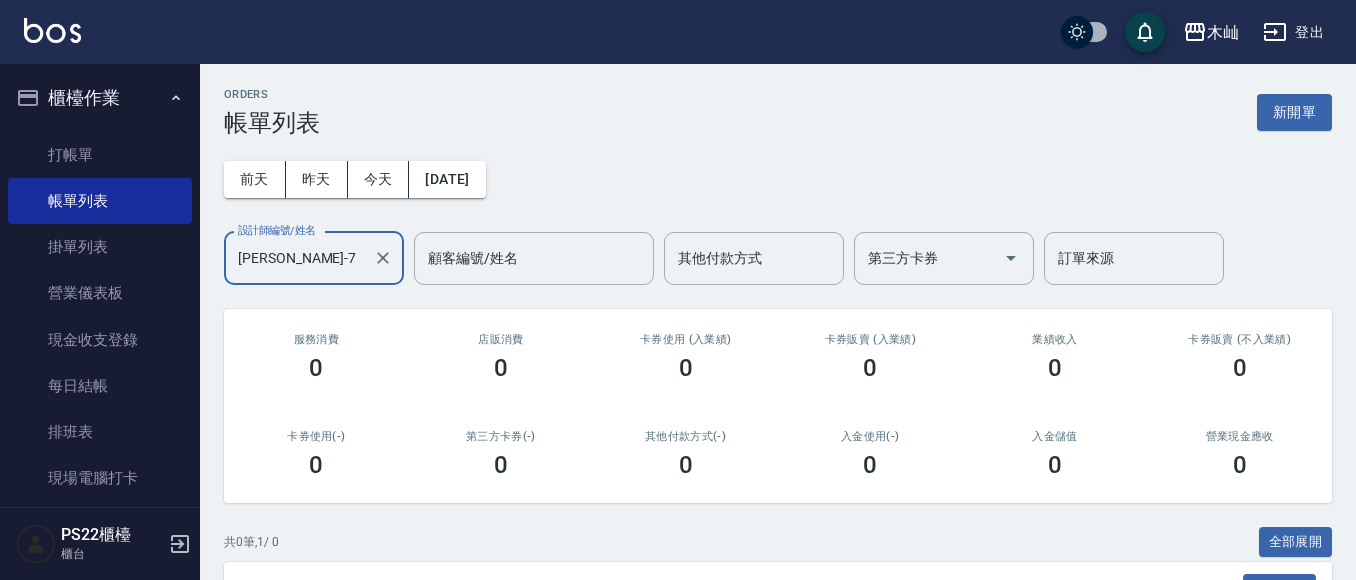 click on "[PERSON_NAME]-7" at bounding box center (299, 258) 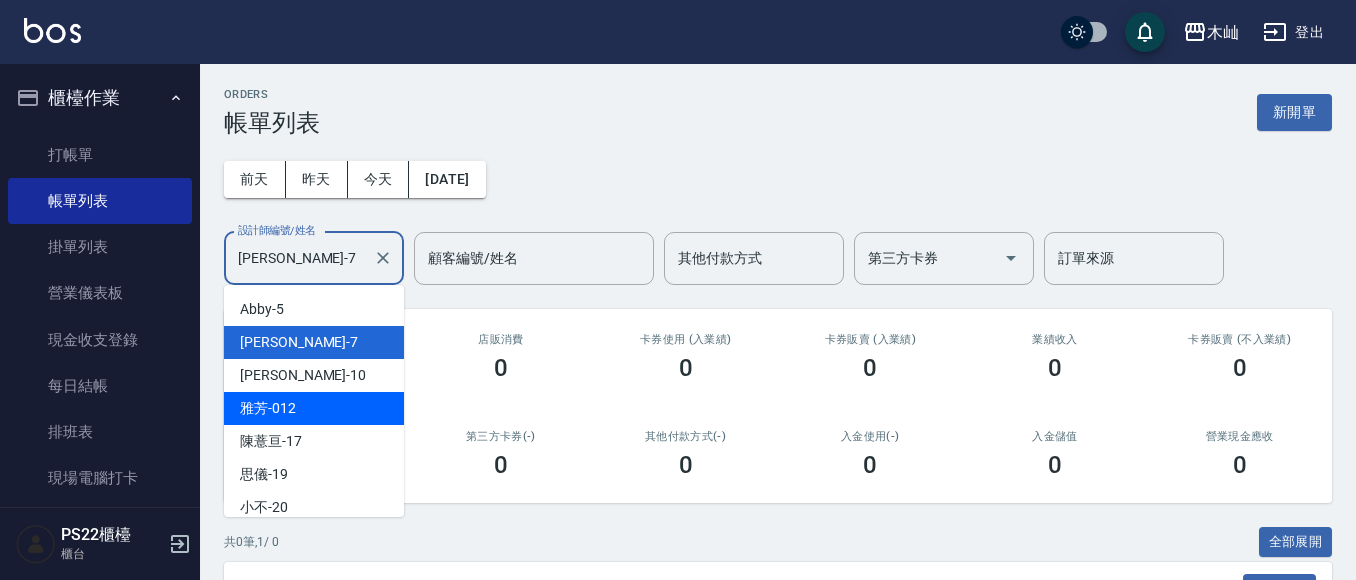 click on "雅芳 -012" at bounding box center (314, 408) 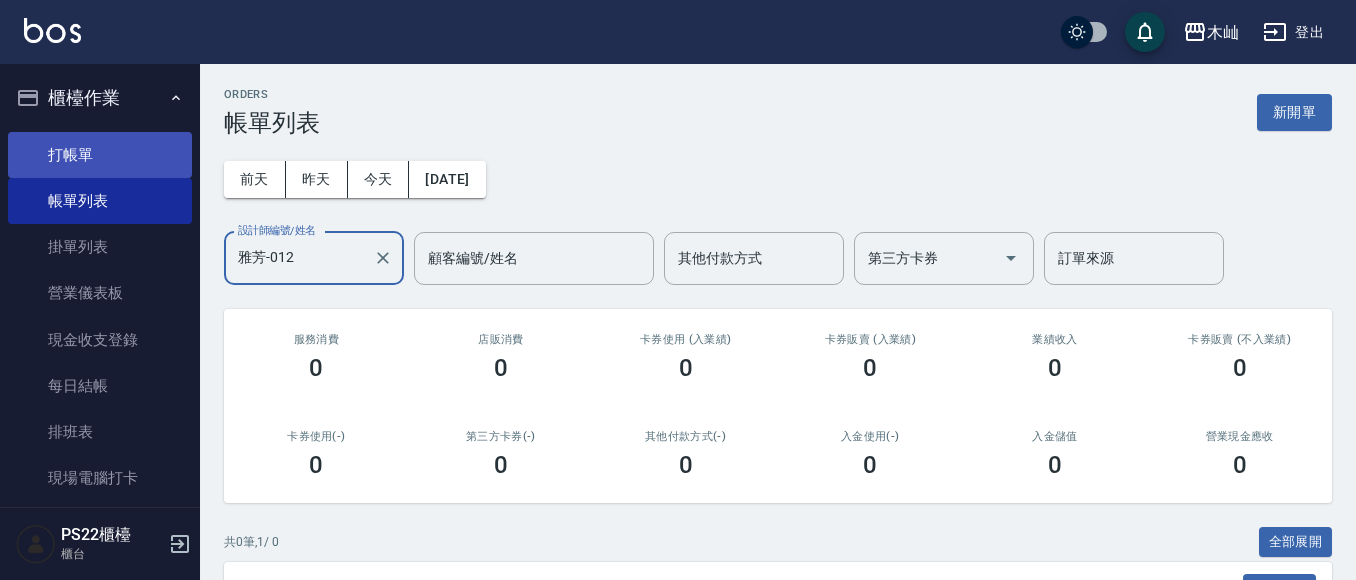 click on "打帳單" at bounding box center [100, 155] 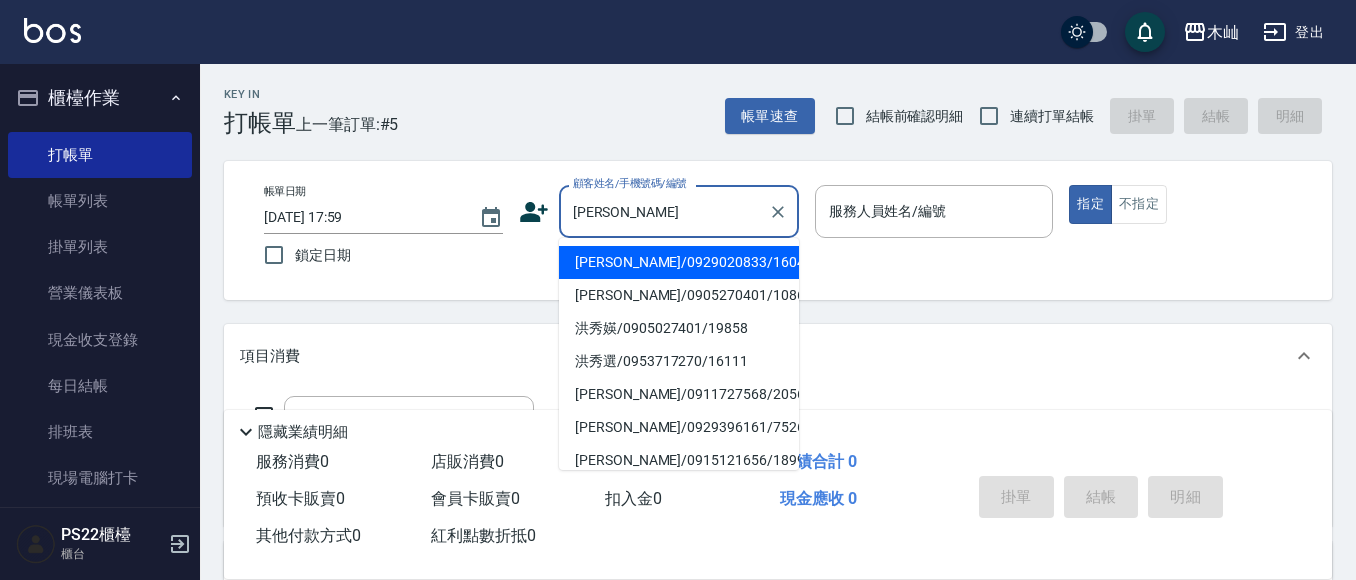 click on "[PERSON_NAME]/0929020833/160420" at bounding box center (679, 262) 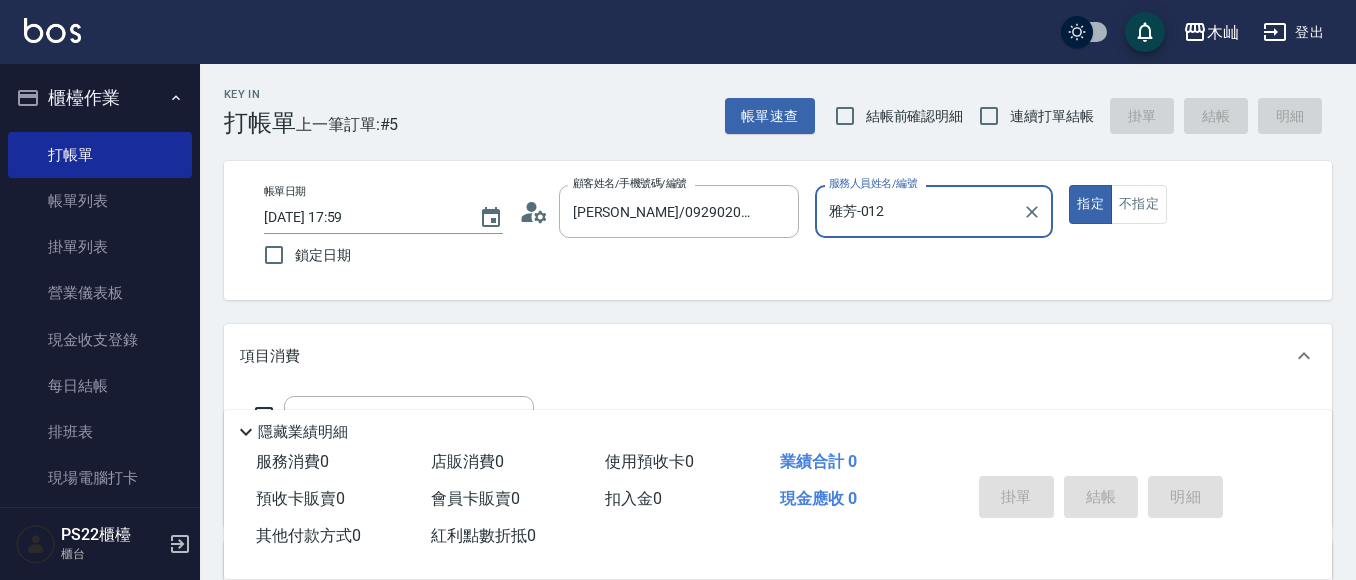 type on "雅芳-012" 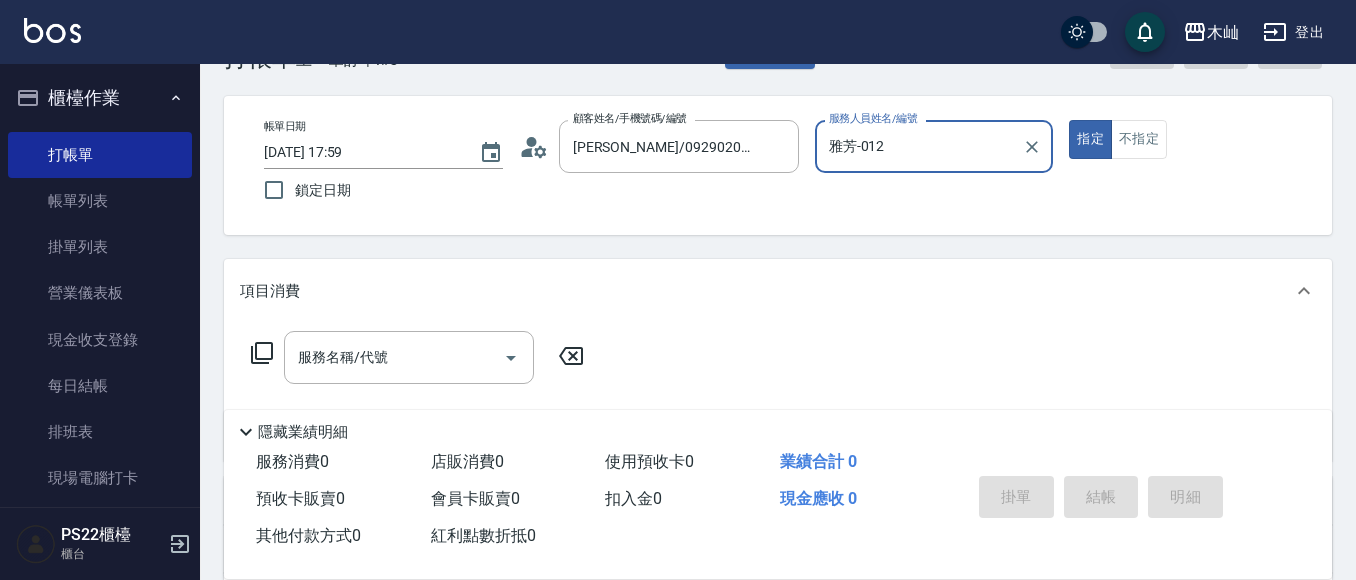 scroll, scrollTop: 100, scrollLeft: 0, axis: vertical 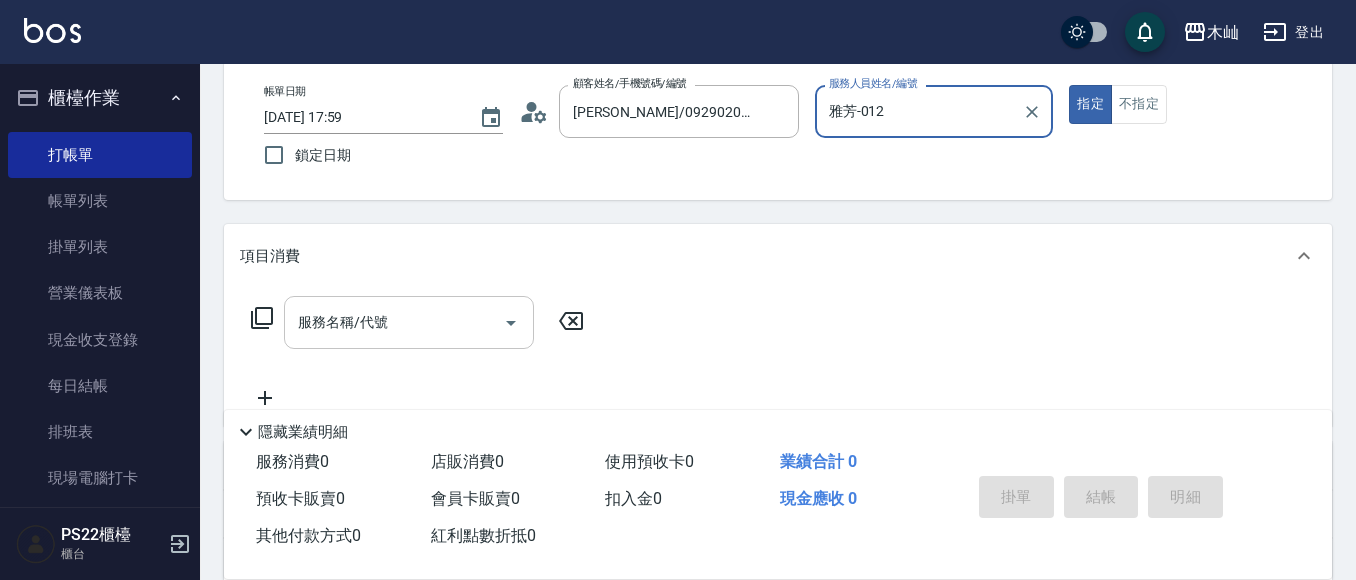 click on "服務名稱/代號" at bounding box center (394, 322) 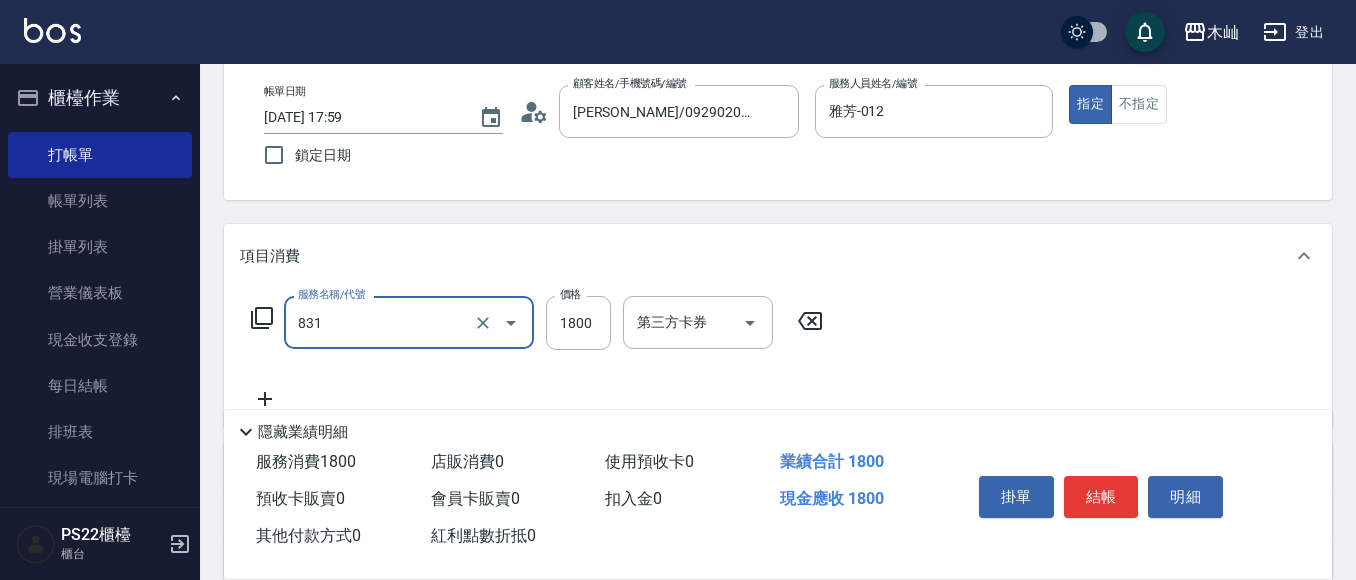 type on "A級基本染髮(831)" 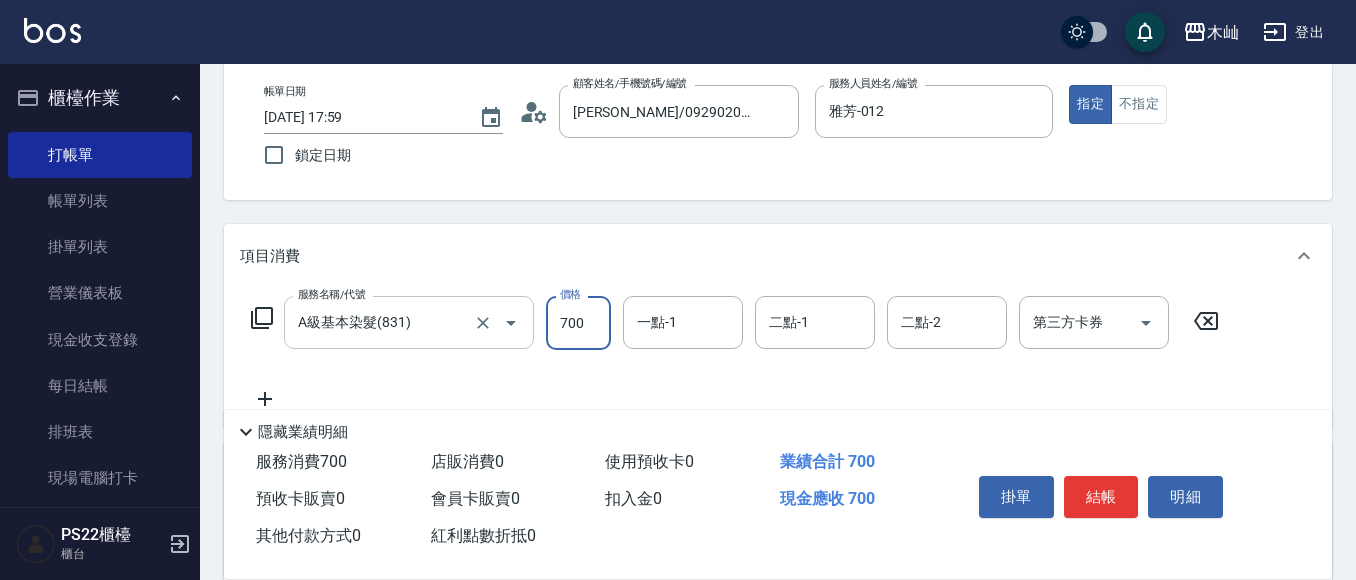 type on "700" 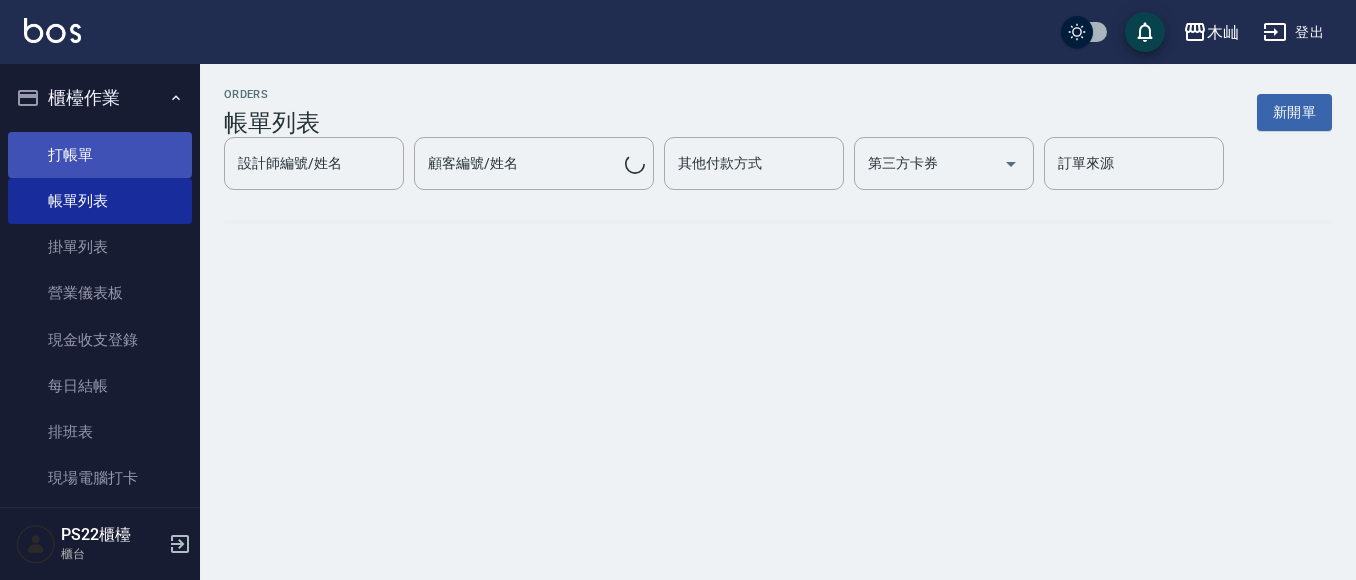 scroll, scrollTop: 0, scrollLeft: 0, axis: both 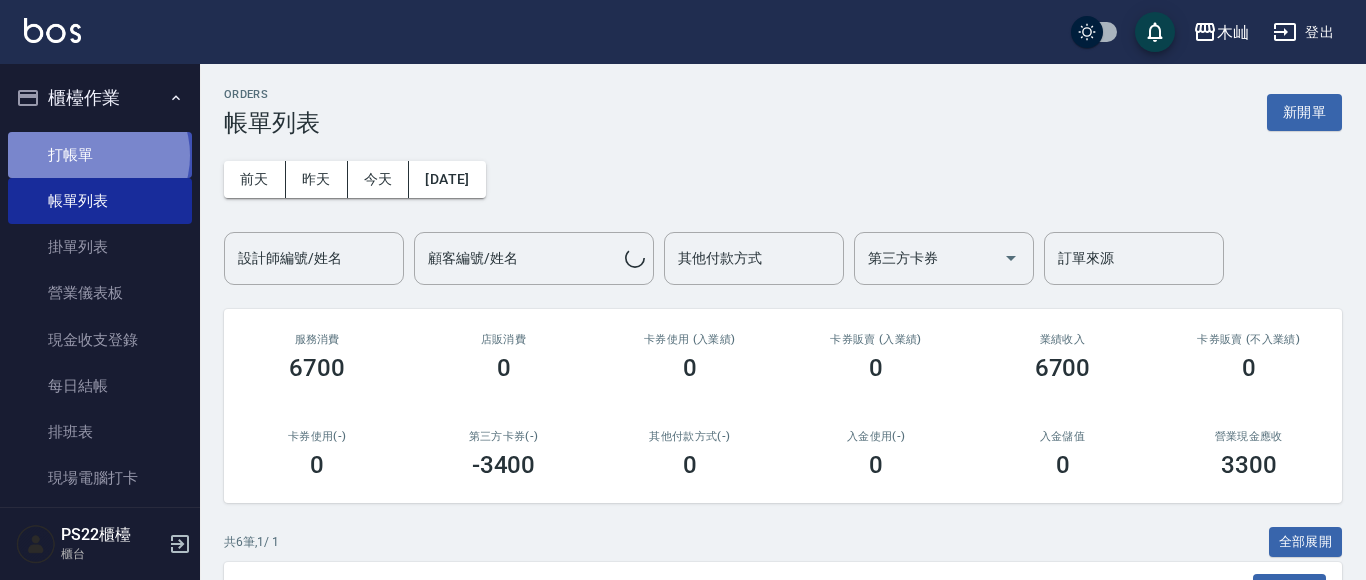click on "打帳單" at bounding box center [100, 155] 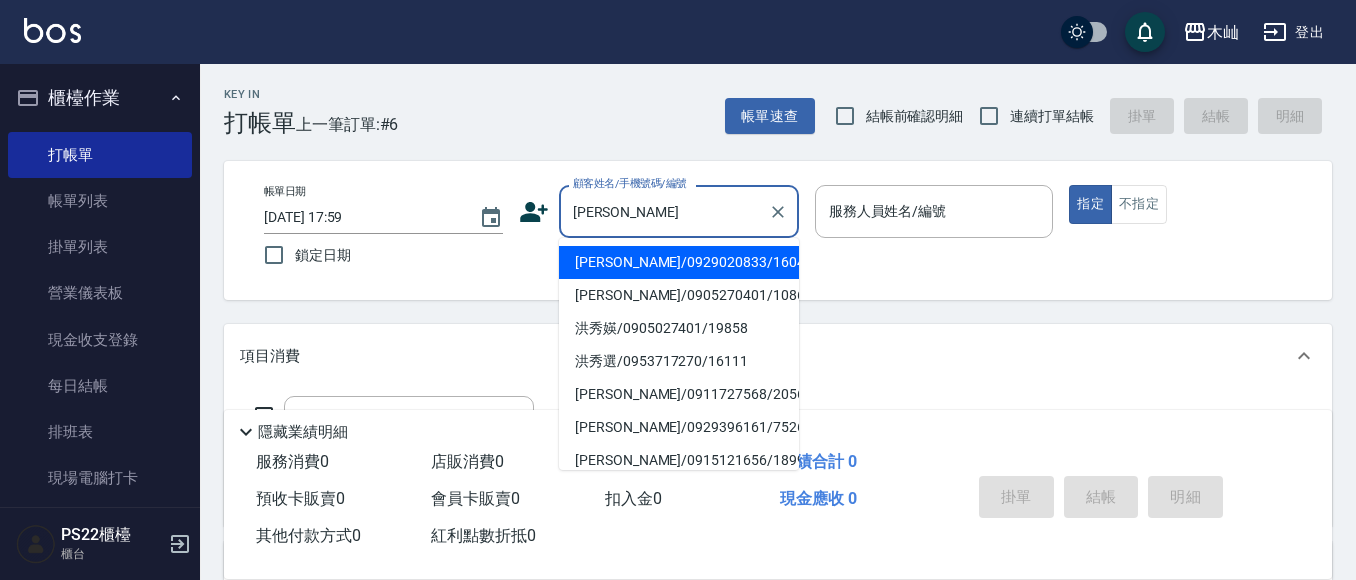 click on "[PERSON_NAME]/0929020833/160420" at bounding box center (679, 262) 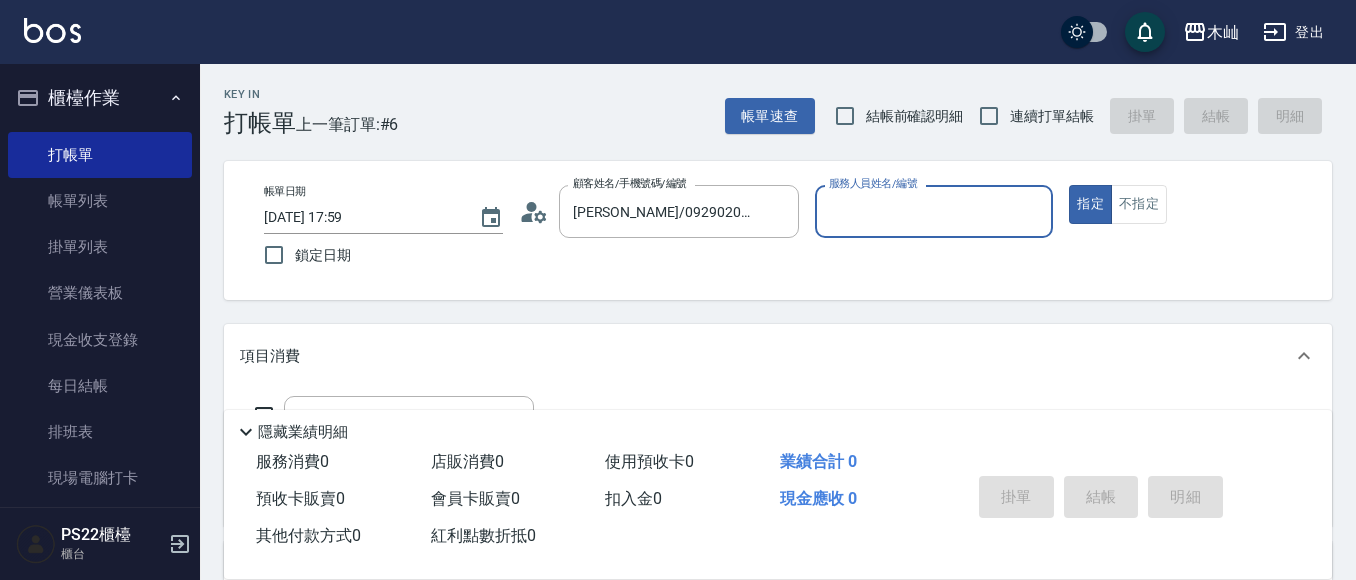 type on "雅芳-012" 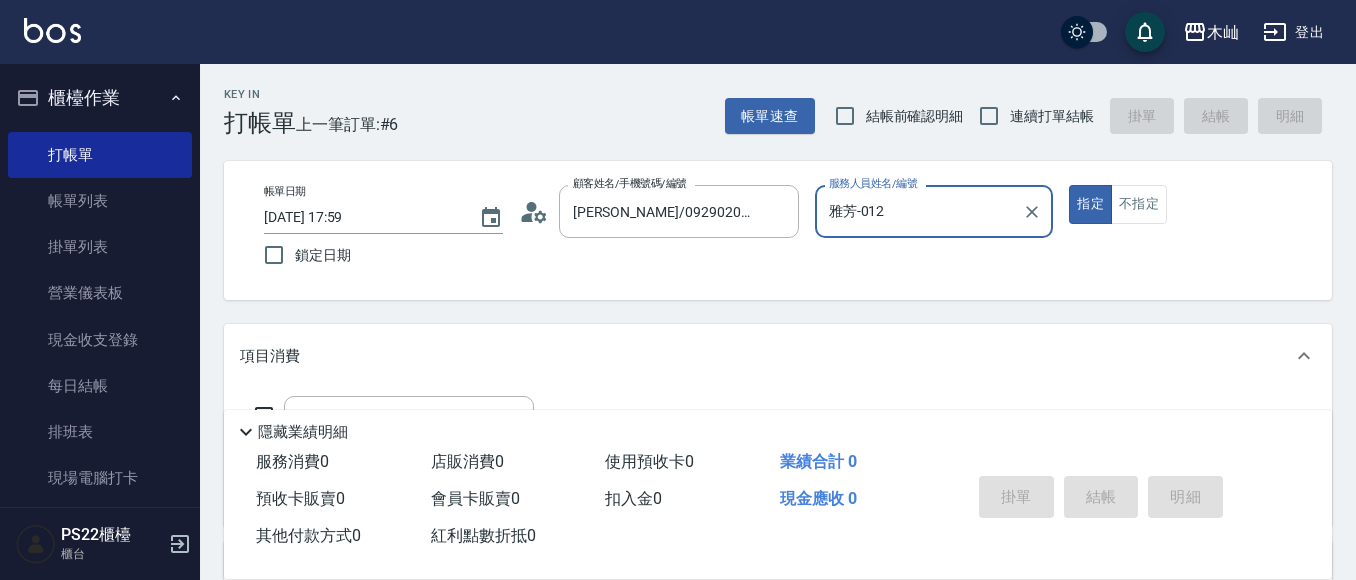 click on "指定" at bounding box center (1090, 204) 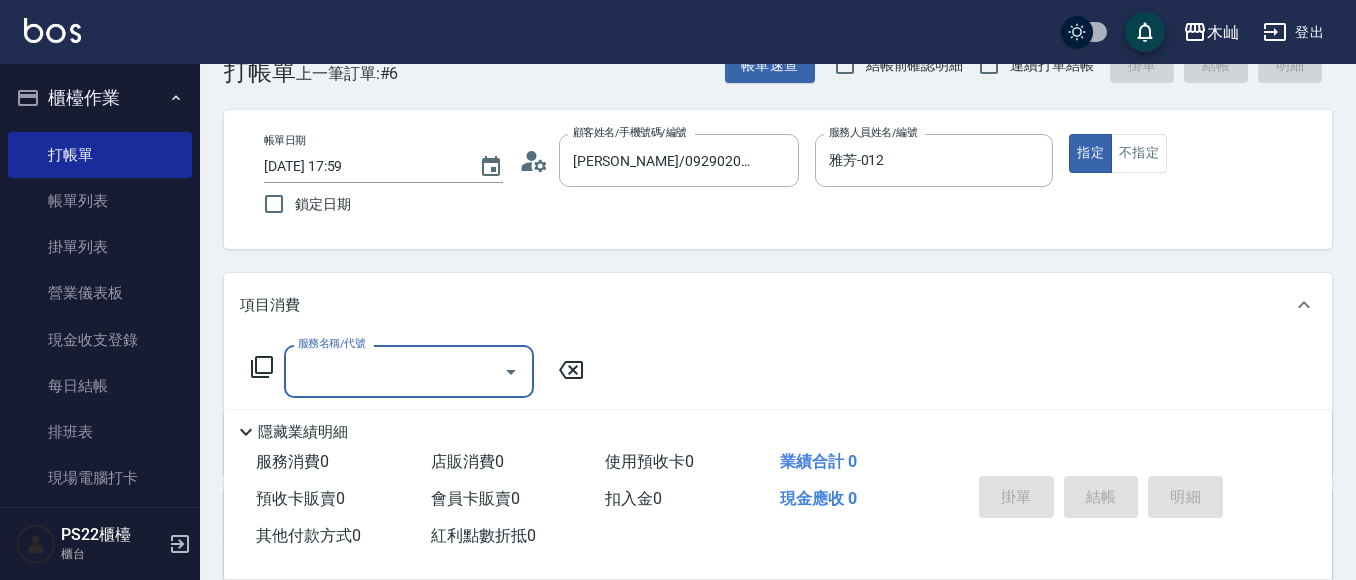 scroll, scrollTop: 100, scrollLeft: 0, axis: vertical 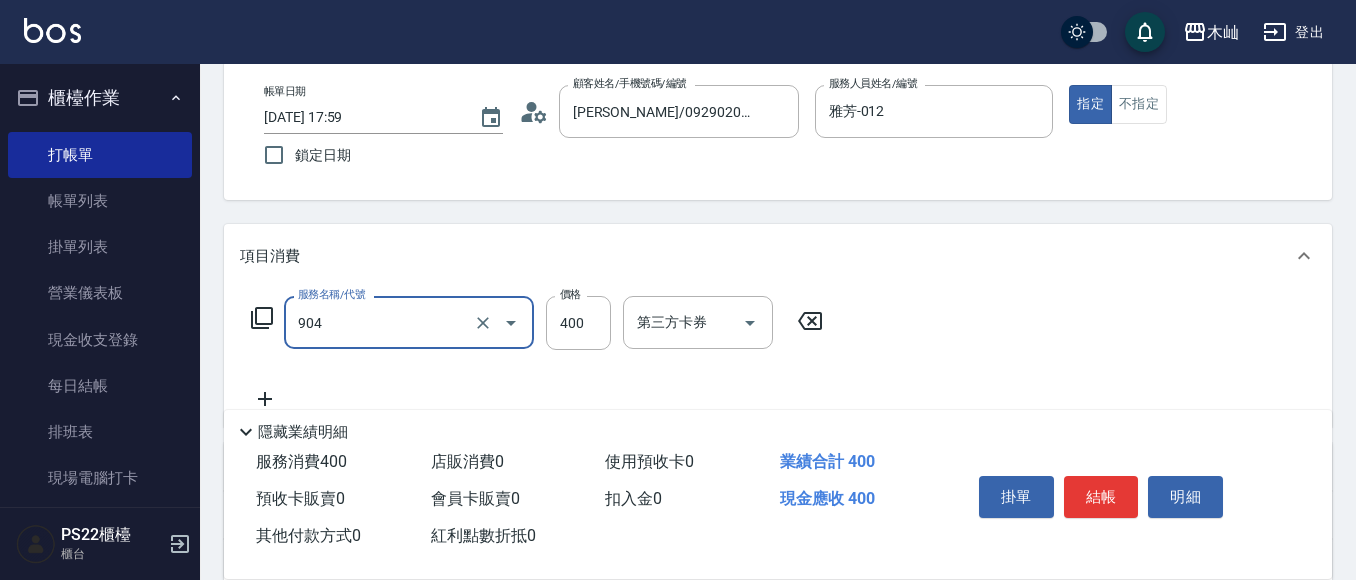 type on "精油洗+瞬護(904)" 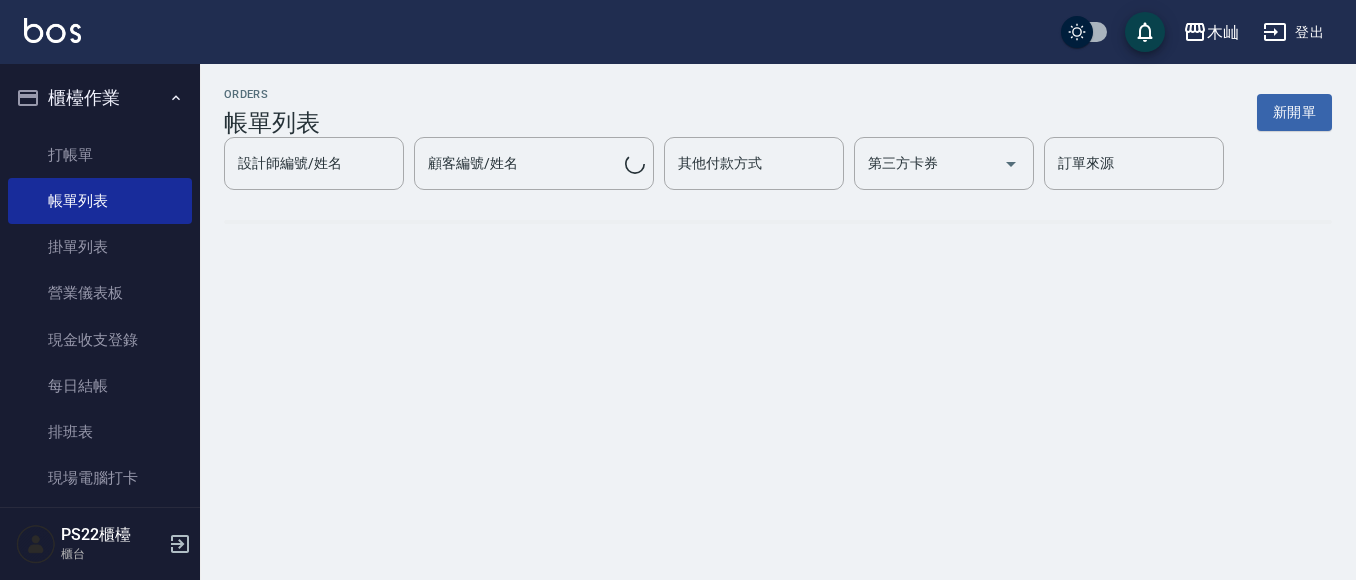 scroll, scrollTop: 0, scrollLeft: 0, axis: both 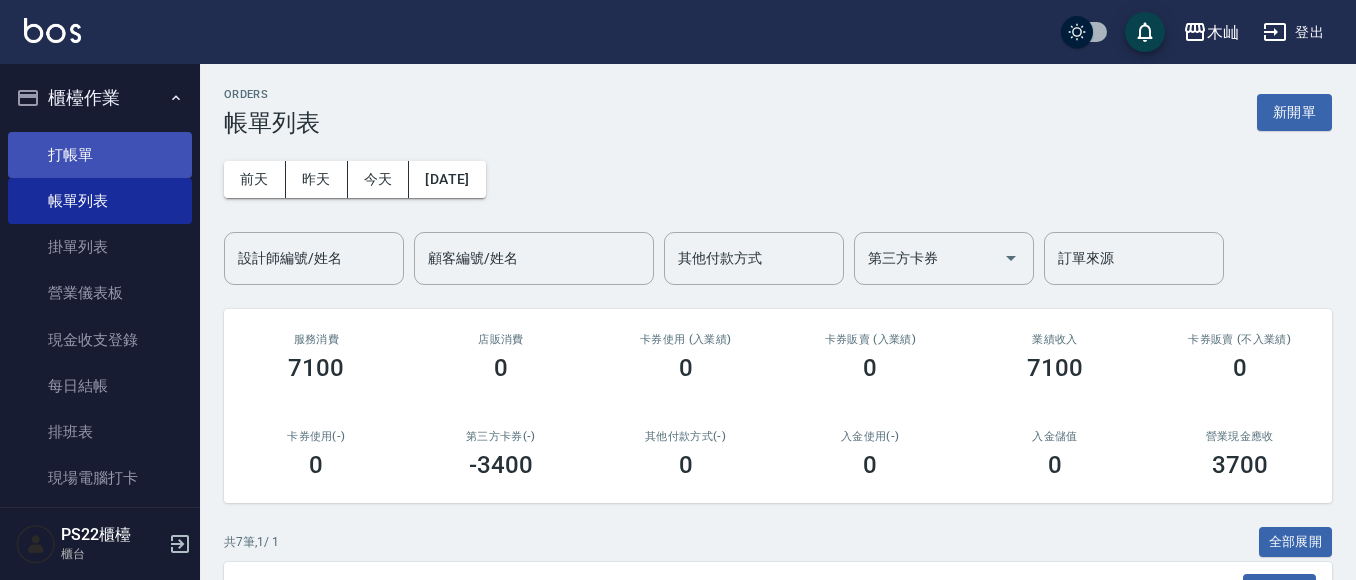 click on "打帳單" at bounding box center [100, 155] 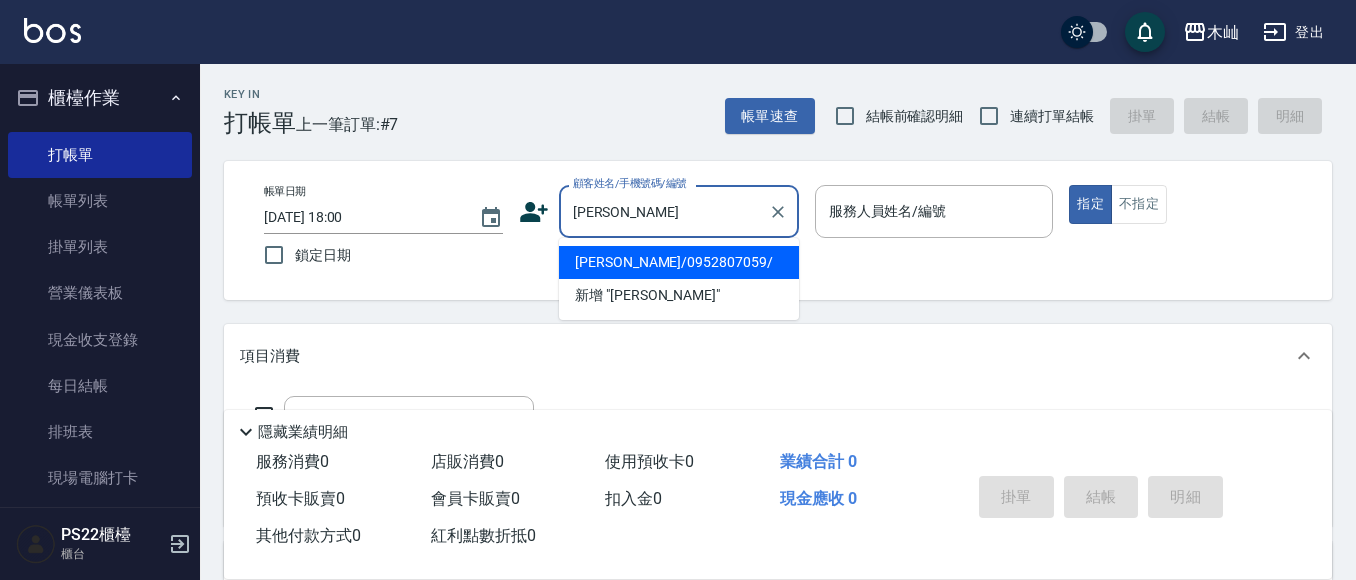 click on "[PERSON_NAME]/0952807059/" at bounding box center (679, 262) 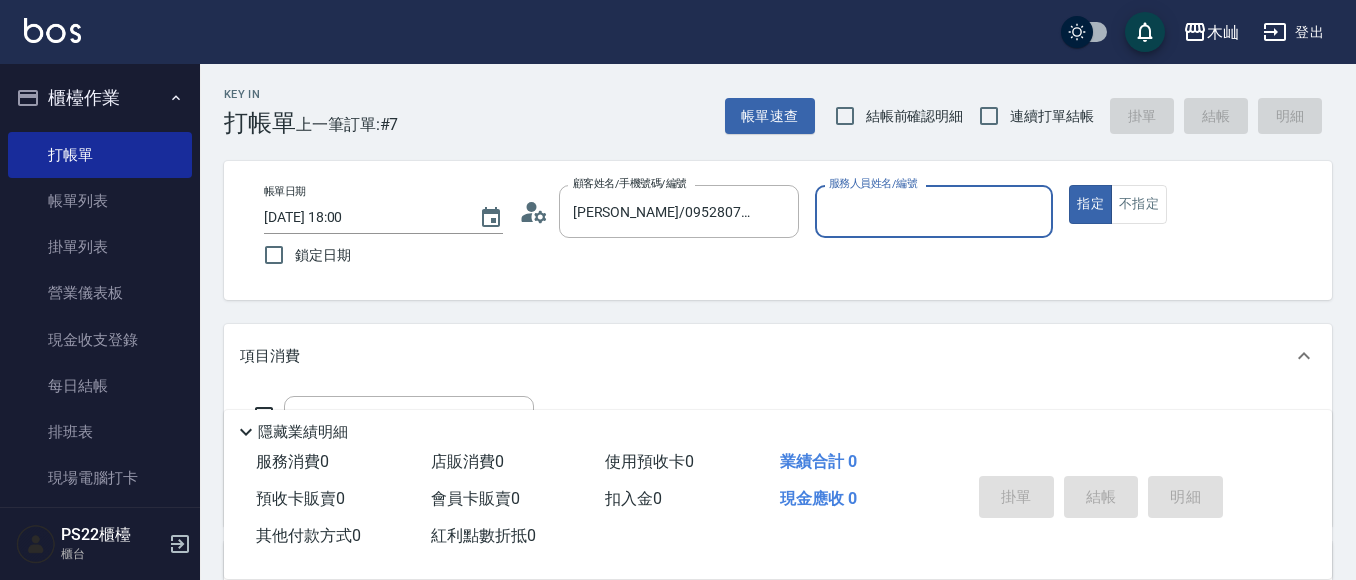 type on "雅芳-012" 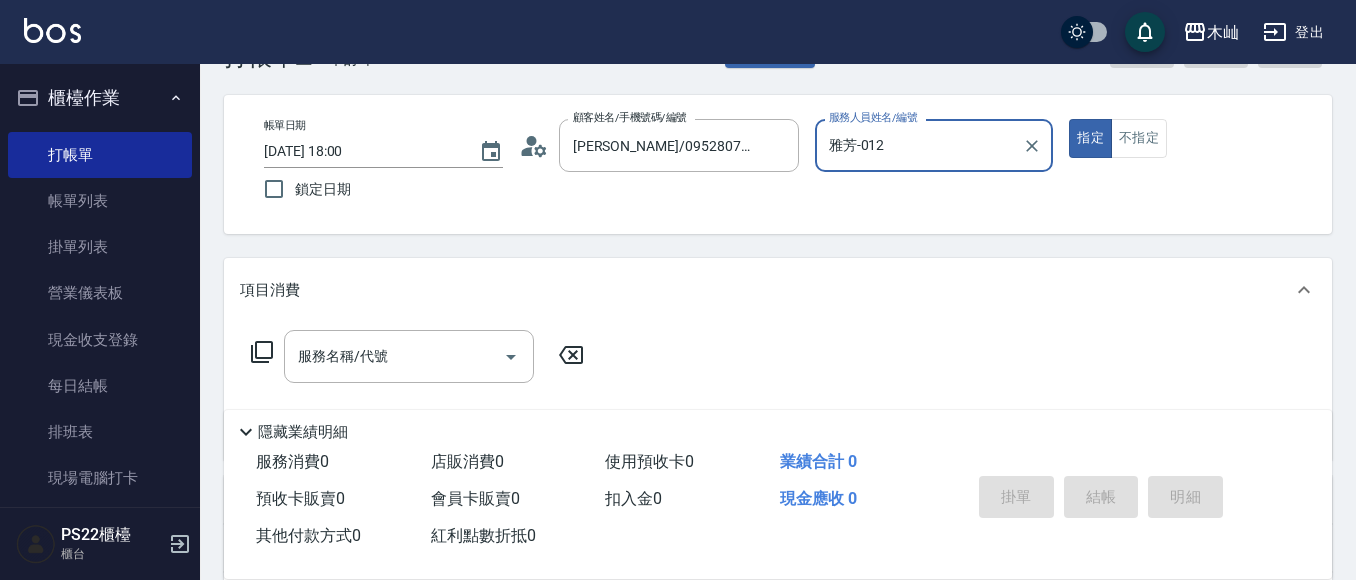 scroll, scrollTop: 100, scrollLeft: 0, axis: vertical 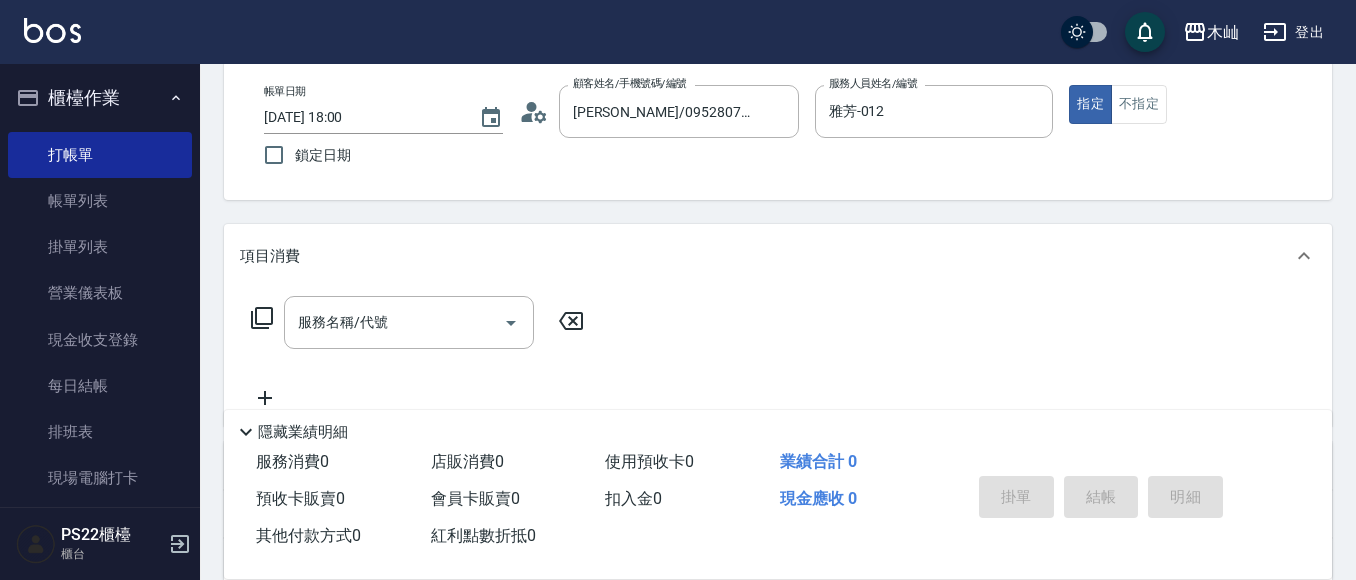 click on "服務名稱/代號 服務名稱/代號" at bounding box center (778, 357) 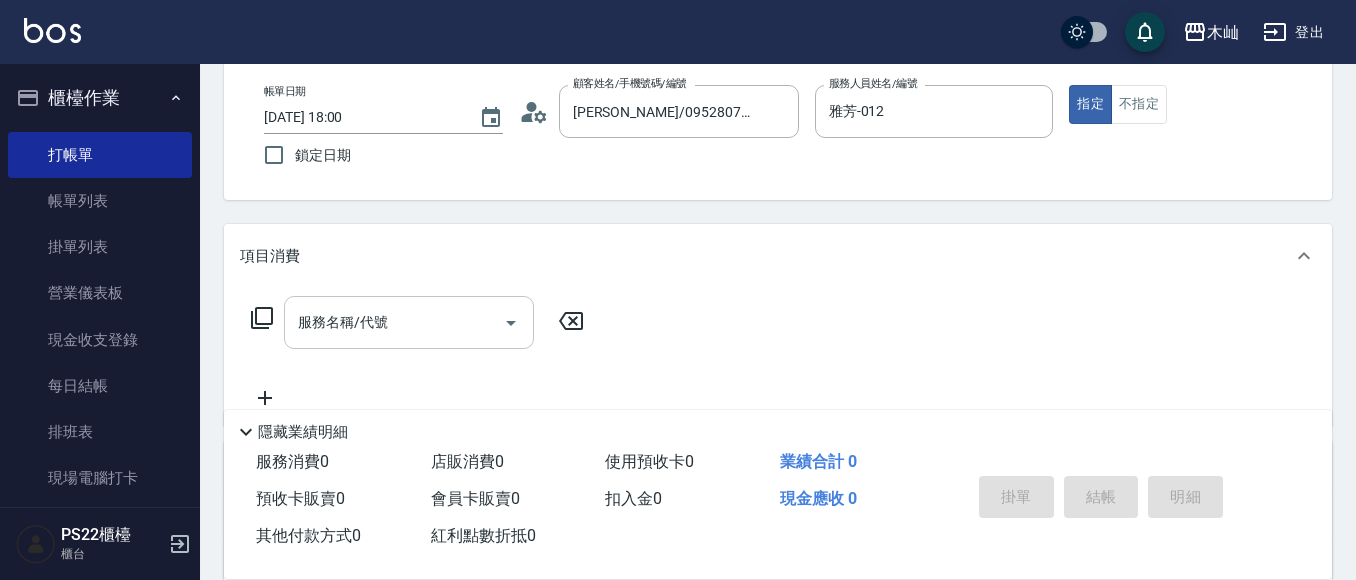 click on "服務名稱/代號" at bounding box center (409, 322) 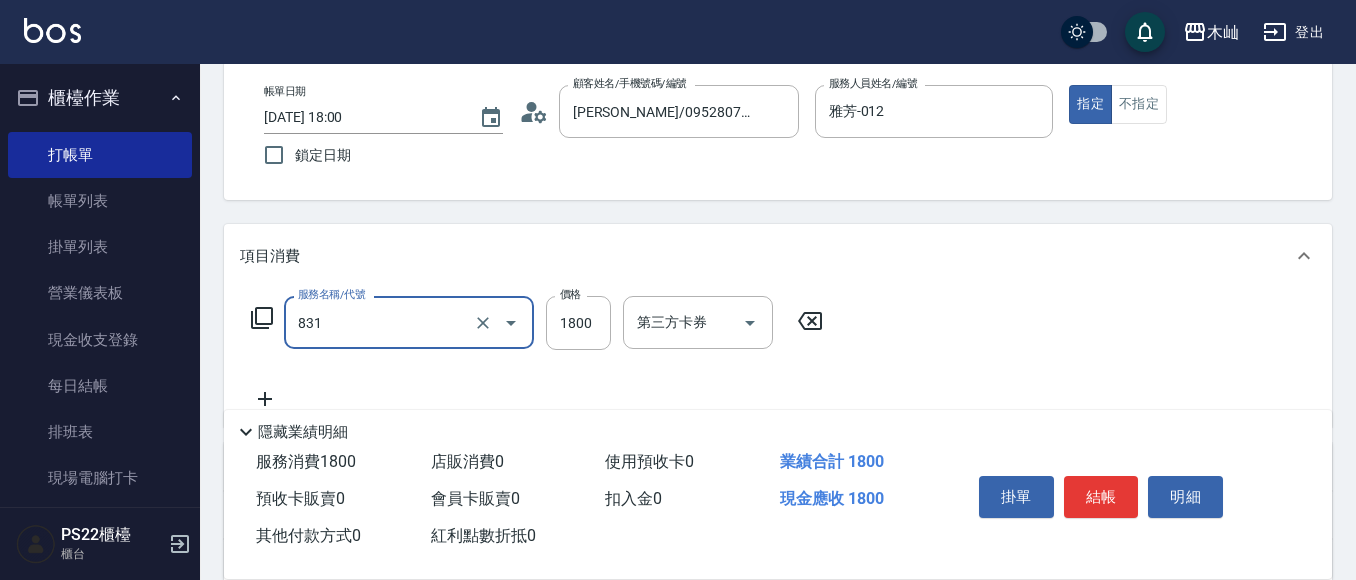 type on "A級基本染髮(831)" 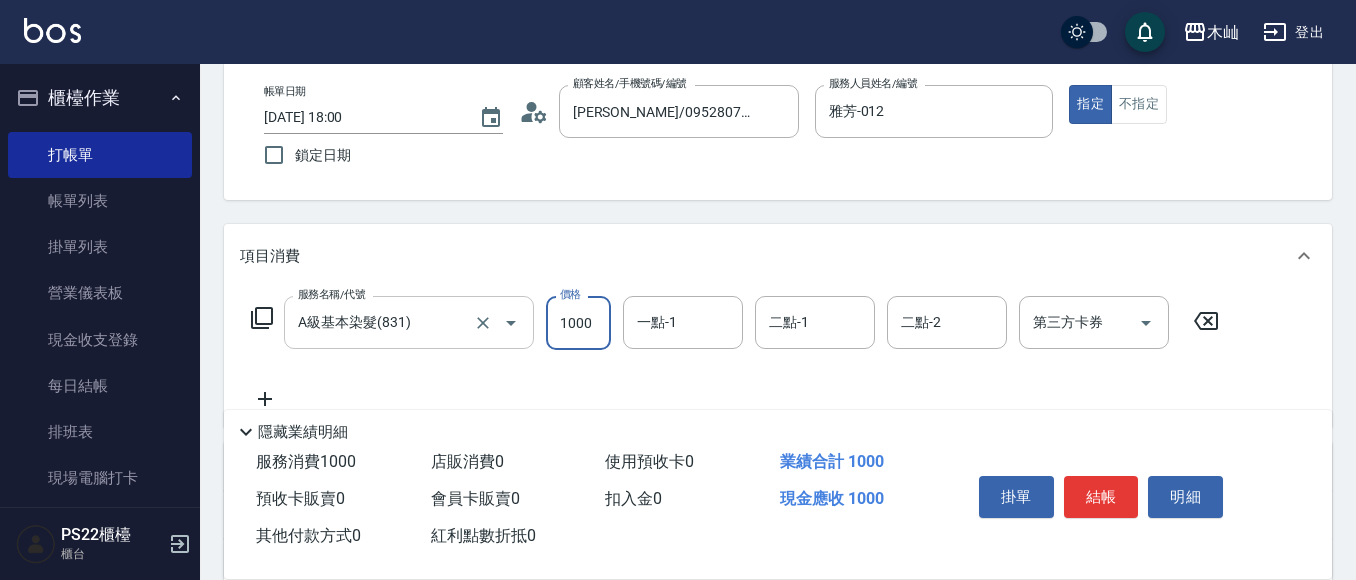 type on "1000" 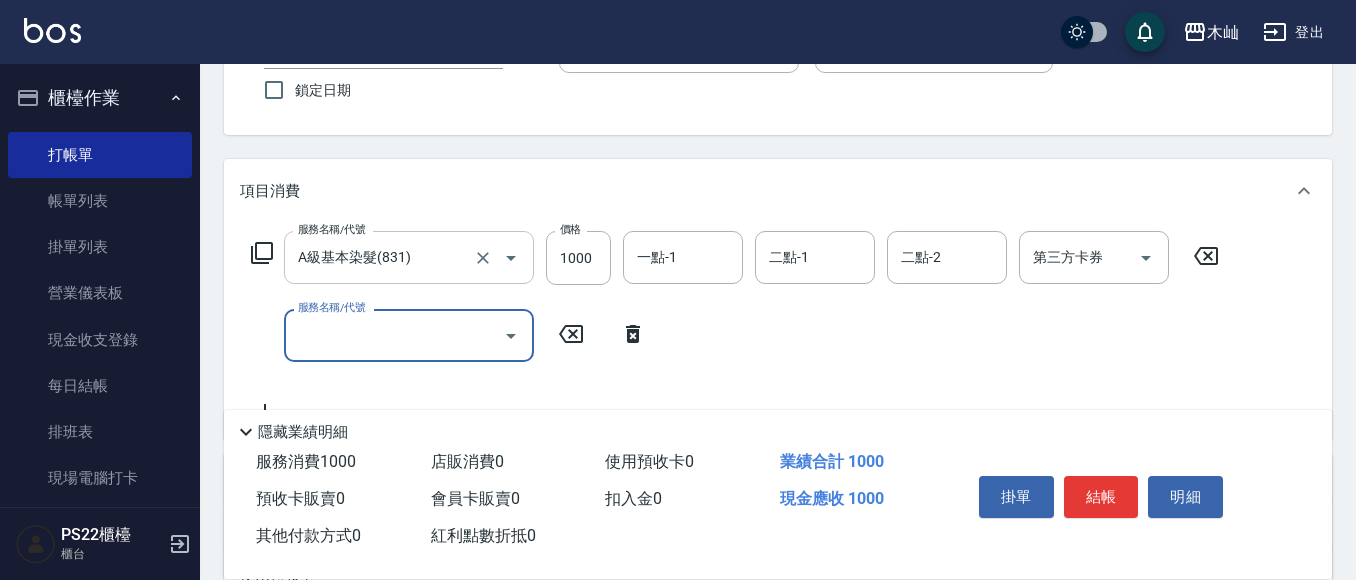 scroll, scrollTop: 200, scrollLeft: 0, axis: vertical 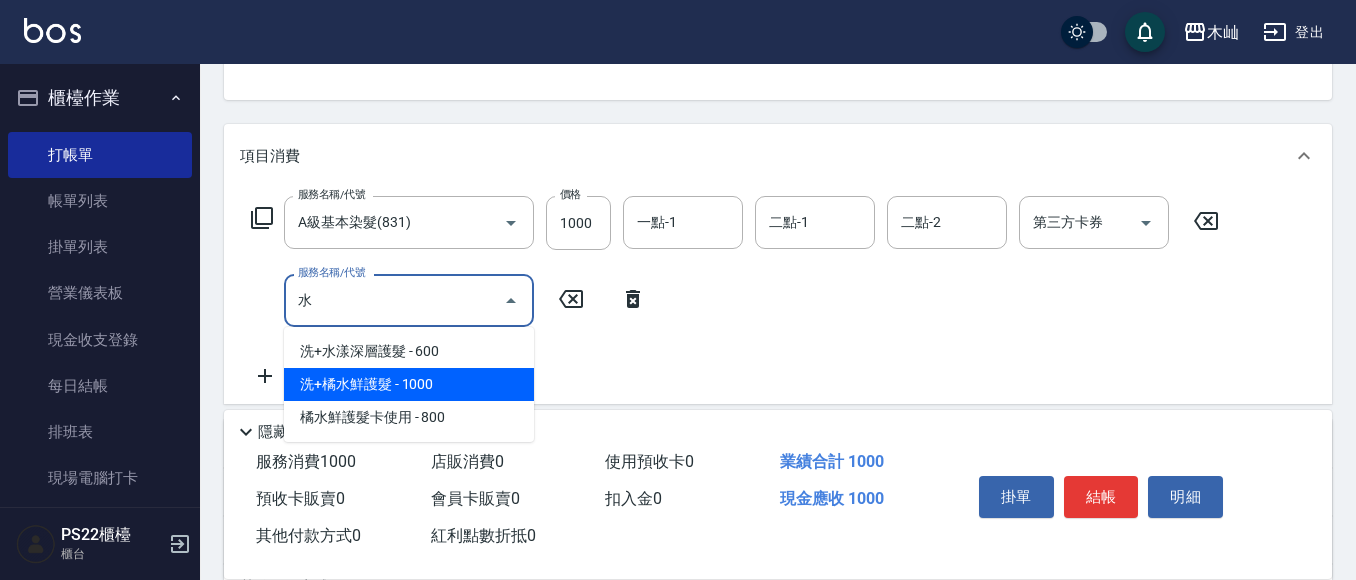 click on "洗+水漾深層護髮 - 600" at bounding box center [409, 351] 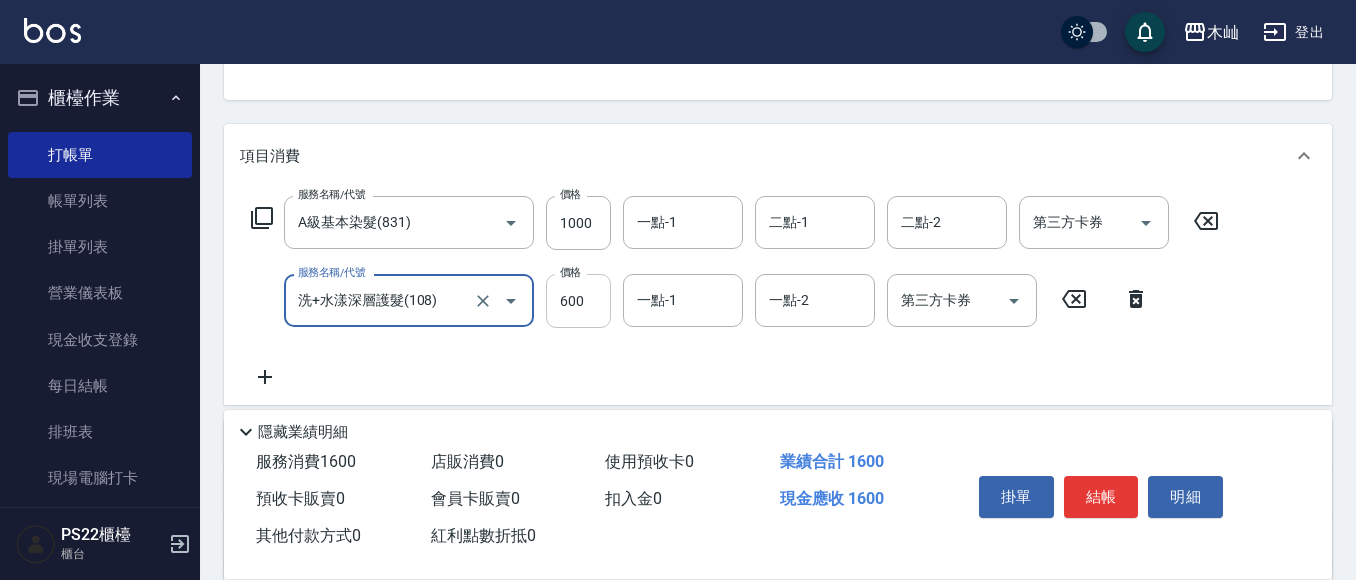 type on "洗+水漾深層護髮(108)" 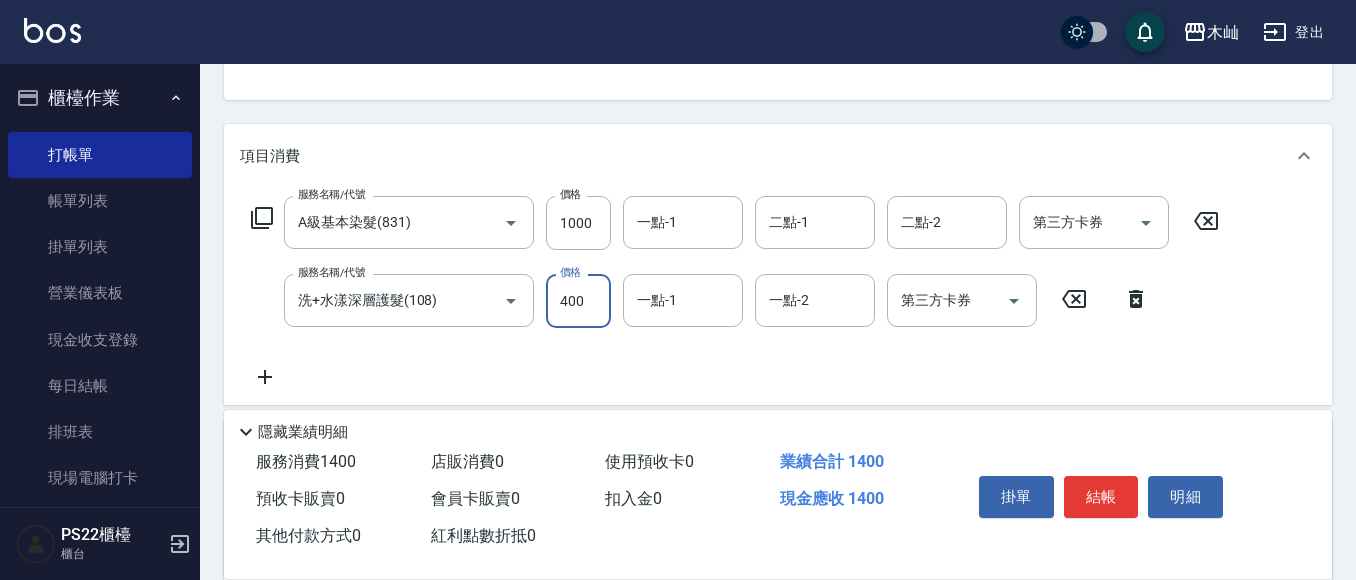 type on "400" 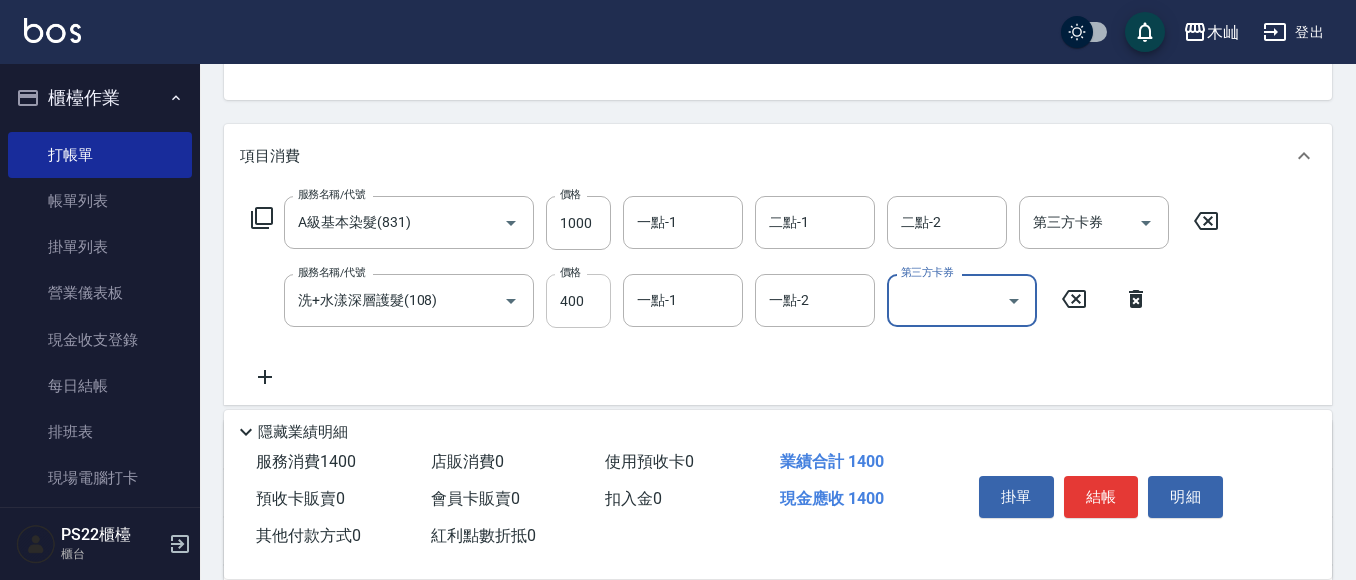 scroll, scrollTop: 300, scrollLeft: 0, axis: vertical 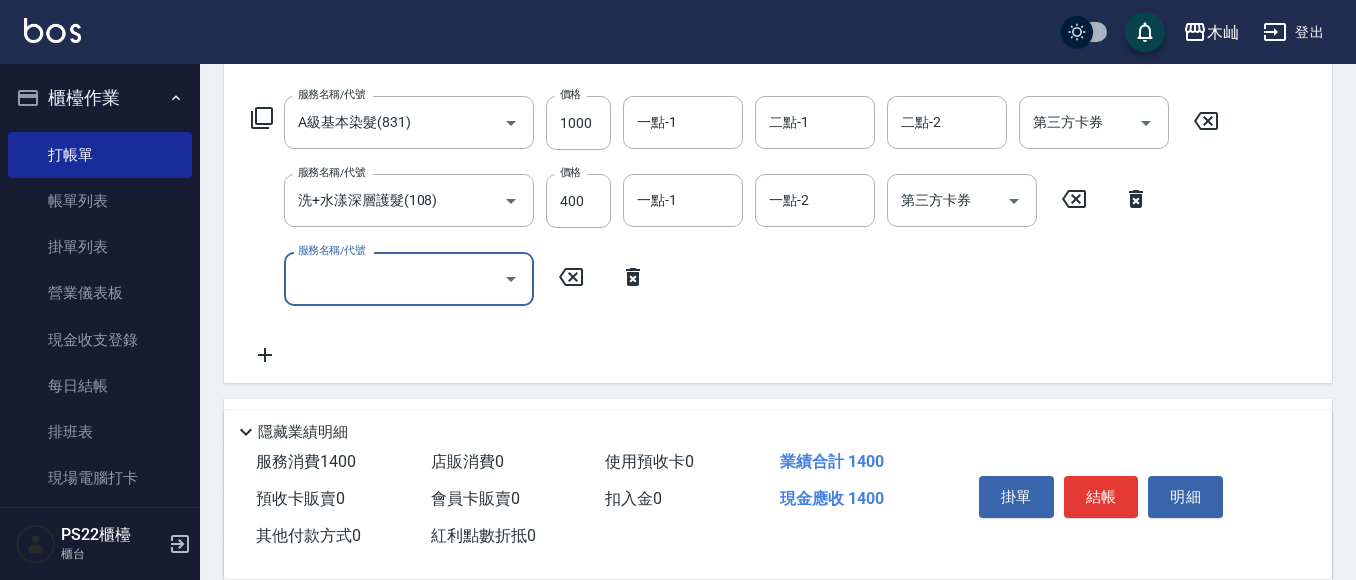 click 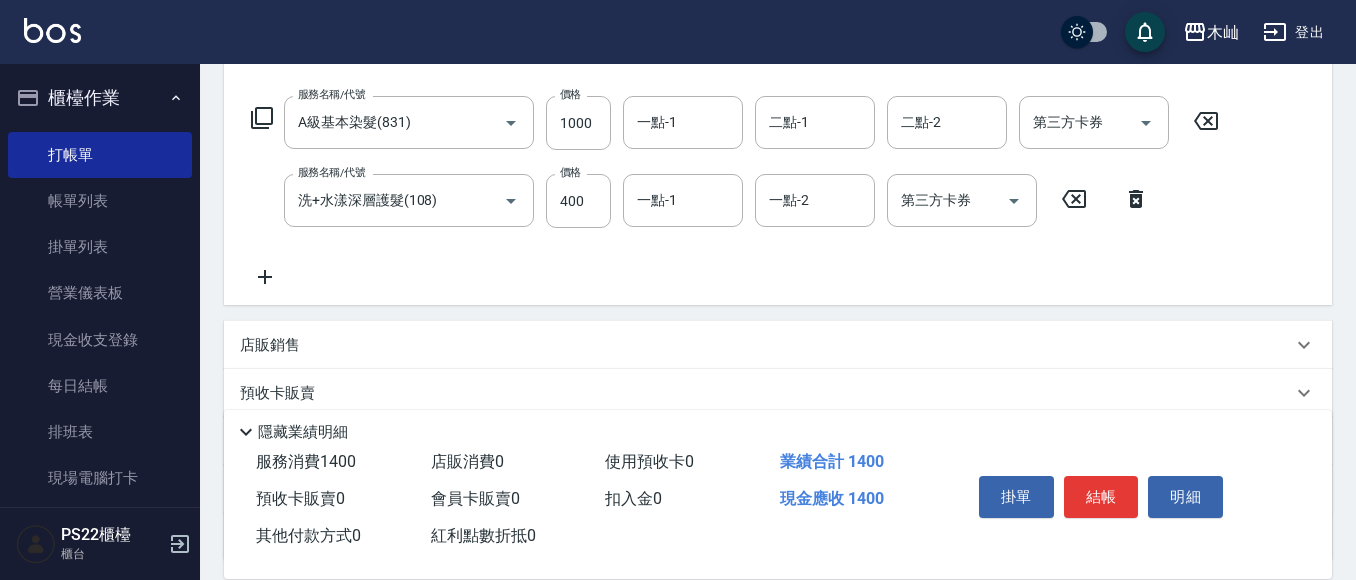 click 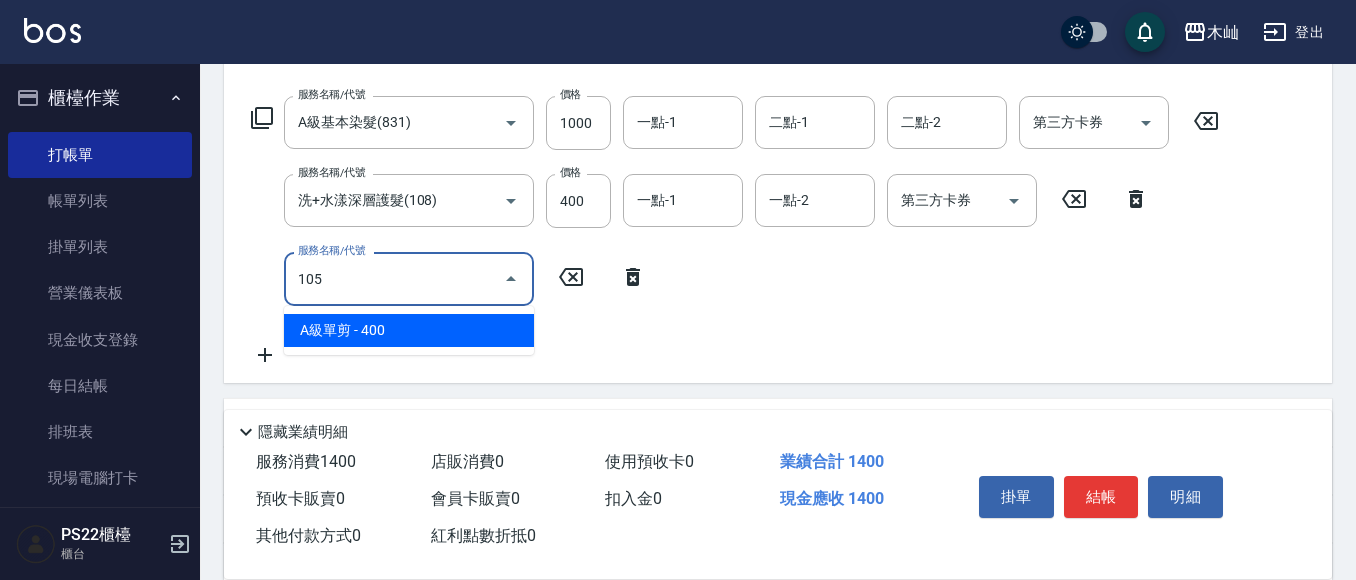 type on "A級單剪(105)" 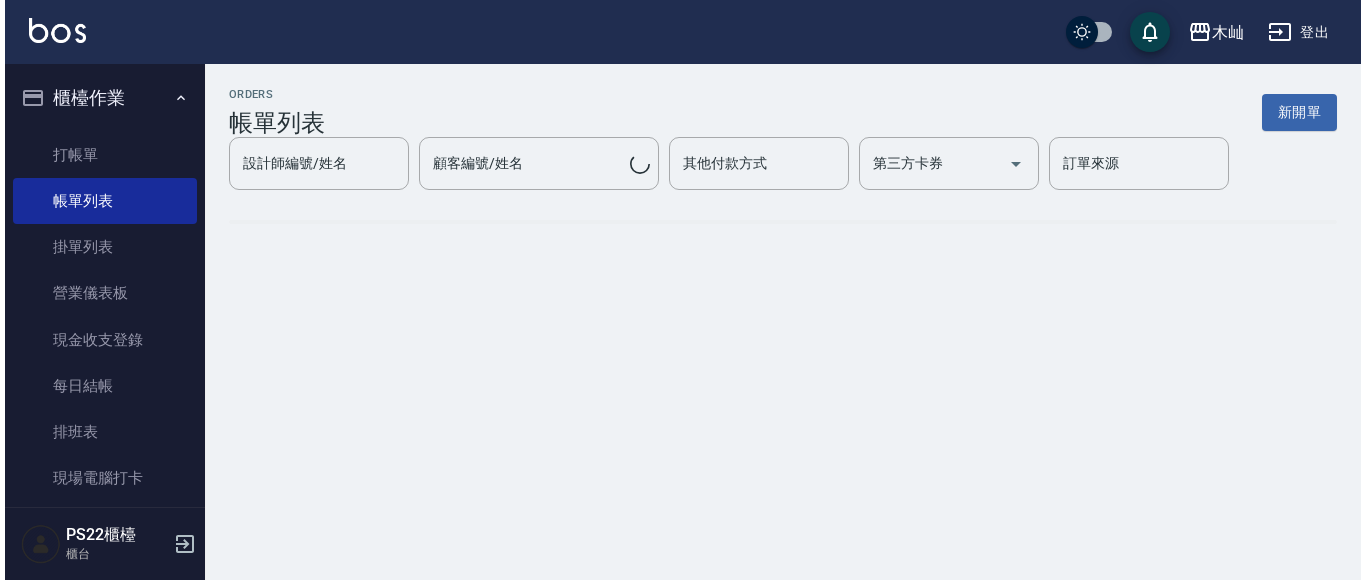 scroll, scrollTop: 0, scrollLeft: 0, axis: both 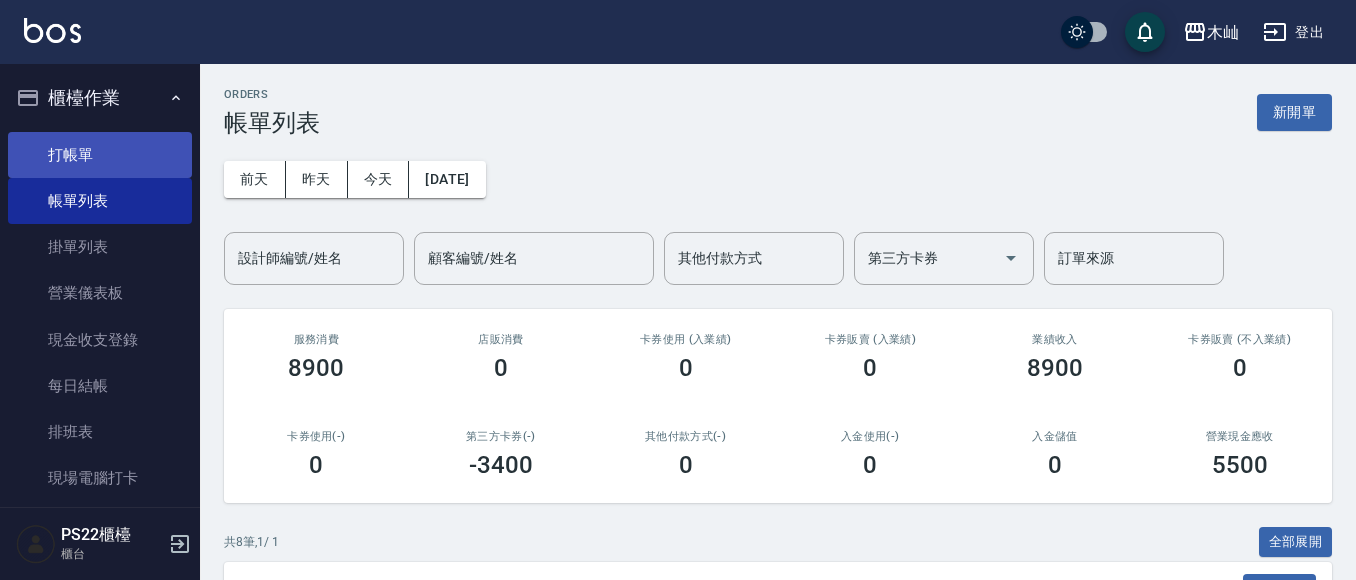 click on "打帳單" at bounding box center (100, 155) 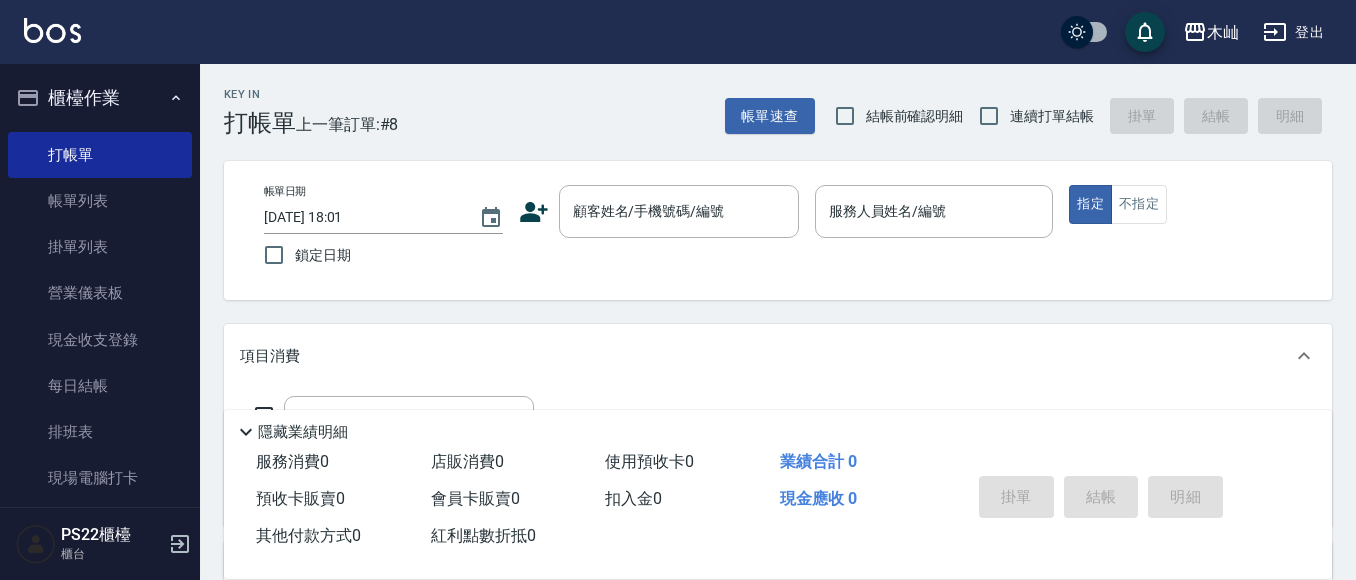 click 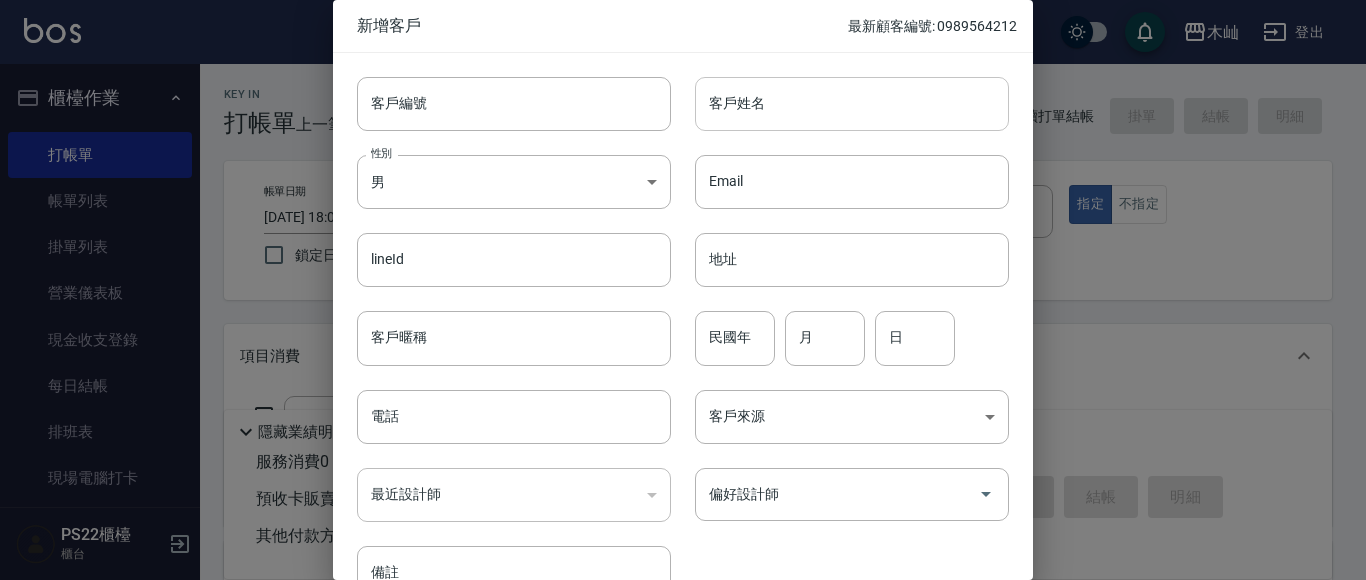 click on "客戶姓名" at bounding box center [852, 104] 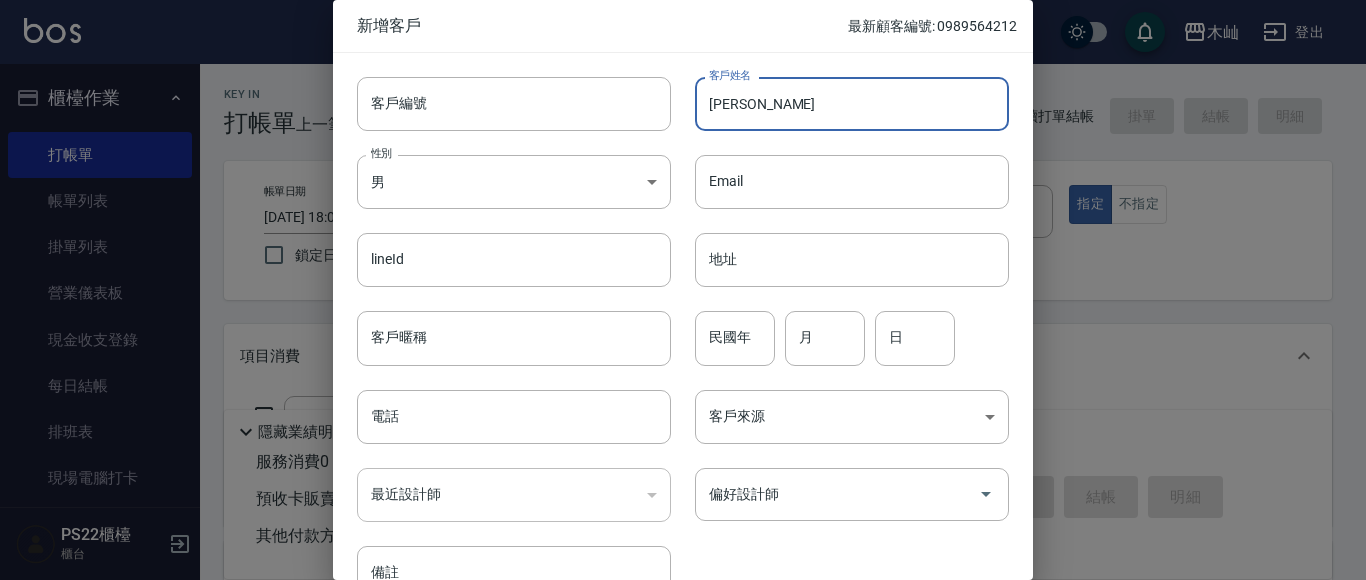 scroll, scrollTop: 100, scrollLeft: 0, axis: vertical 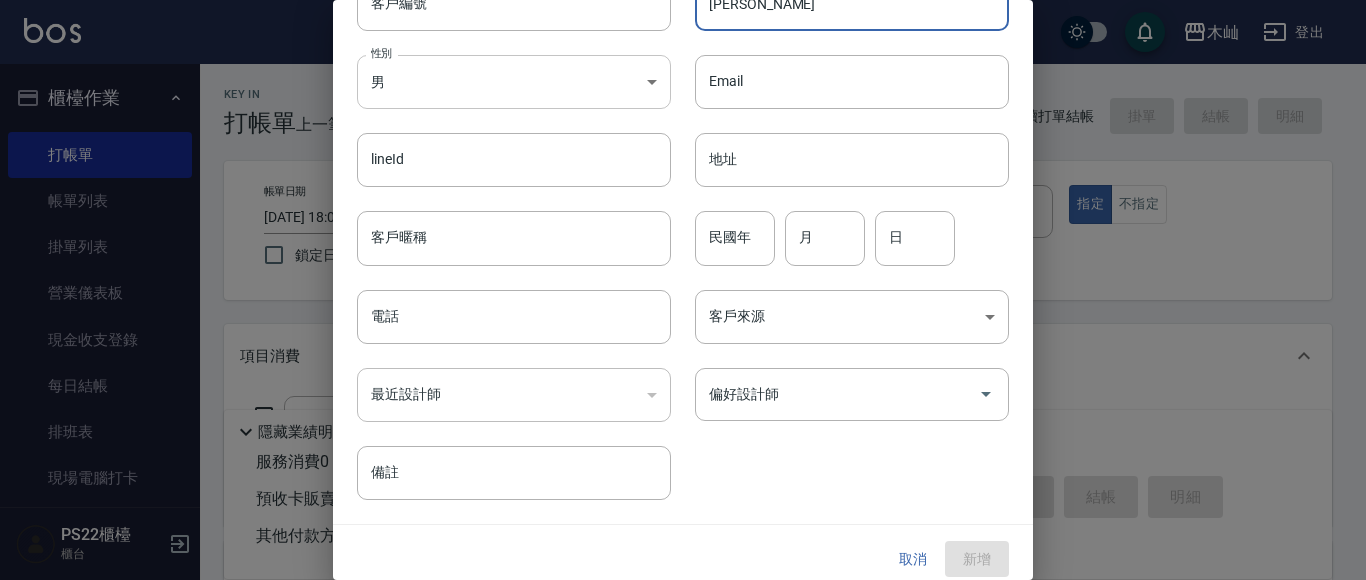 type on "[PERSON_NAME]" 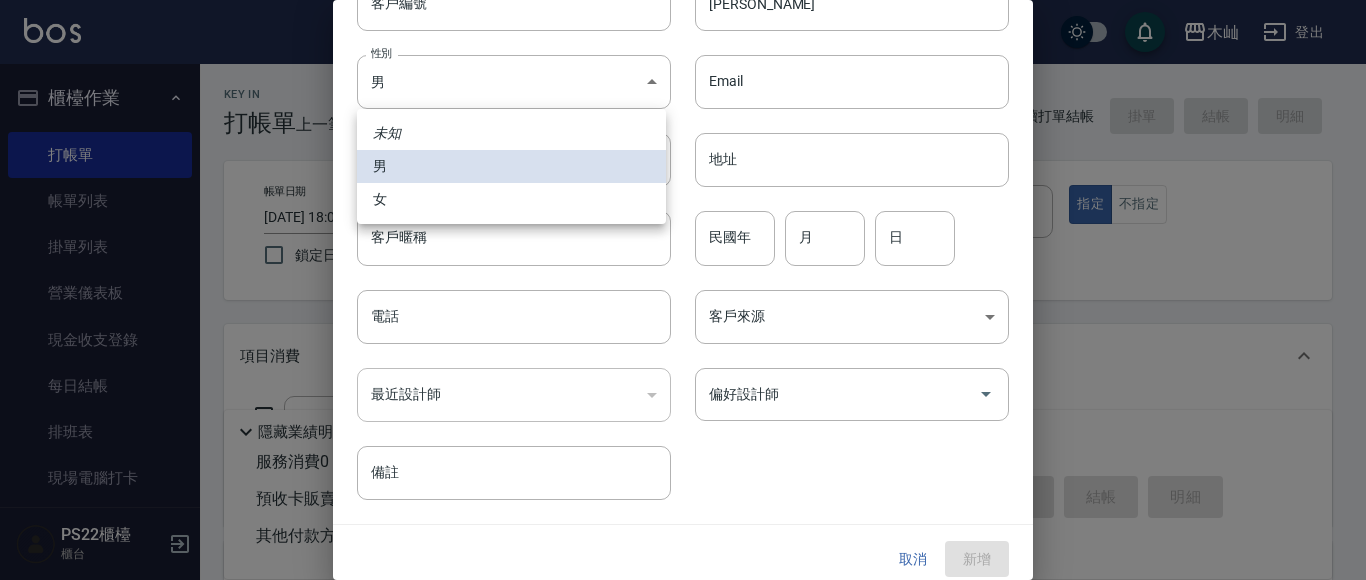 click on "女" at bounding box center [511, 199] 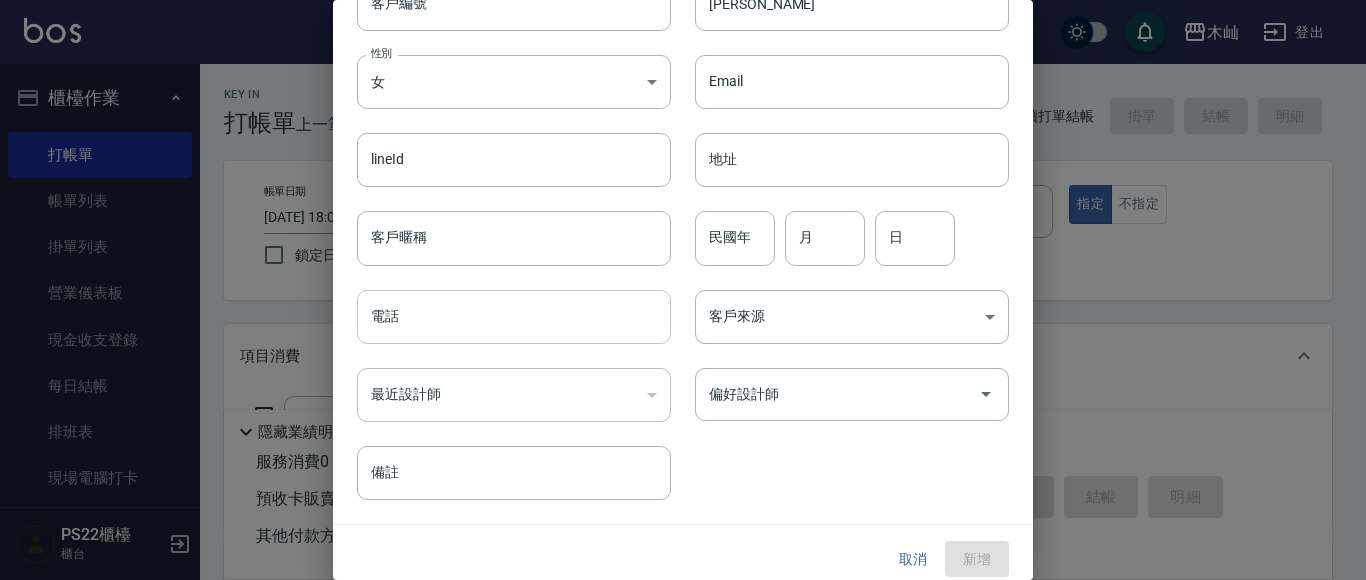 click on "電話" at bounding box center (514, 317) 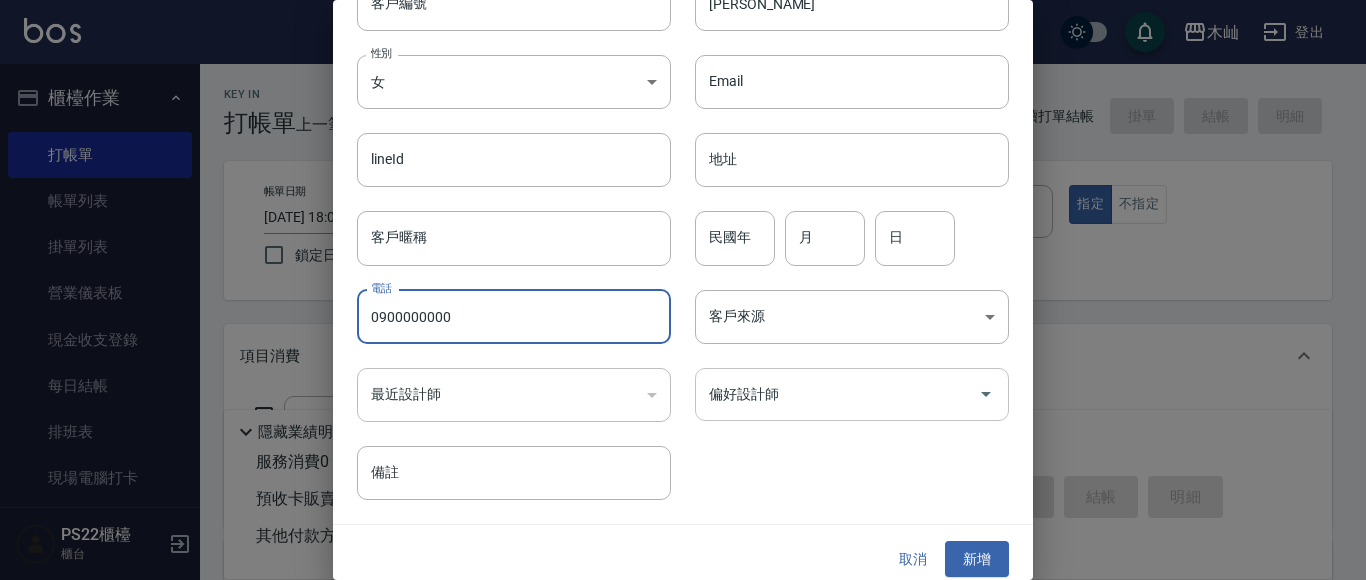click 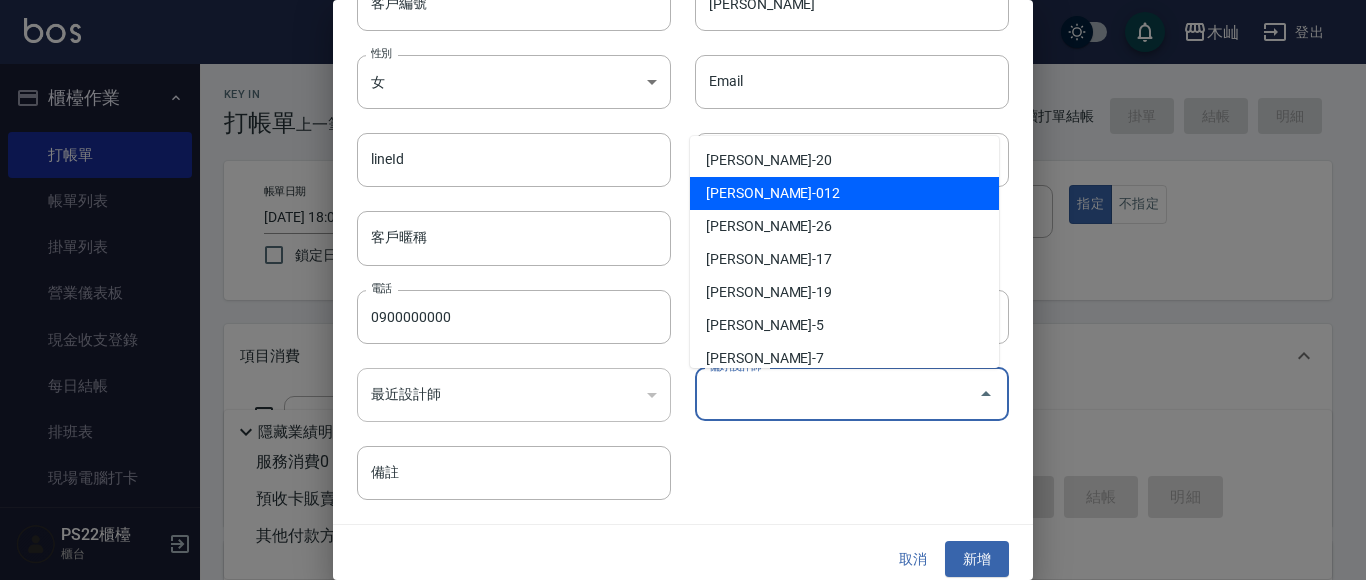 click on "[PERSON_NAME]-012" at bounding box center (844, 193) 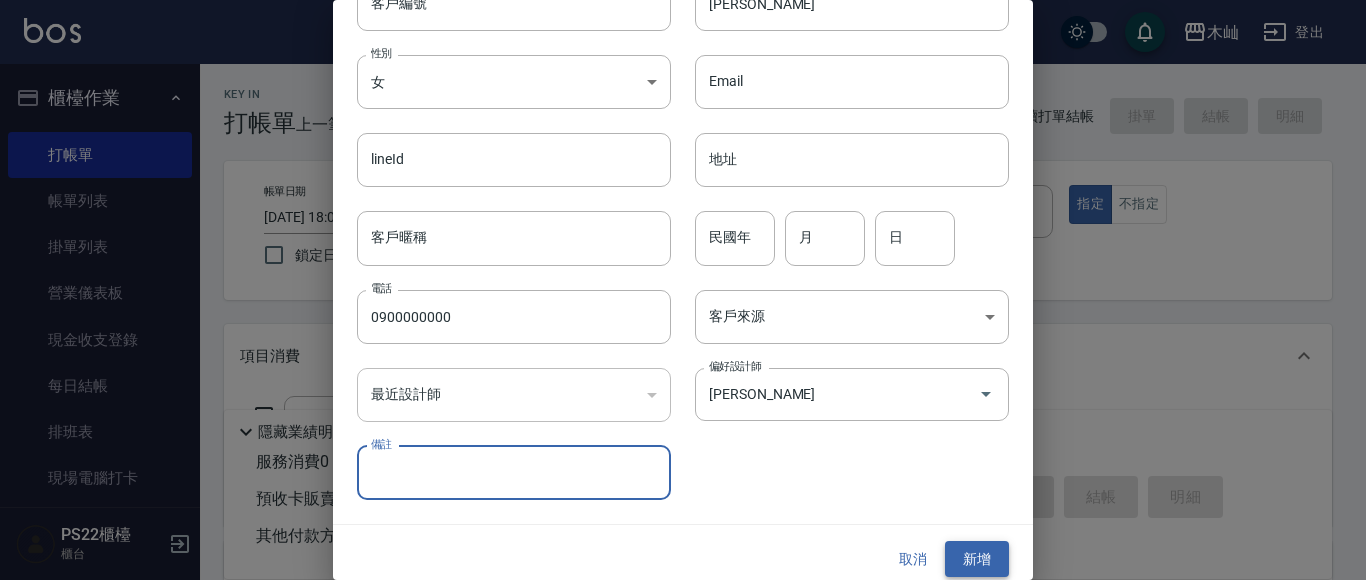click on "新增" at bounding box center (977, 559) 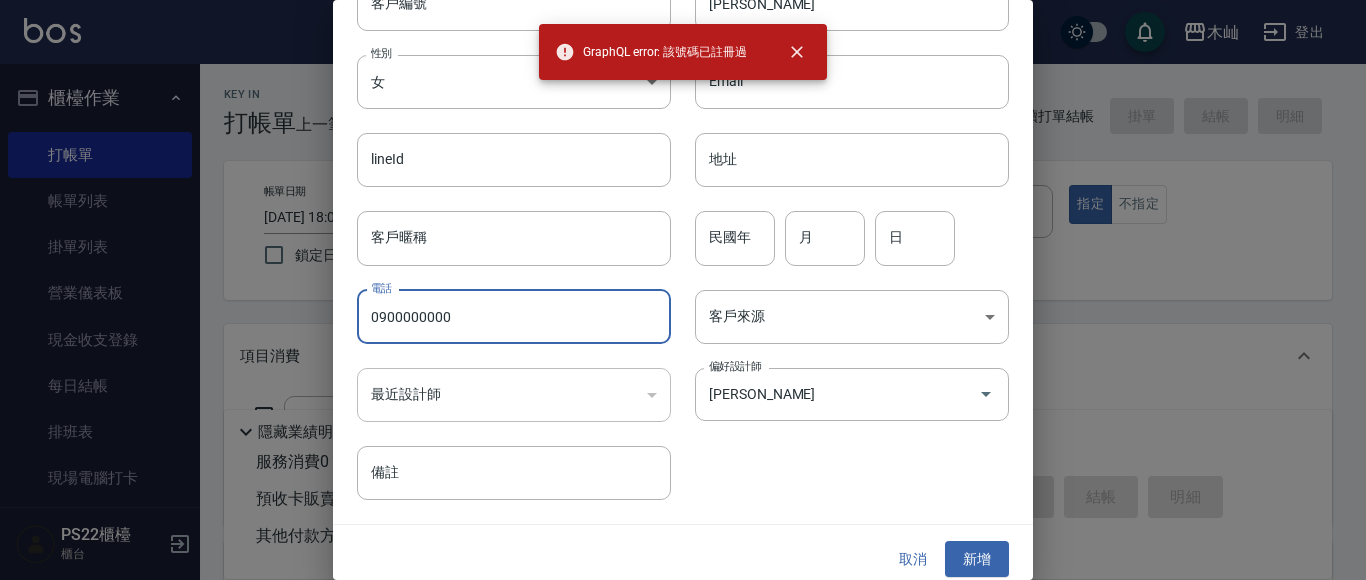 click on "0900000000" at bounding box center [514, 317] 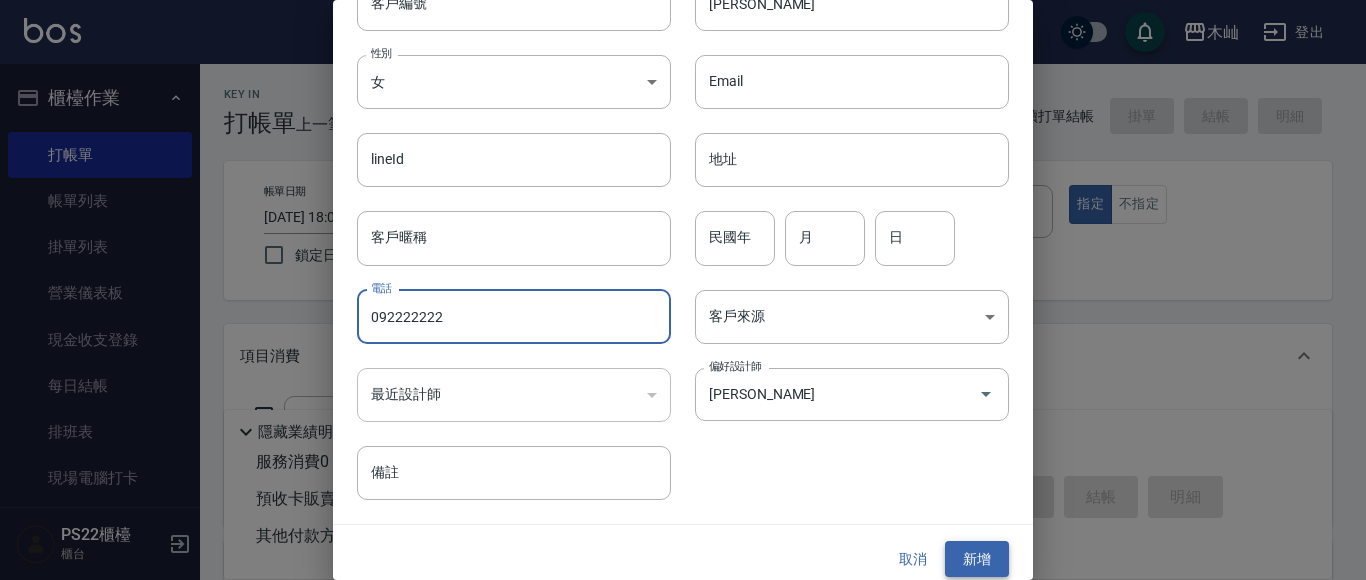 type on "092222222" 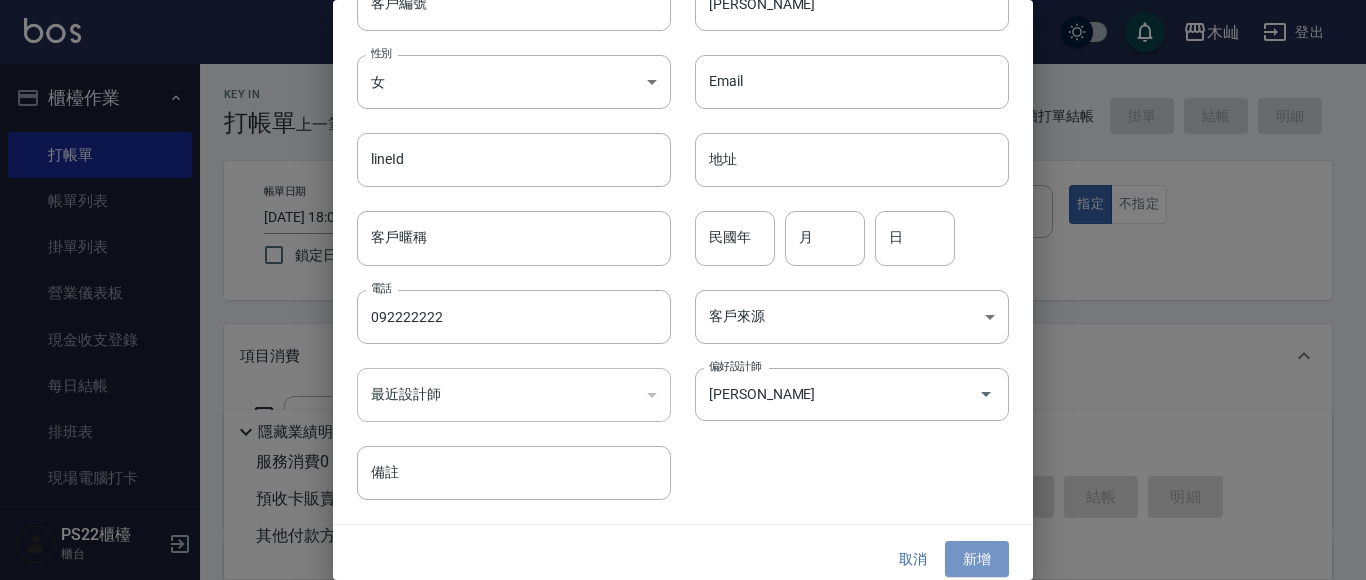 click on "新增" at bounding box center [977, 559] 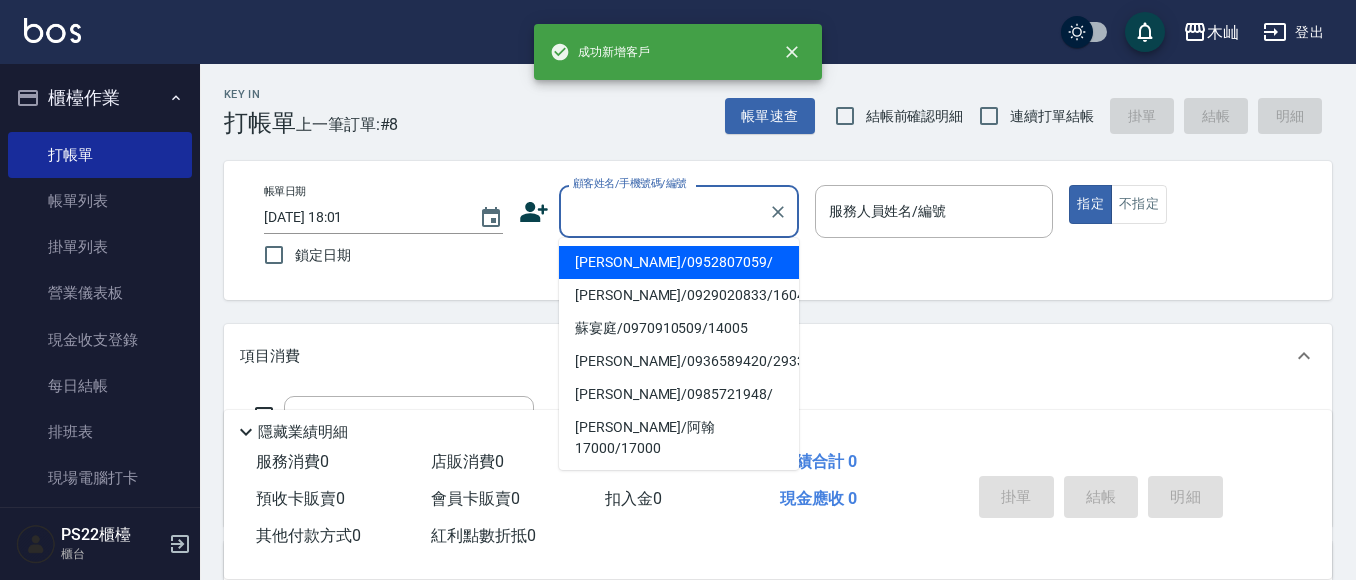 click on "顧客姓名/手機號碼/編號" at bounding box center (664, 211) 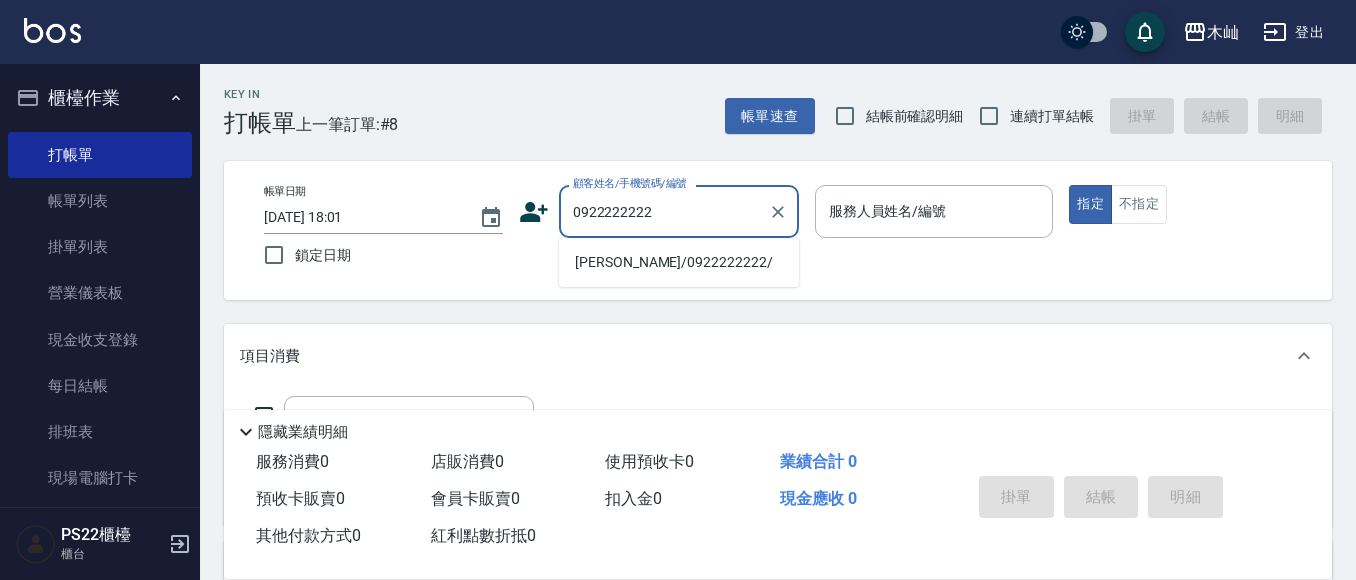 click on "[PERSON_NAME]/0922222222/" at bounding box center (679, 262) 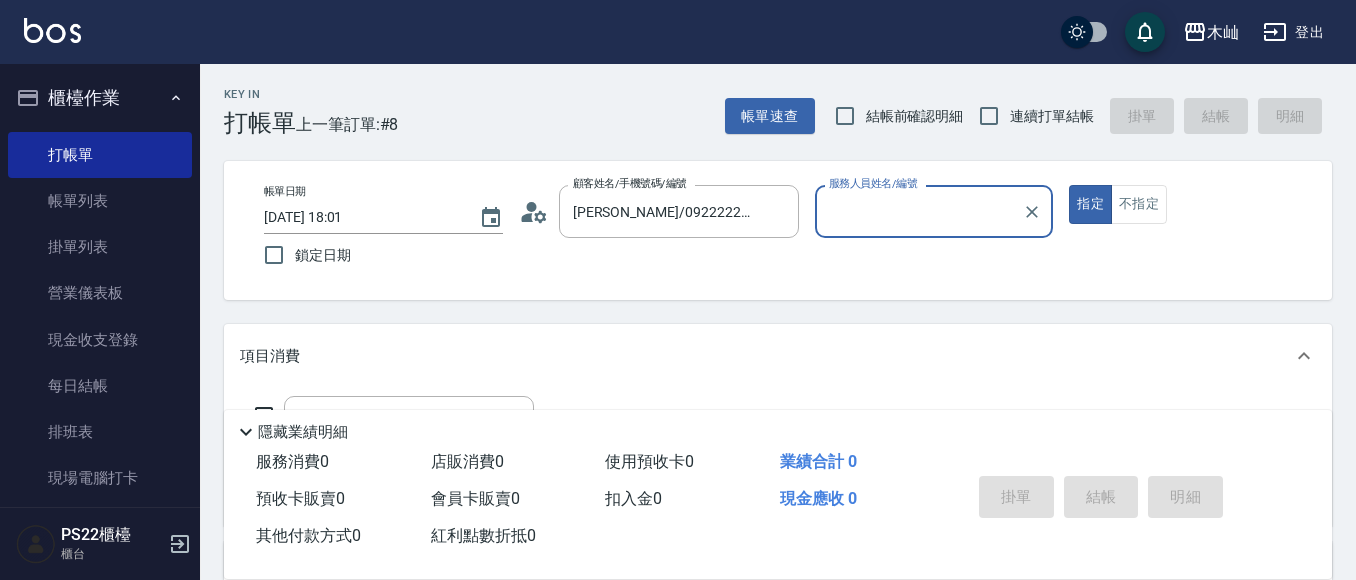 type on "雅芳-012" 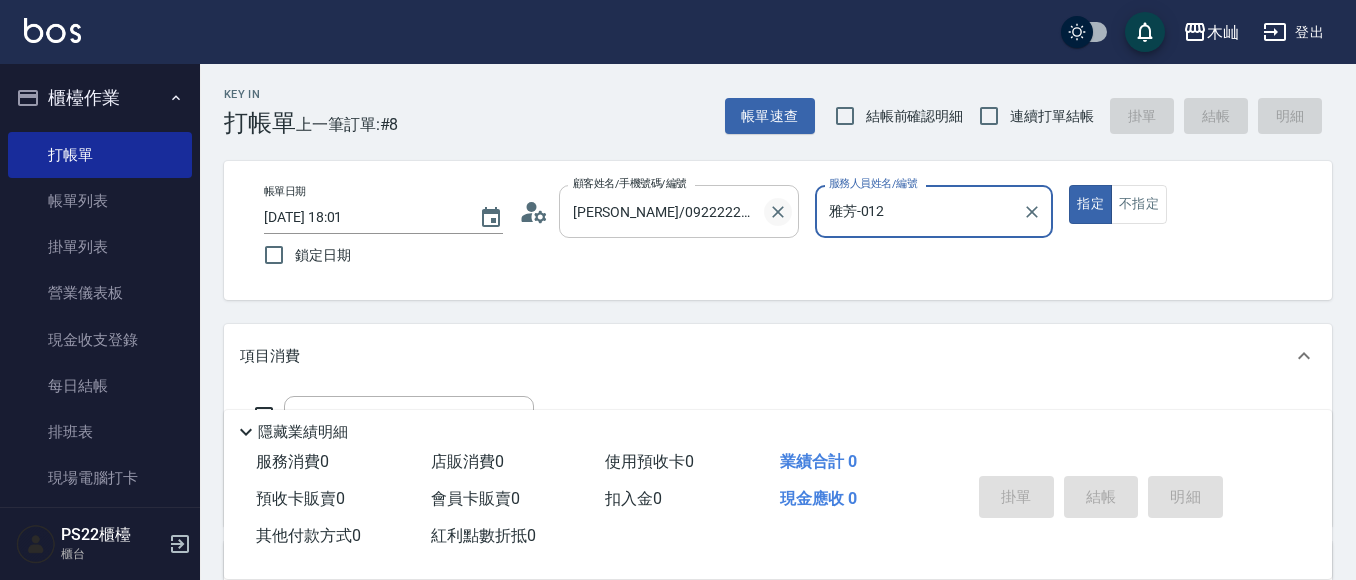 click 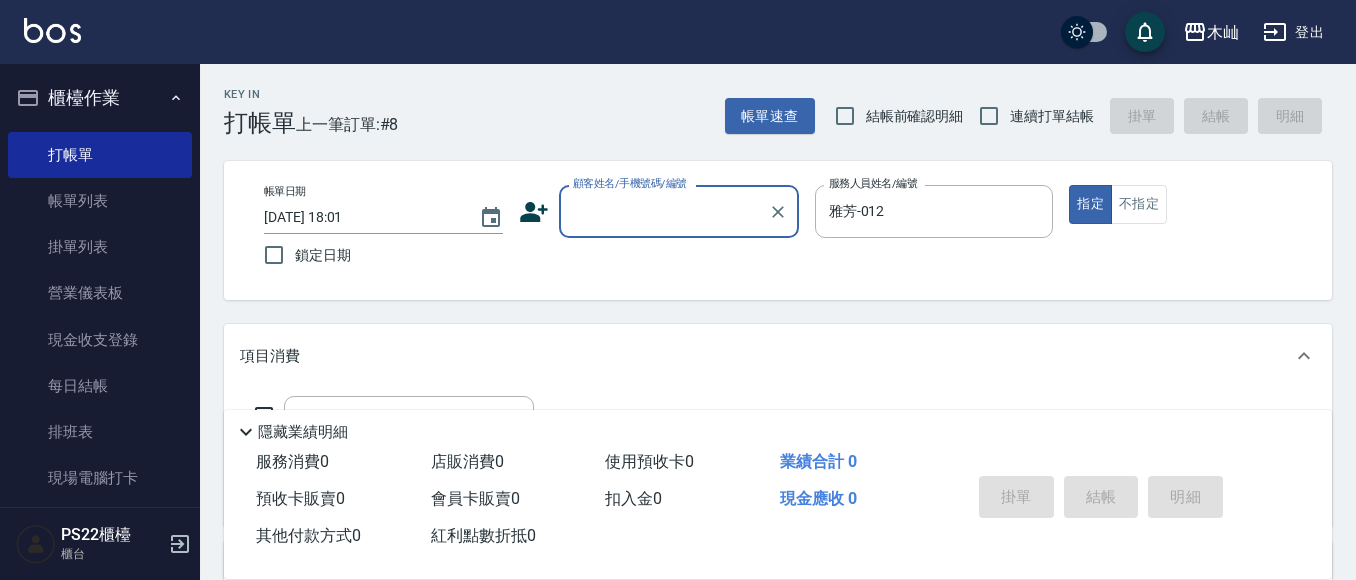 click 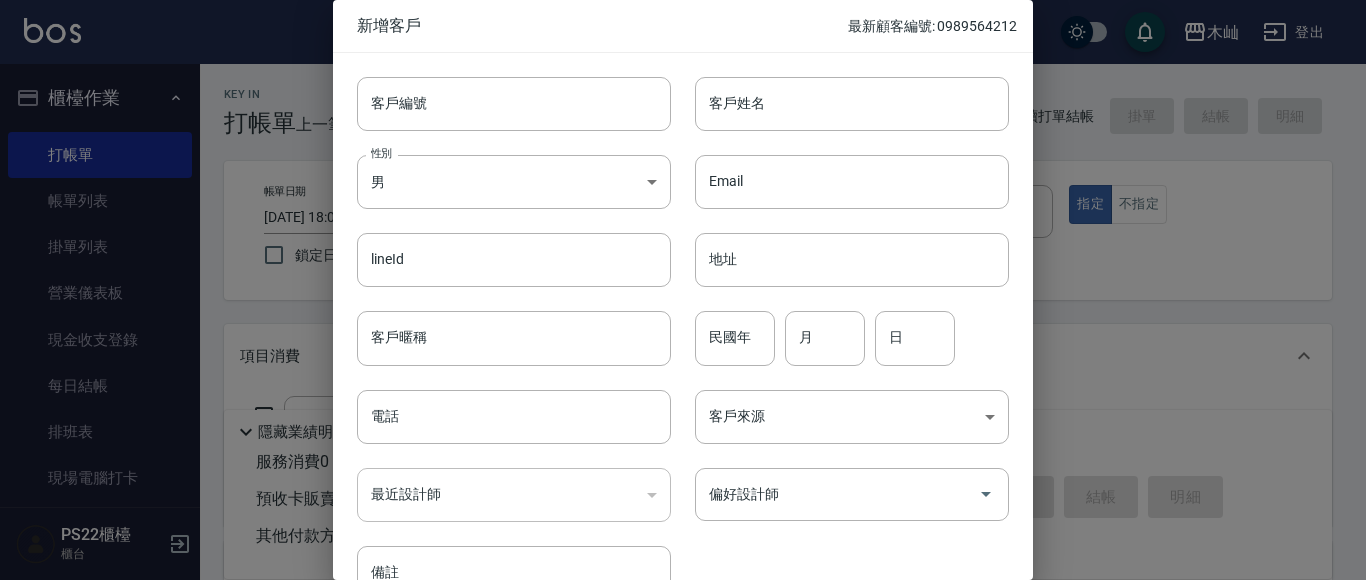 click at bounding box center [683, 290] 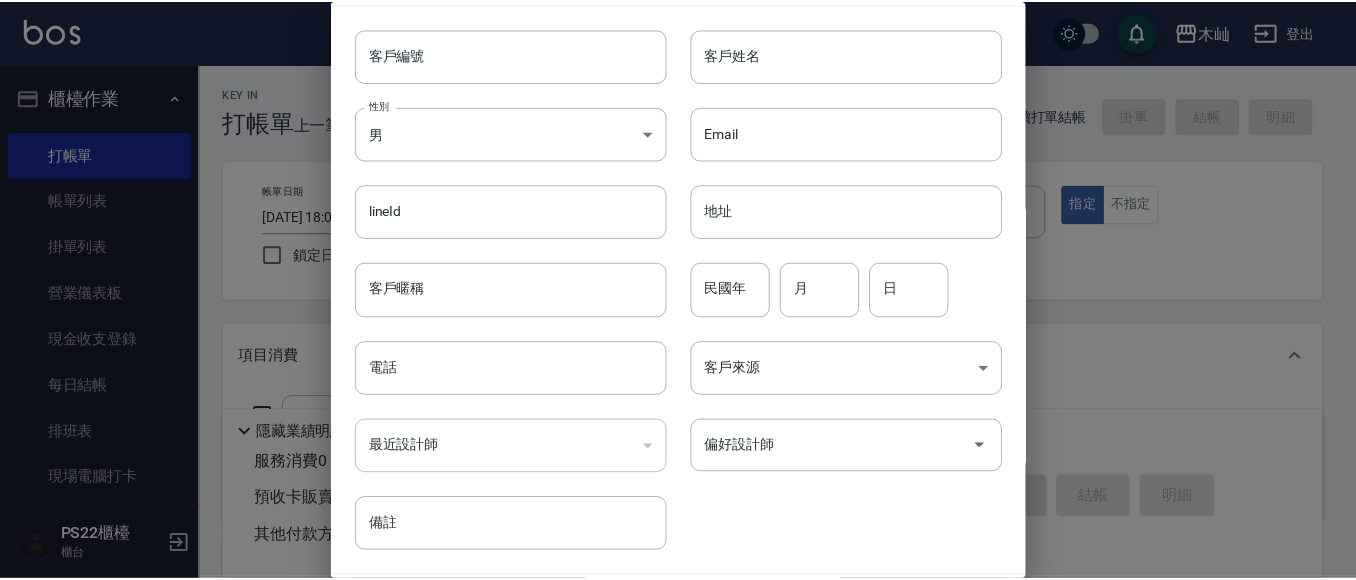 scroll, scrollTop: 113, scrollLeft: 0, axis: vertical 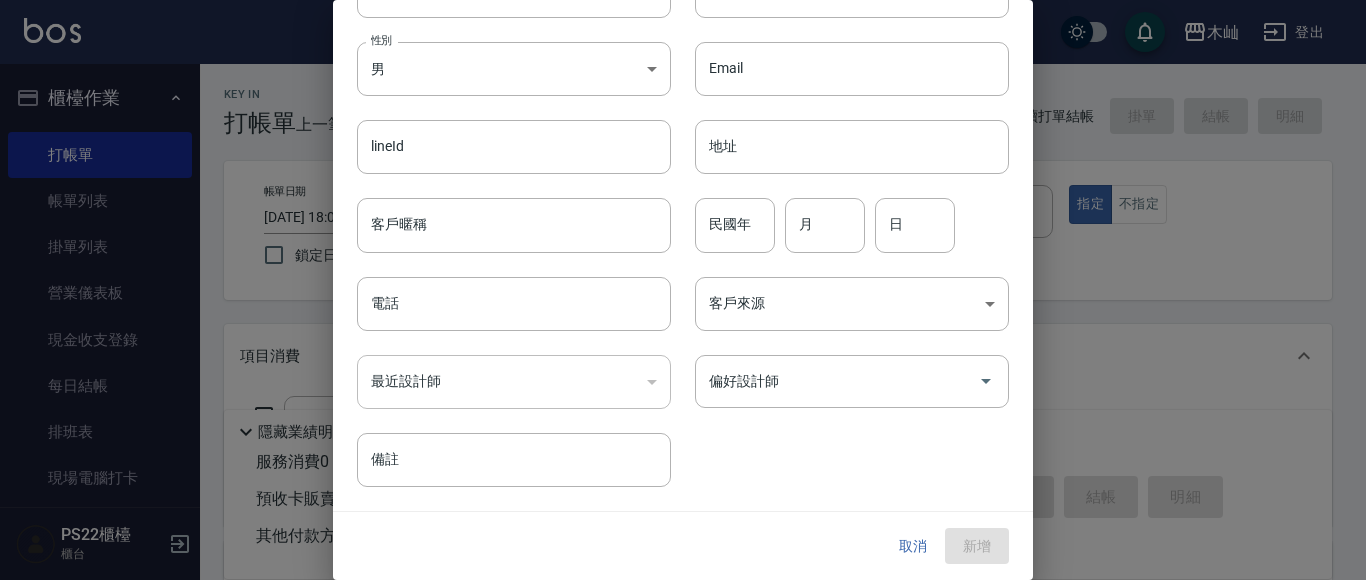 click on "取消" at bounding box center (913, 546) 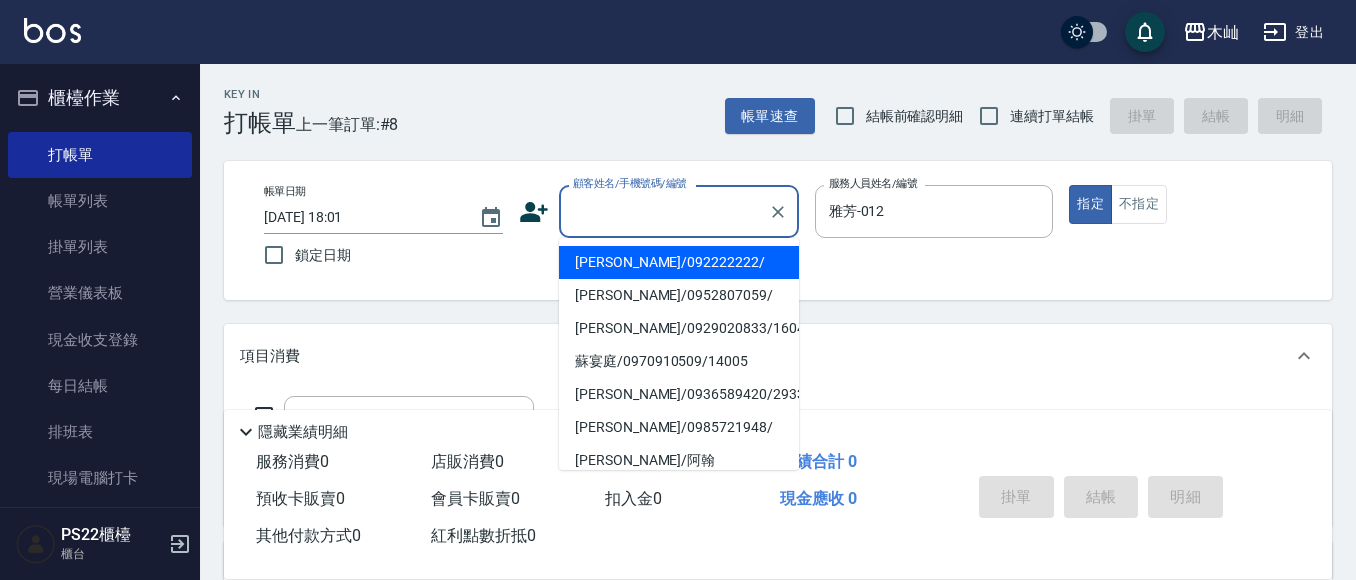 click on "顧客姓名/手機號碼/編號" at bounding box center [664, 211] 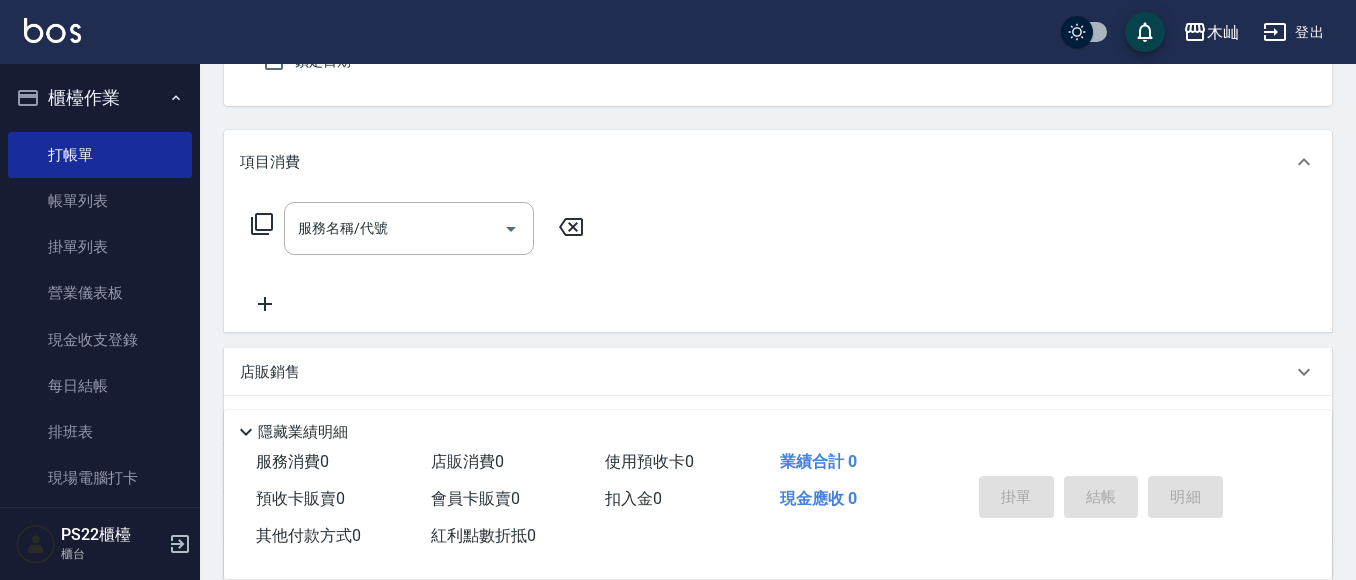 scroll, scrollTop: 200, scrollLeft: 0, axis: vertical 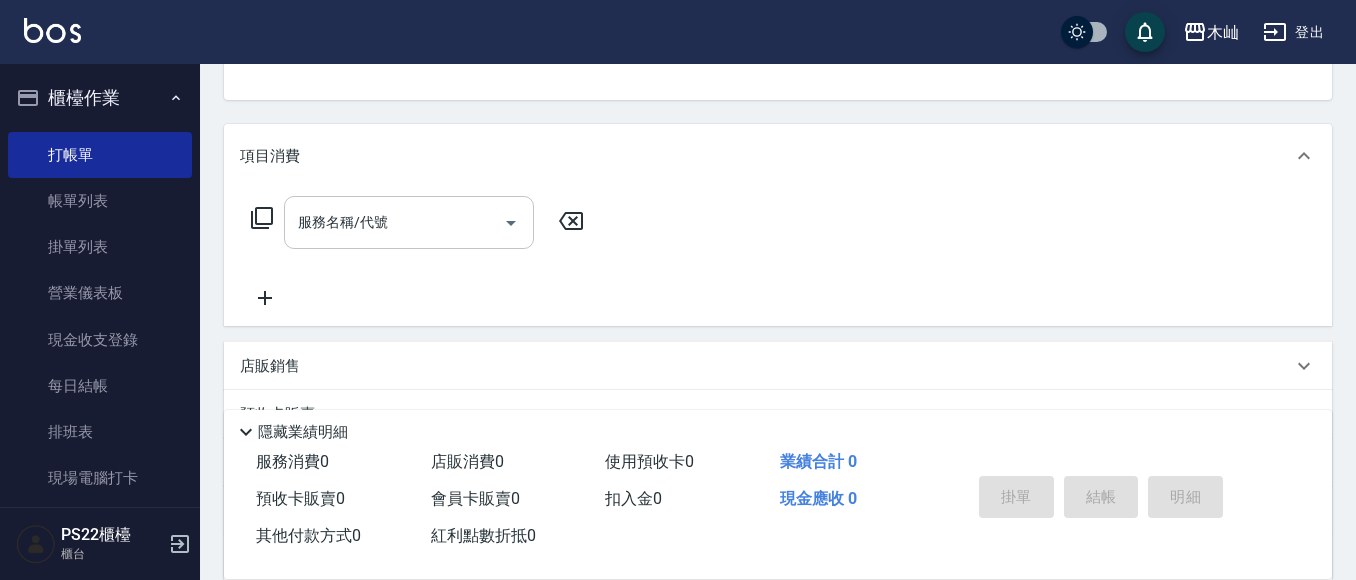 click on "服務名稱/代號" at bounding box center (394, 222) 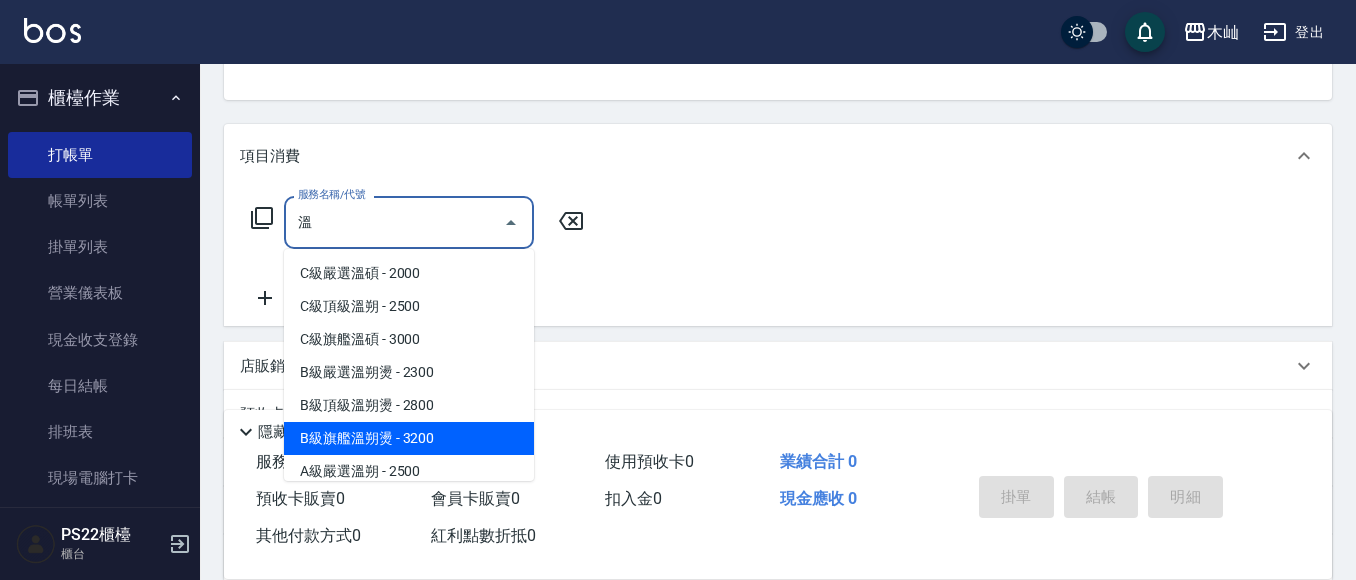 scroll, scrollTop: 81, scrollLeft: 0, axis: vertical 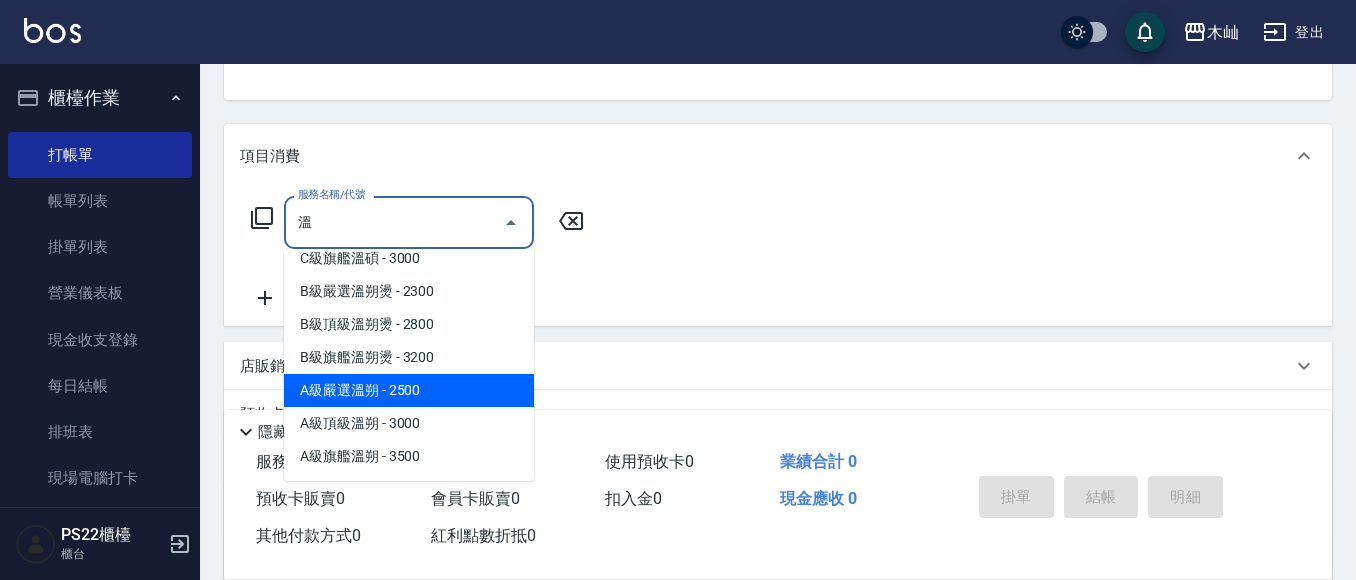 click on "A級嚴選溫朔 - 2500" at bounding box center [409, 390] 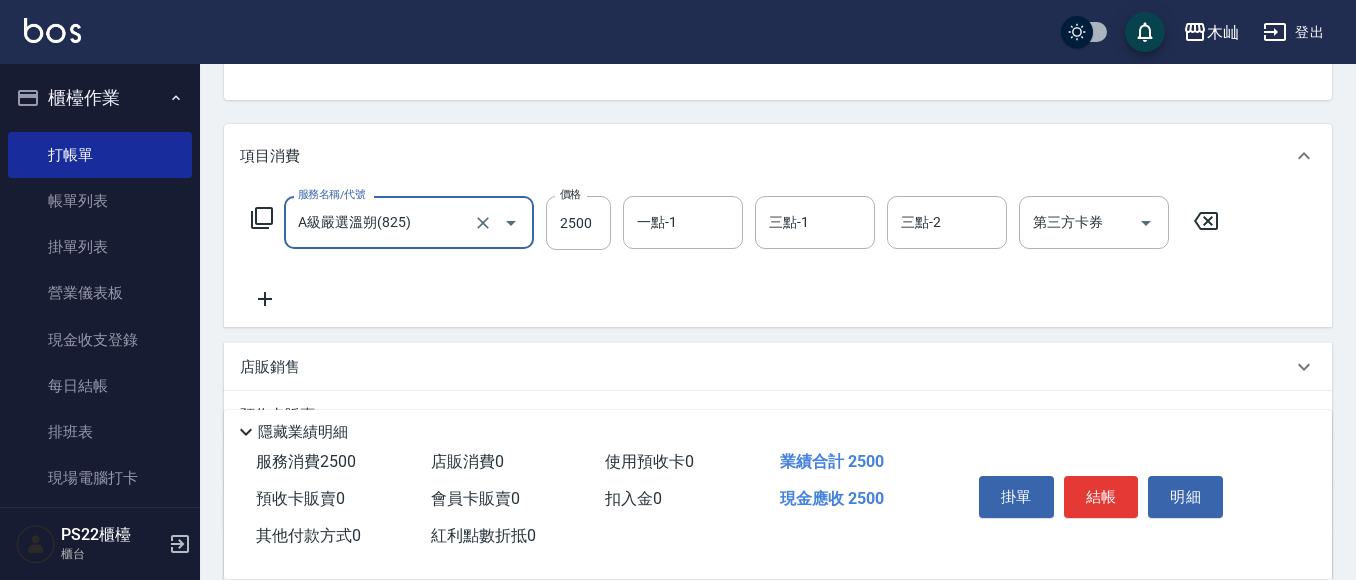 type on "A級嚴選溫朔(825)" 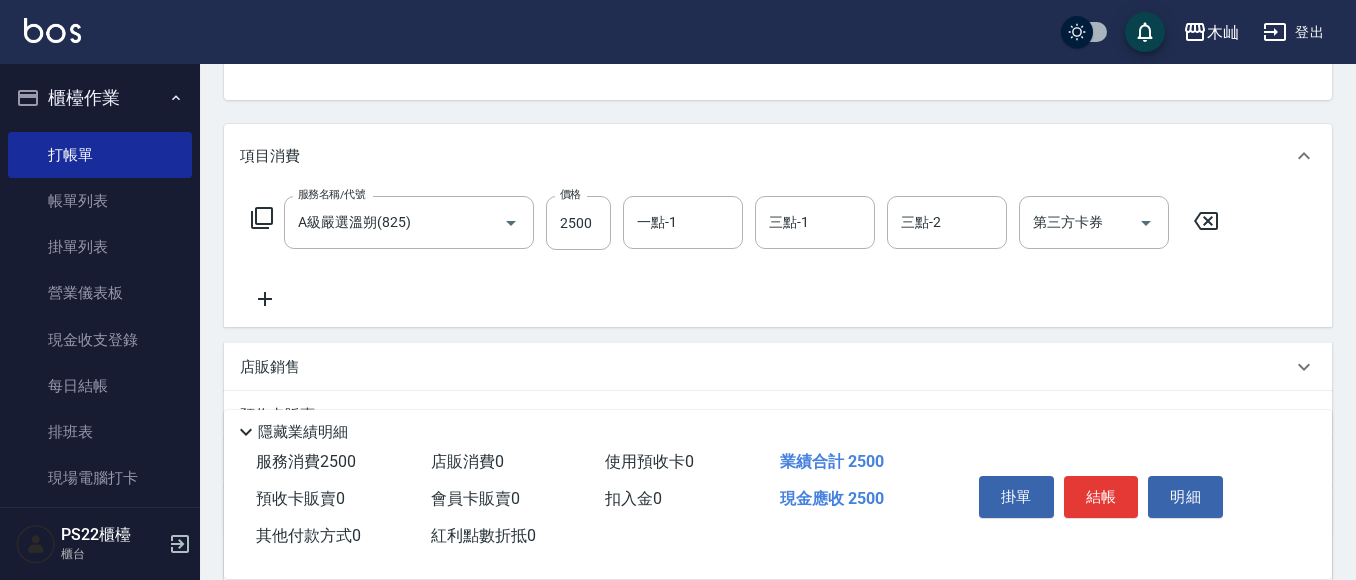 click 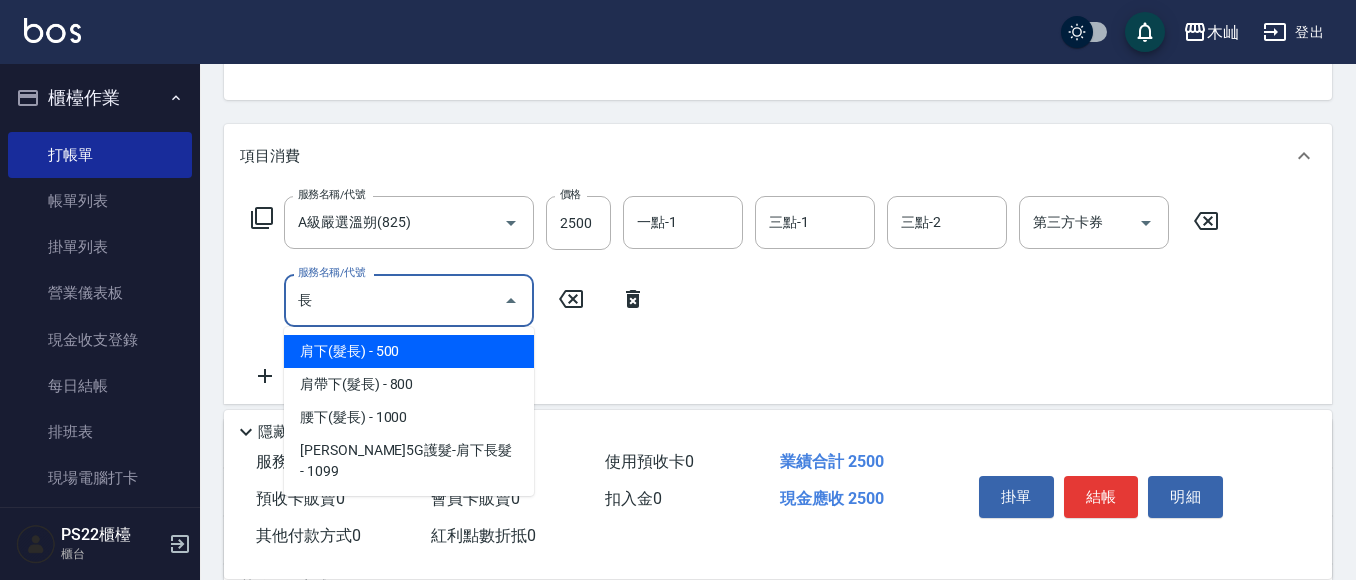 click on "肩下(髮長) - 500" at bounding box center [409, 351] 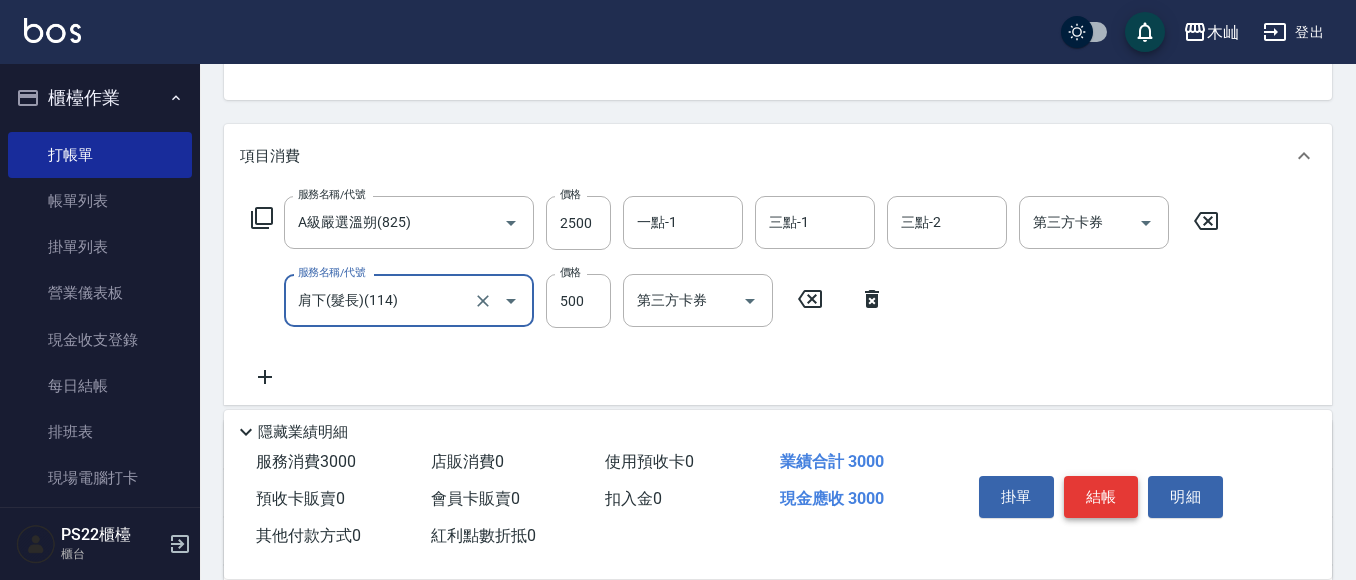 type on "肩下(髮長)(114)" 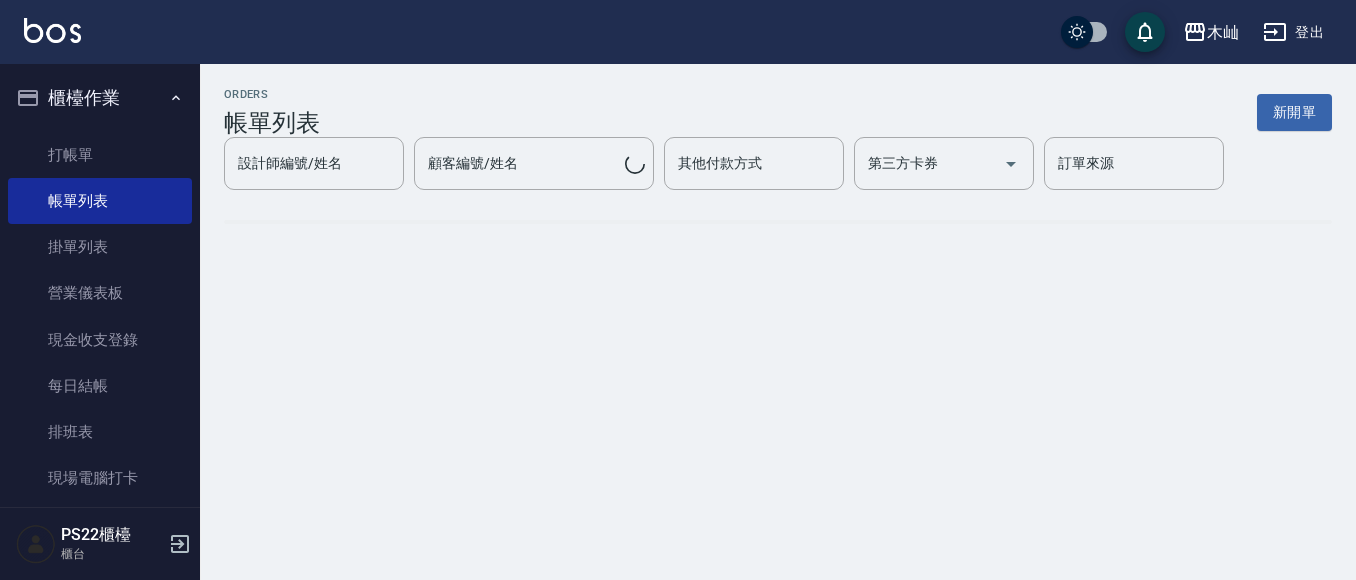 scroll, scrollTop: 0, scrollLeft: 0, axis: both 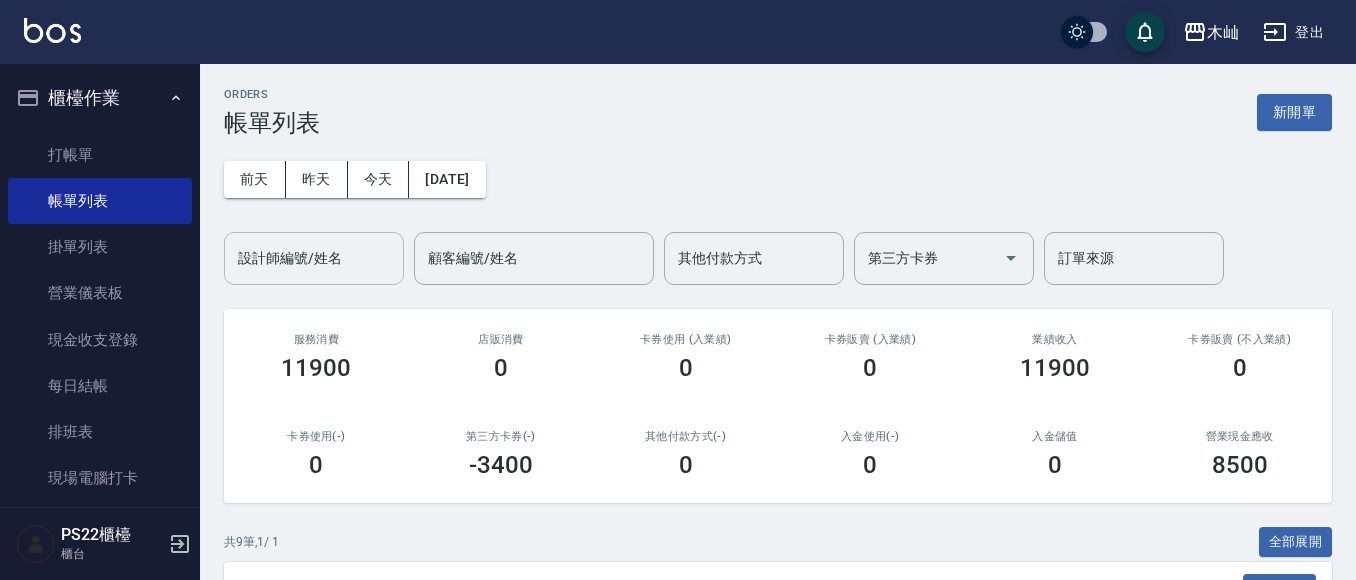 click on "設計師編號/姓名" at bounding box center [314, 258] 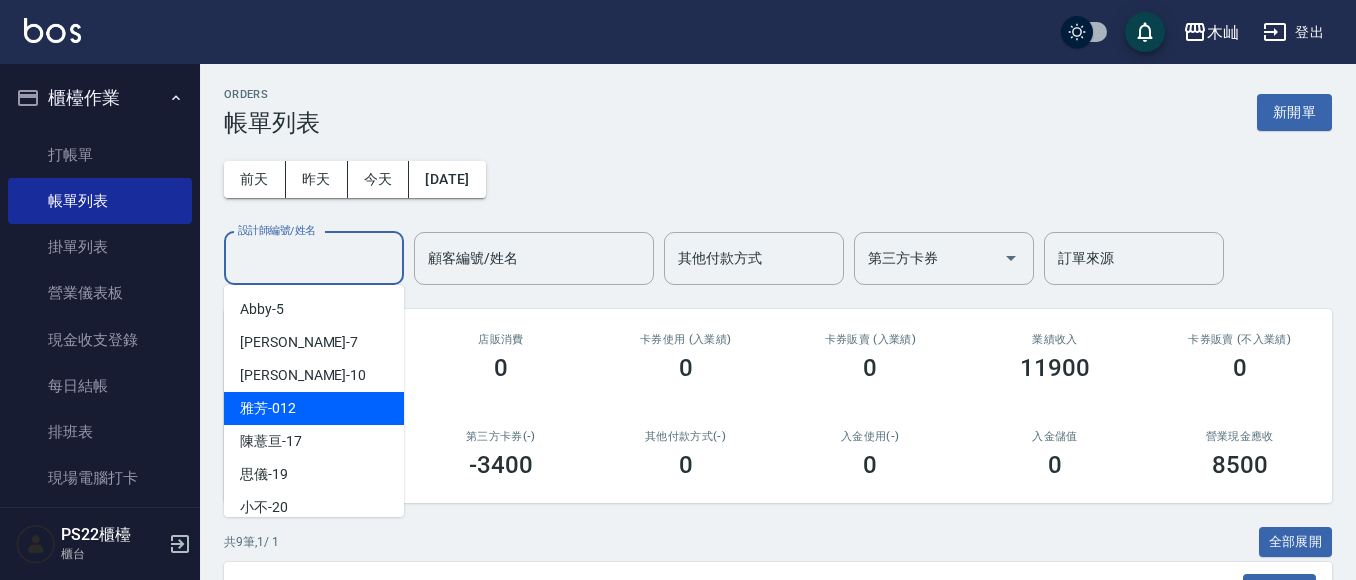 click on "雅芳 -012" at bounding box center (314, 408) 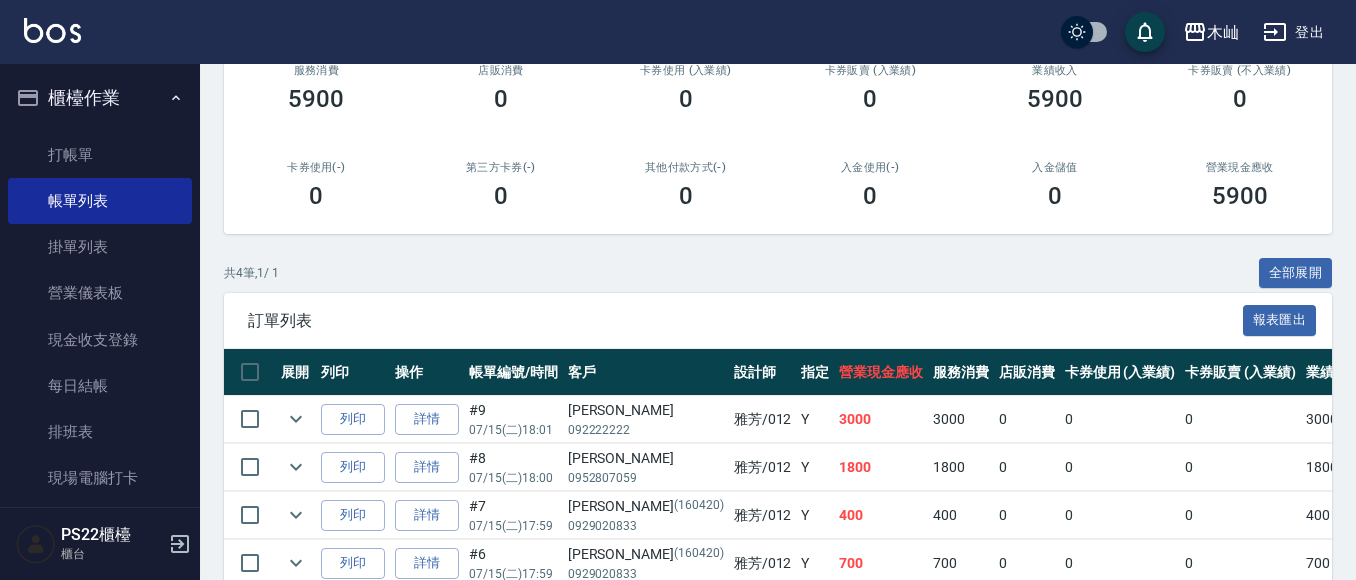 scroll, scrollTop: 372, scrollLeft: 0, axis: vertical 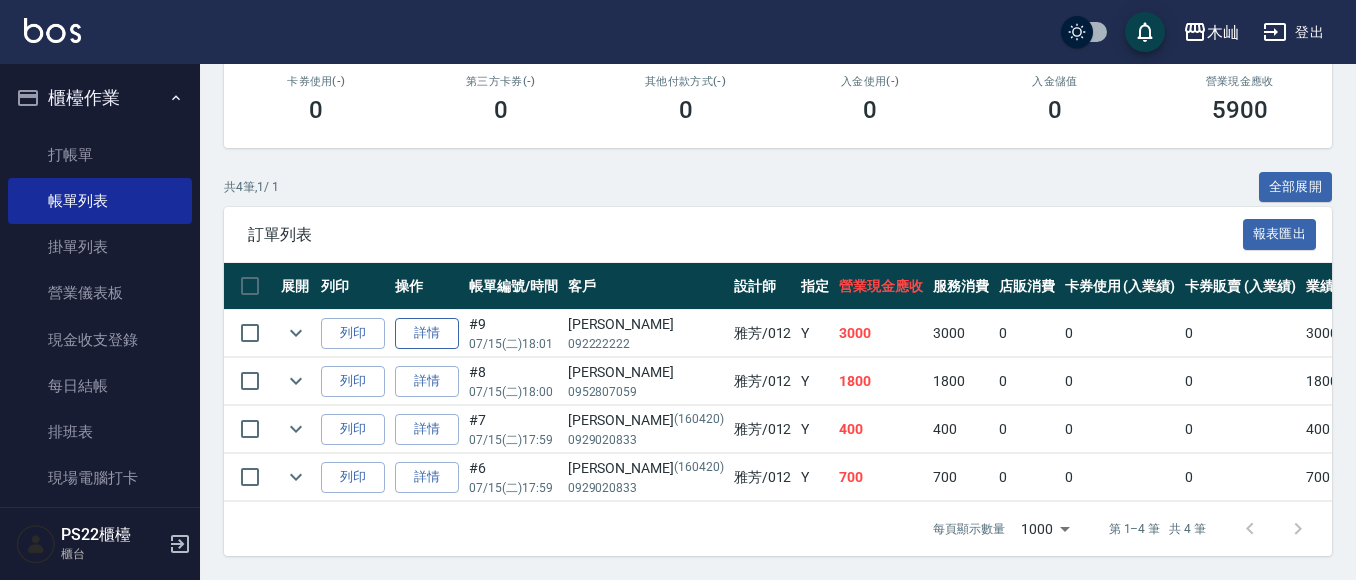 click on "詳情" at bounding box center (427, 333) 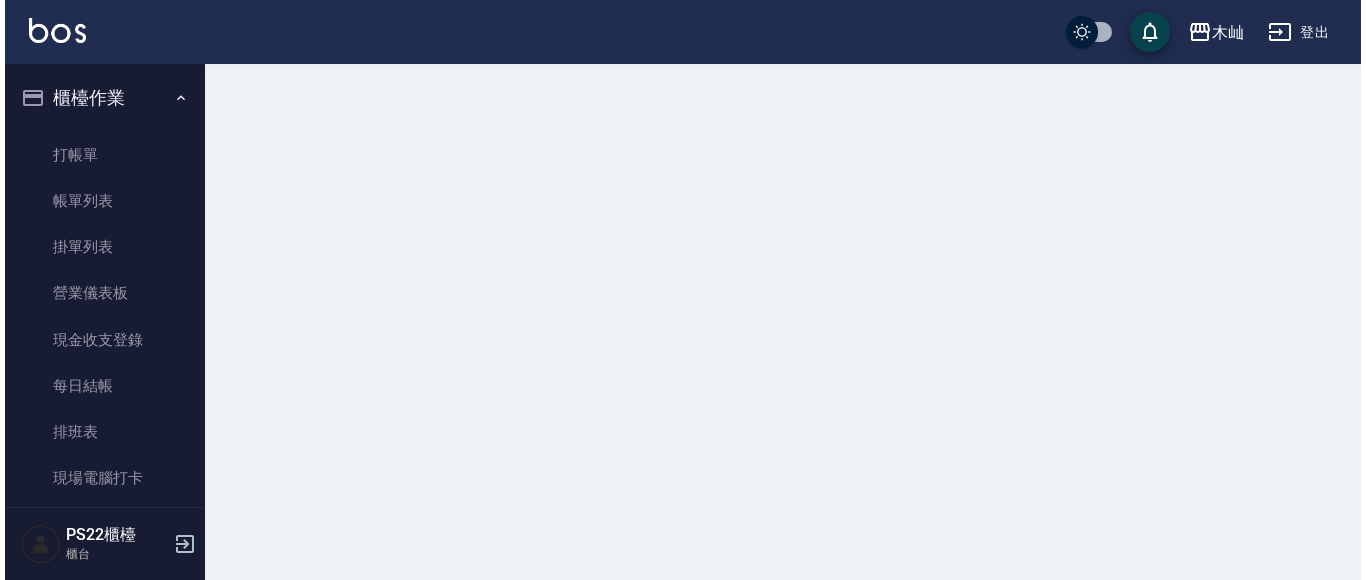 scroll, scrollTop: 0, scrollLeft: 0, axis: both 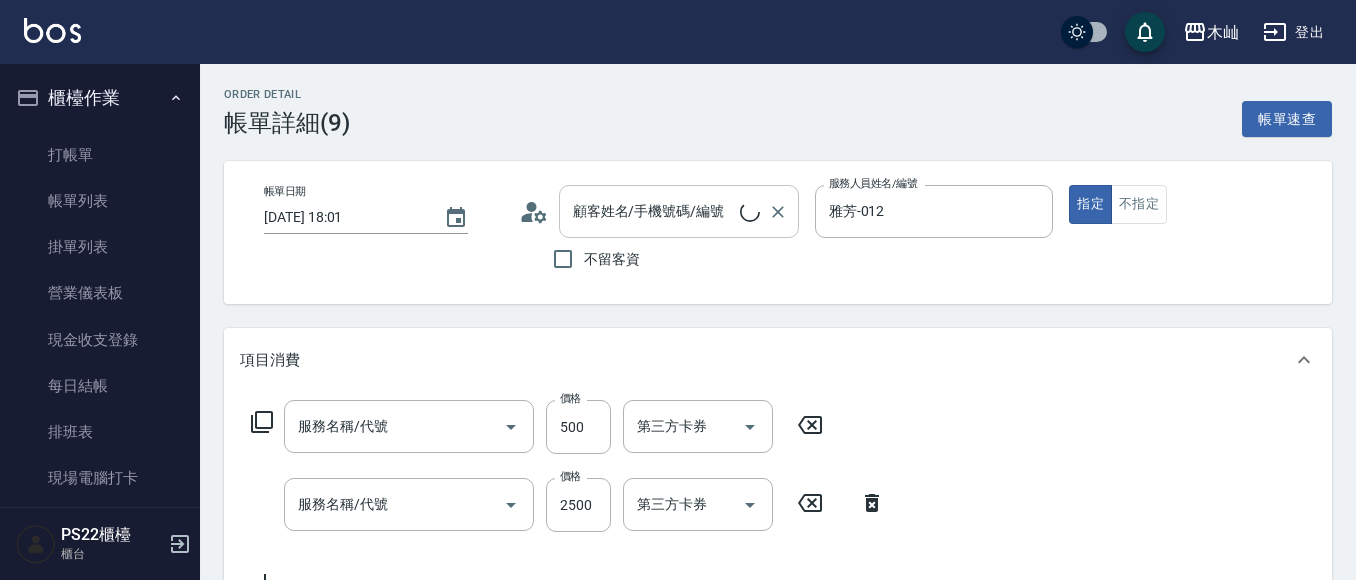 type on "[DATE] 18:01" 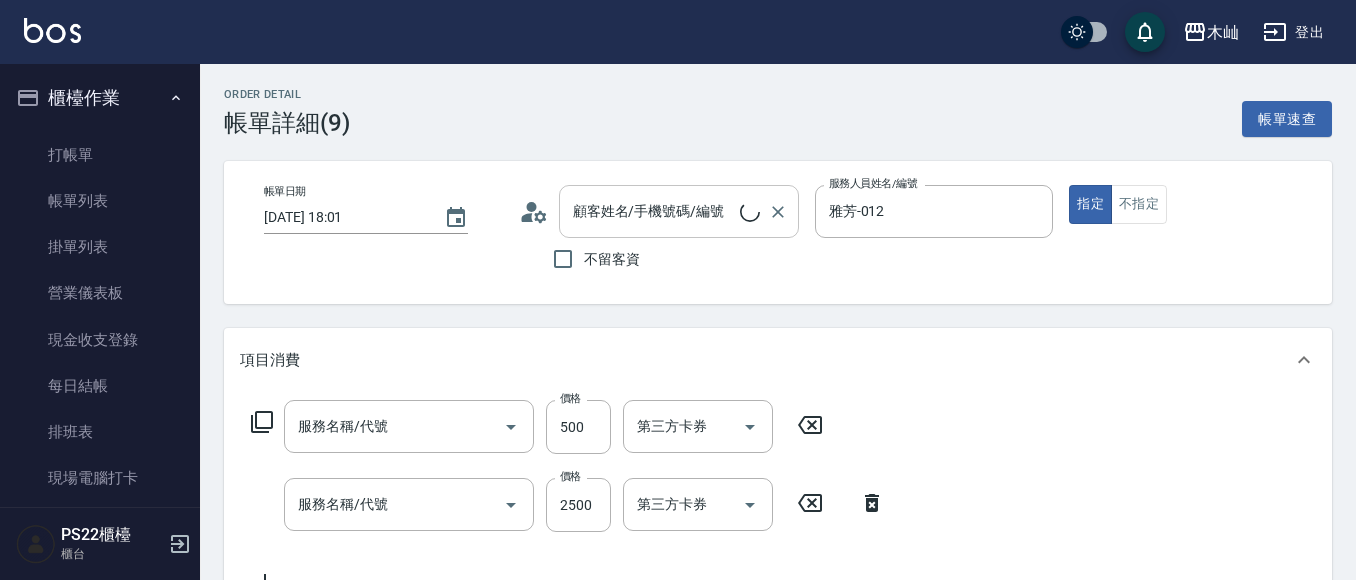 type on "雅芳-012" 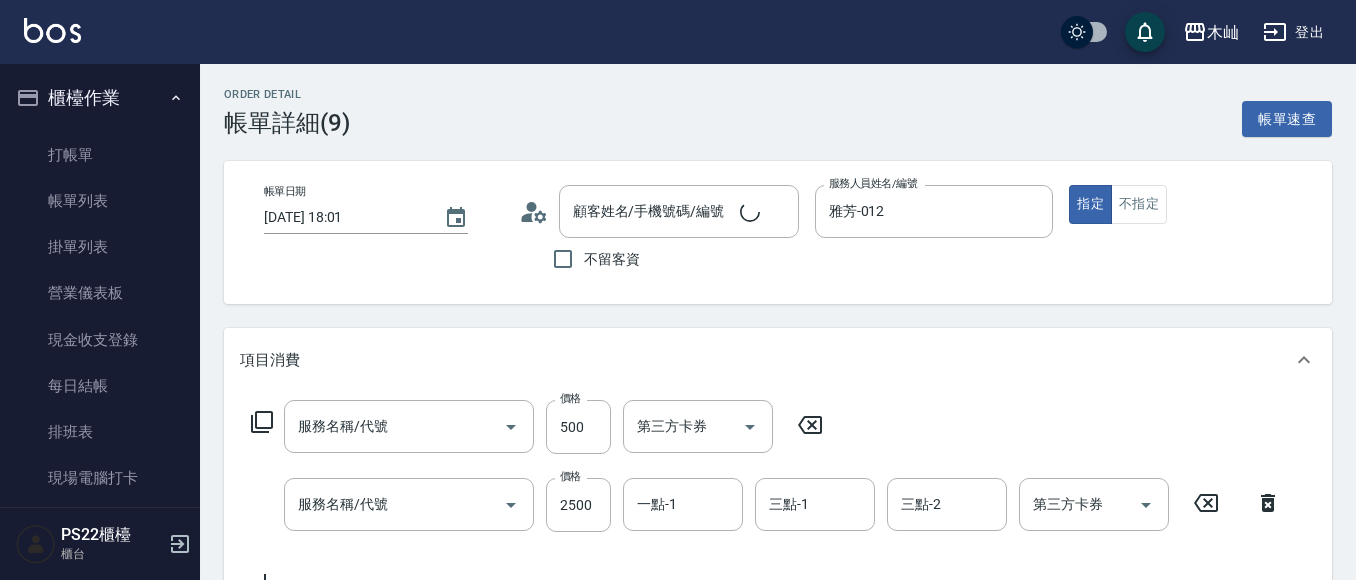 click 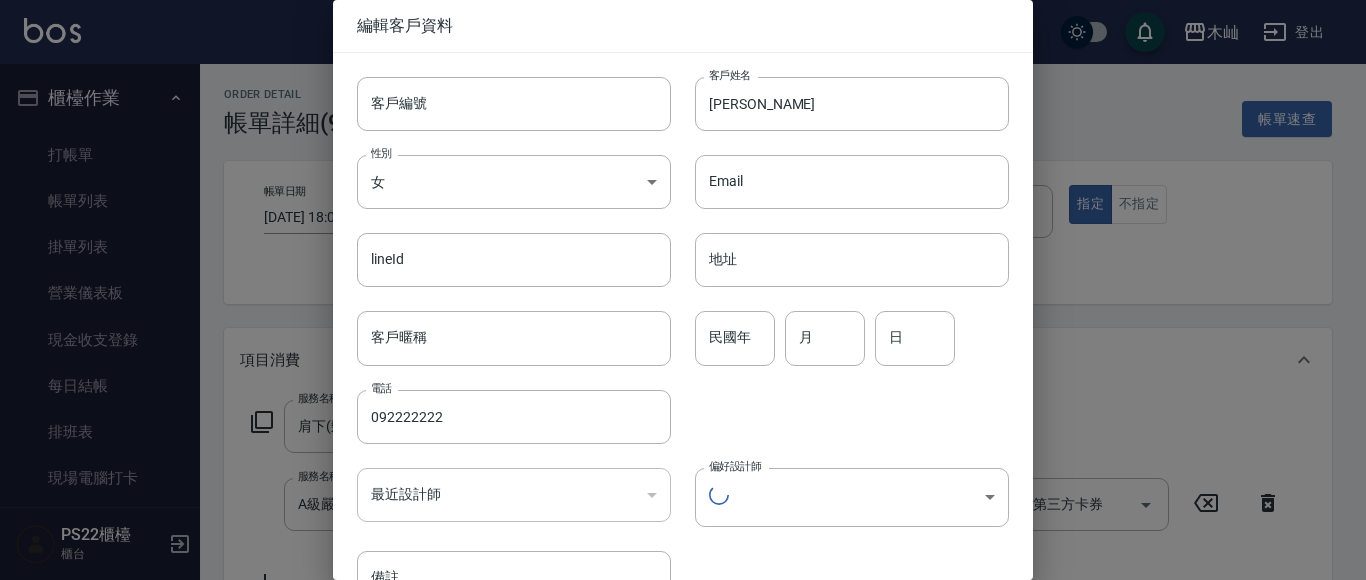 type on "[PERSON_NAME]/092222222/" 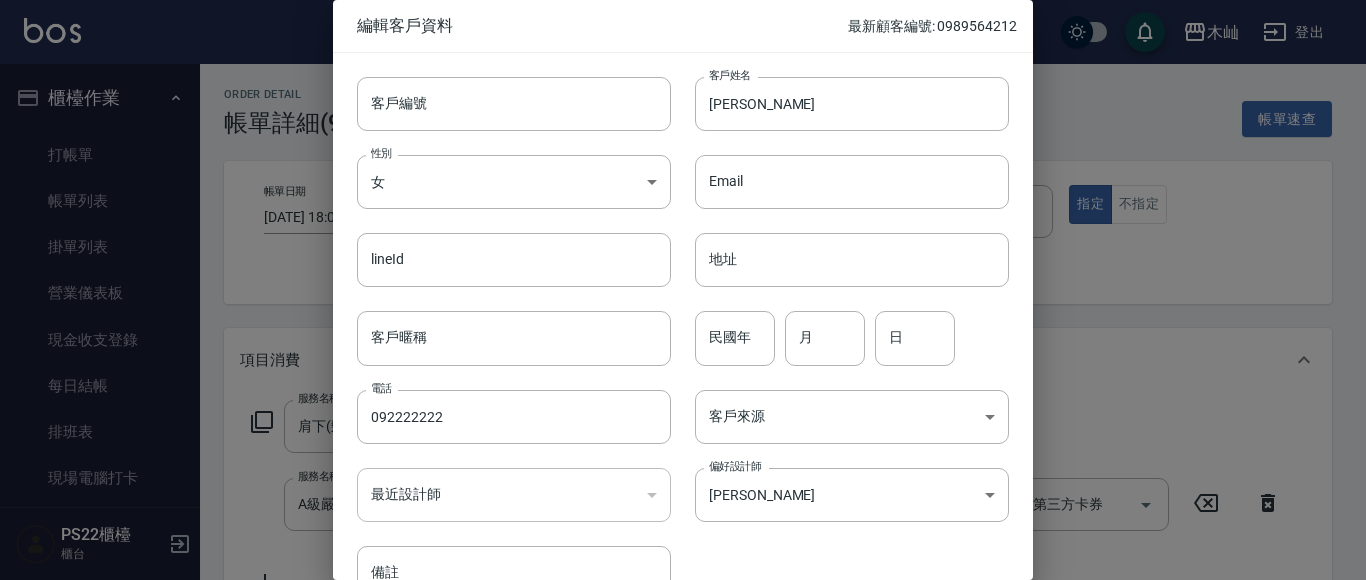 type on "e4d5d95d-aabc-4311-a601-951510852fd4" 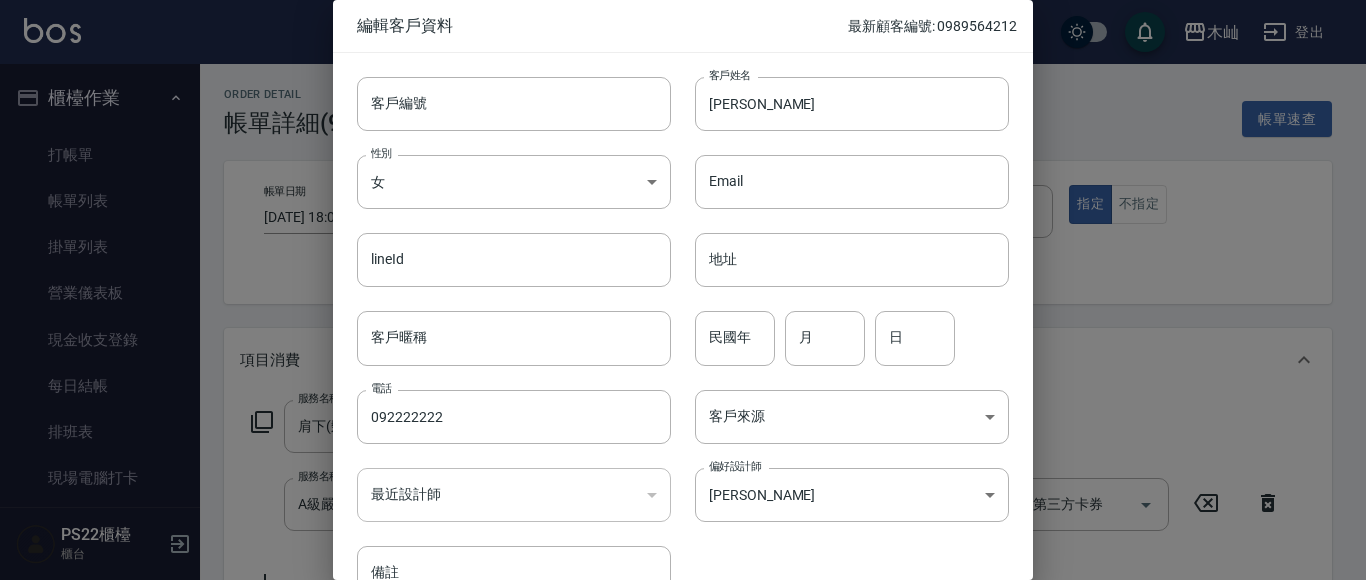 drag, startPoint x: 1143, startPoint y: 285, endPoint x: 1136, endPoint y: 304, distance: 20.248457 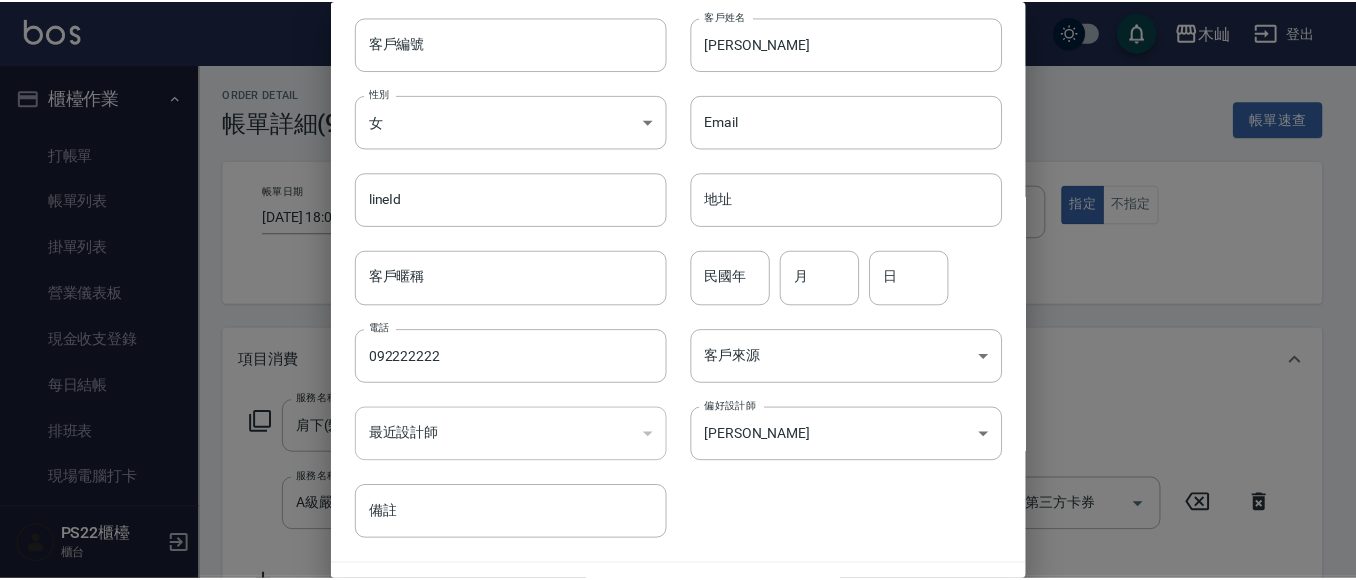 scroll, scrollTop: 113, scrollLeft: 0, axis: vertical 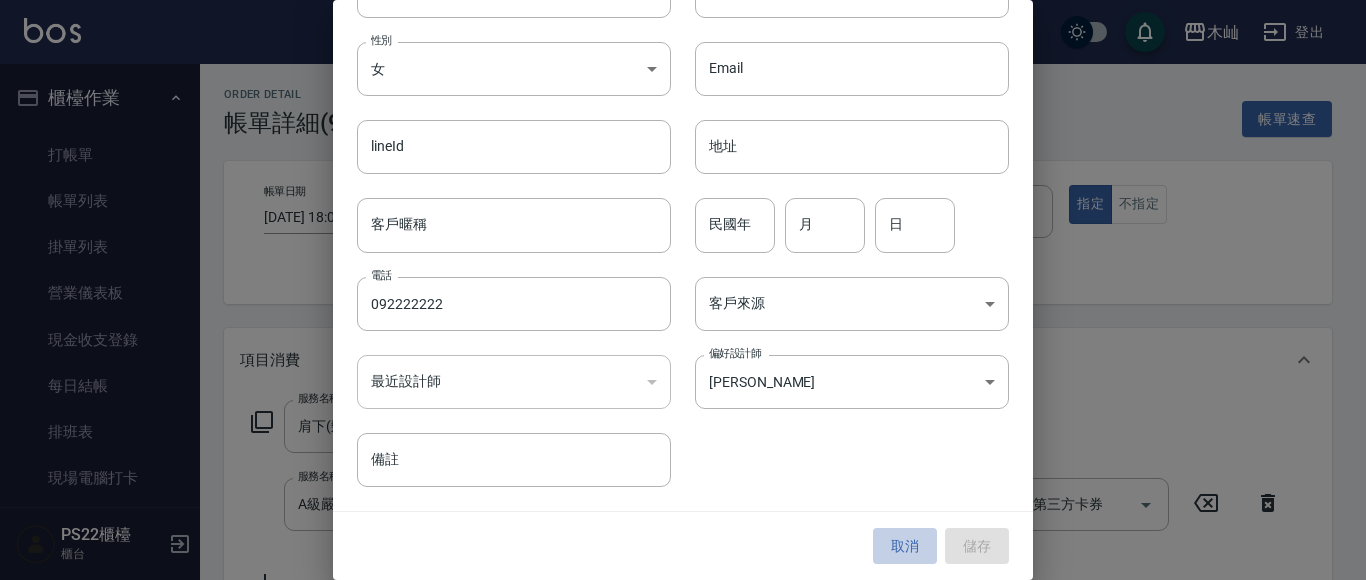click on "取消" at bounding box center (905, 546) 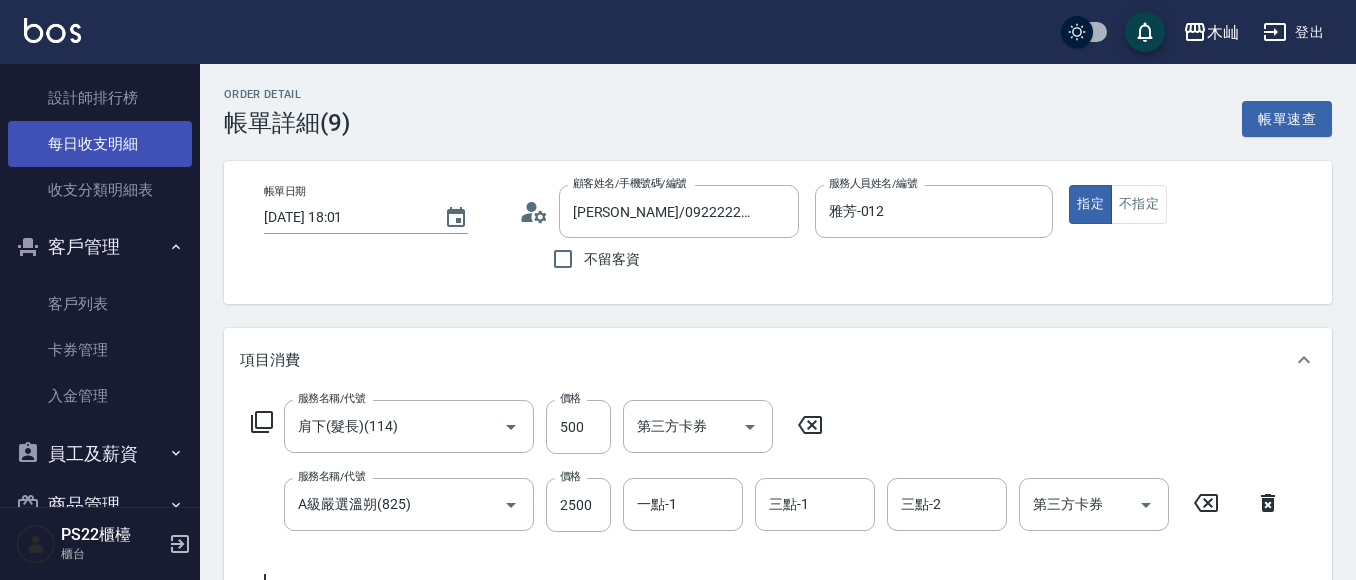 scroll, scrollTop: 1000, scrollLeft: 0, axis: vertical 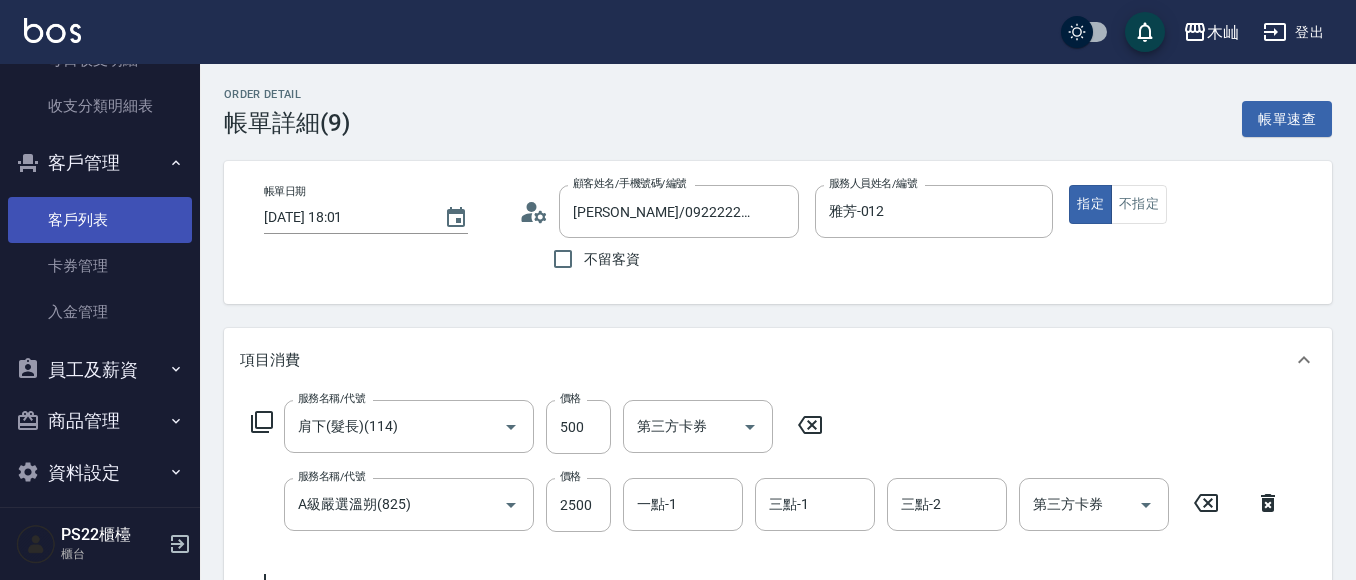 click on "客戶列表" at bounding box center [100, 220] 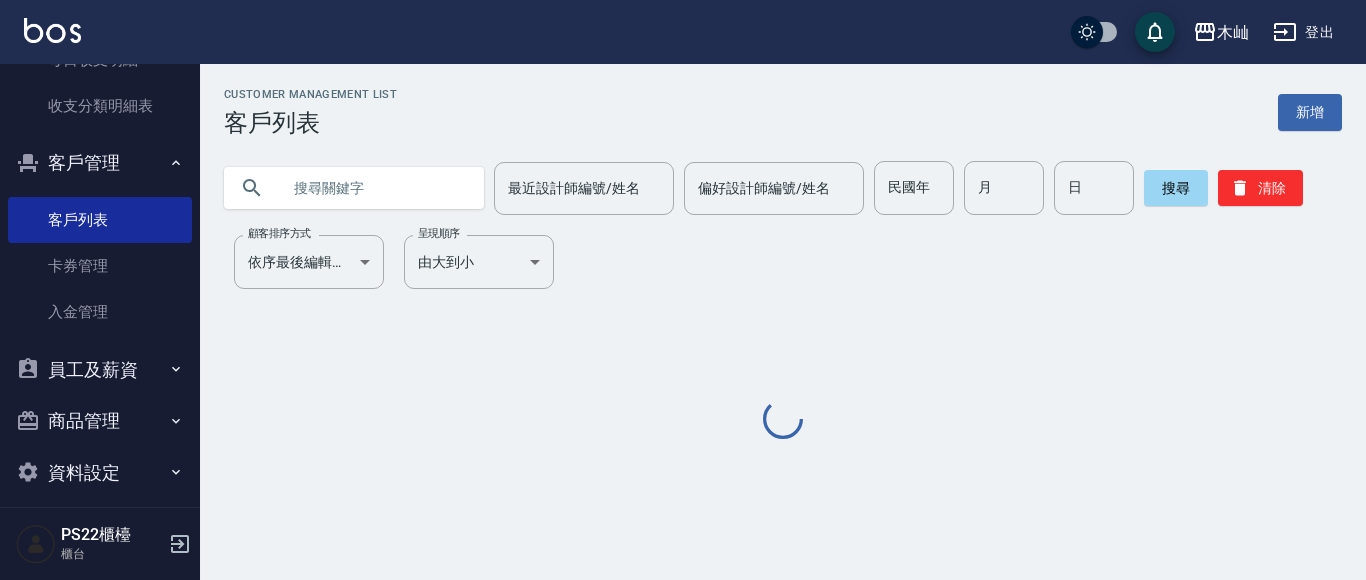 click at bounding box center (374, 188) 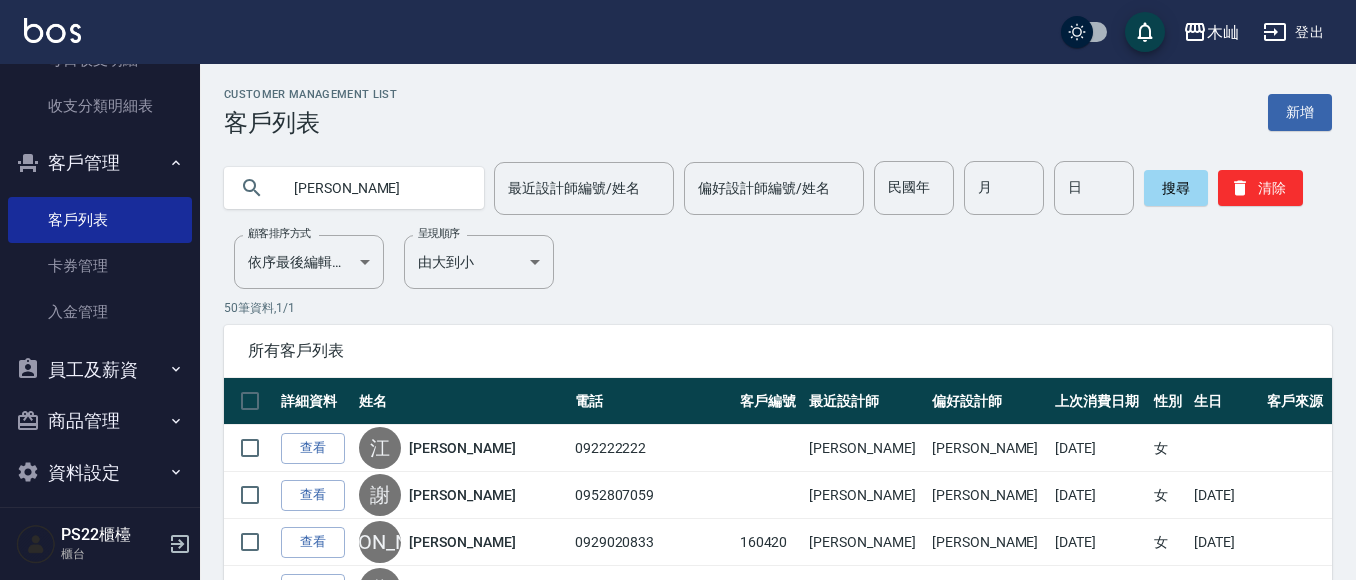 type on "[PERSON_NAME]" 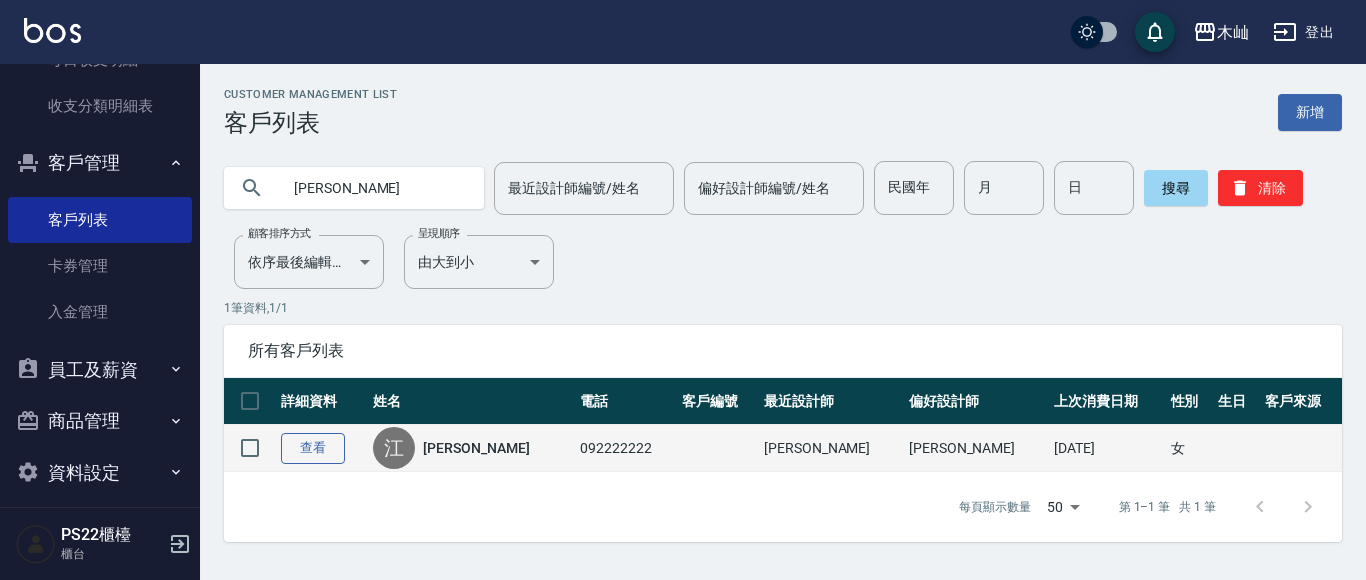 click on "查看" at bounding box center (313, 448) 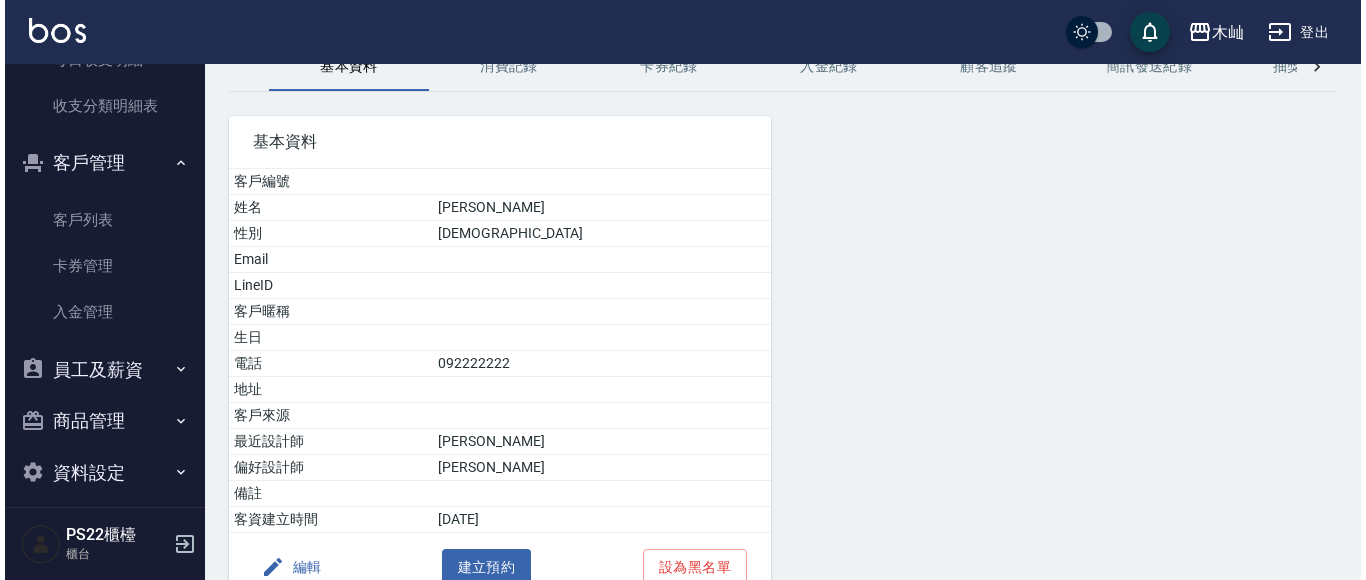 scroll, scrollTop: 208, scrollLeft: 0, axis: vertical 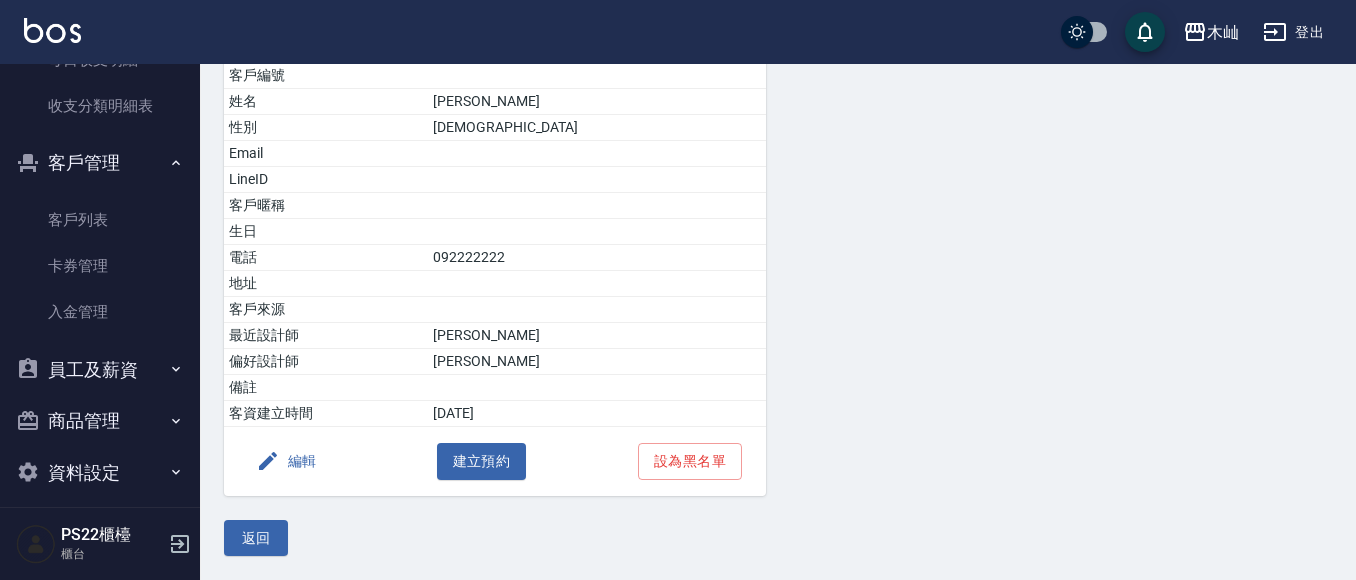 click on "編輯" at bounding box center [286, 461] 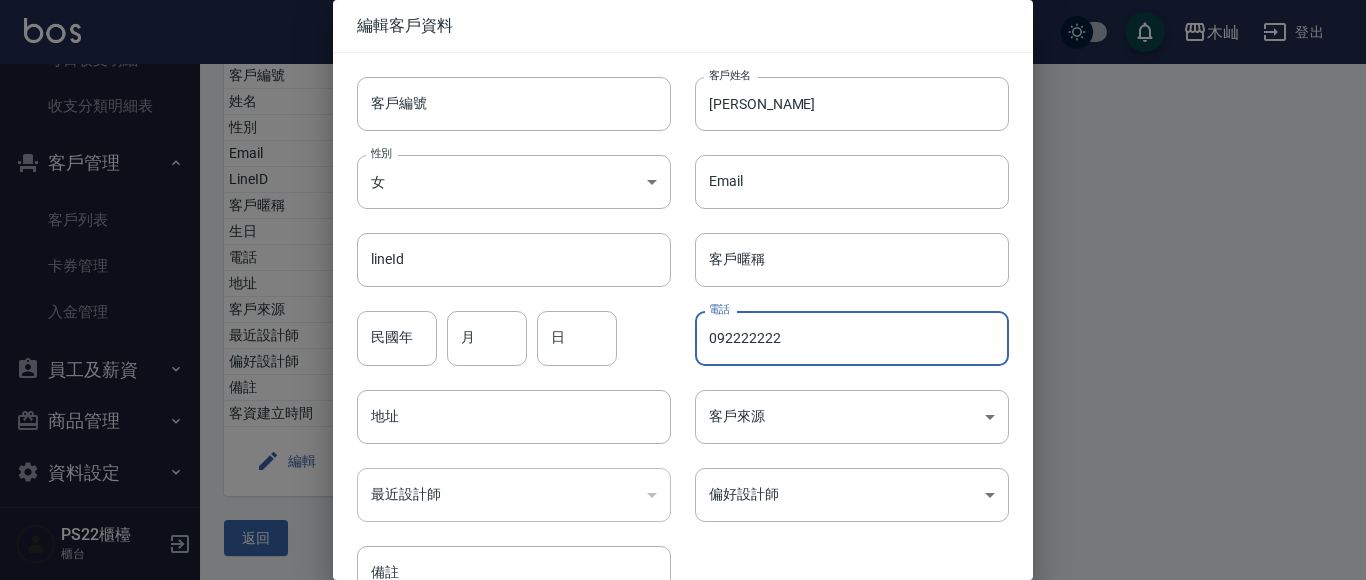 click on "092222222" at bounding box center (852, 338) 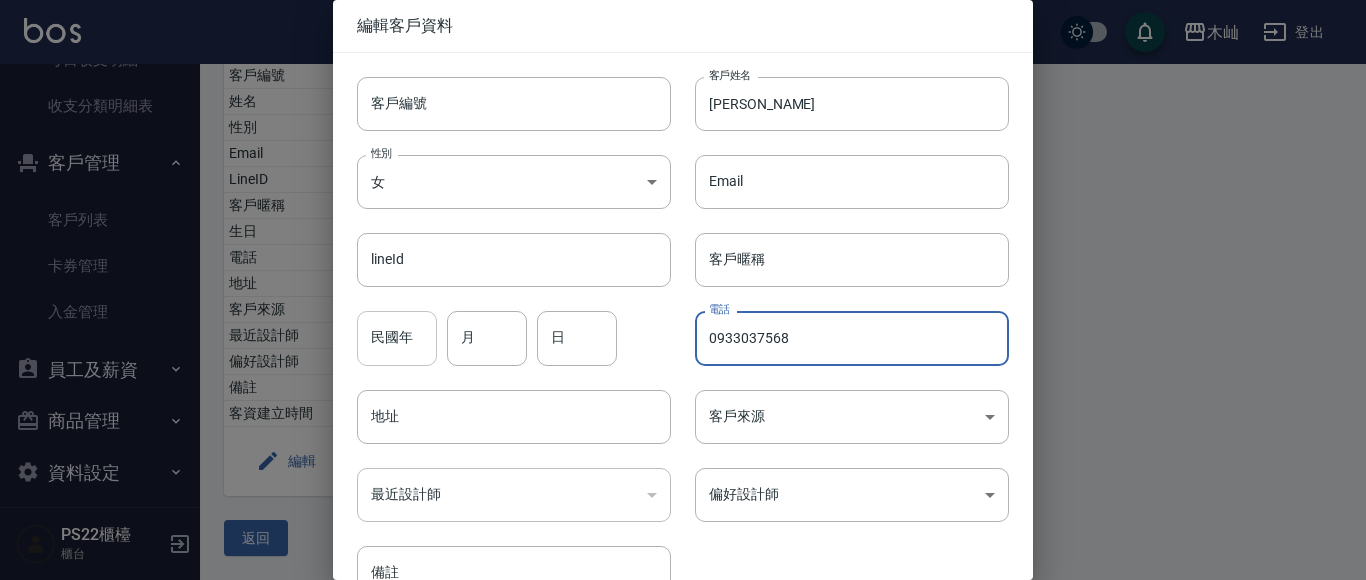 type on "0933037568" 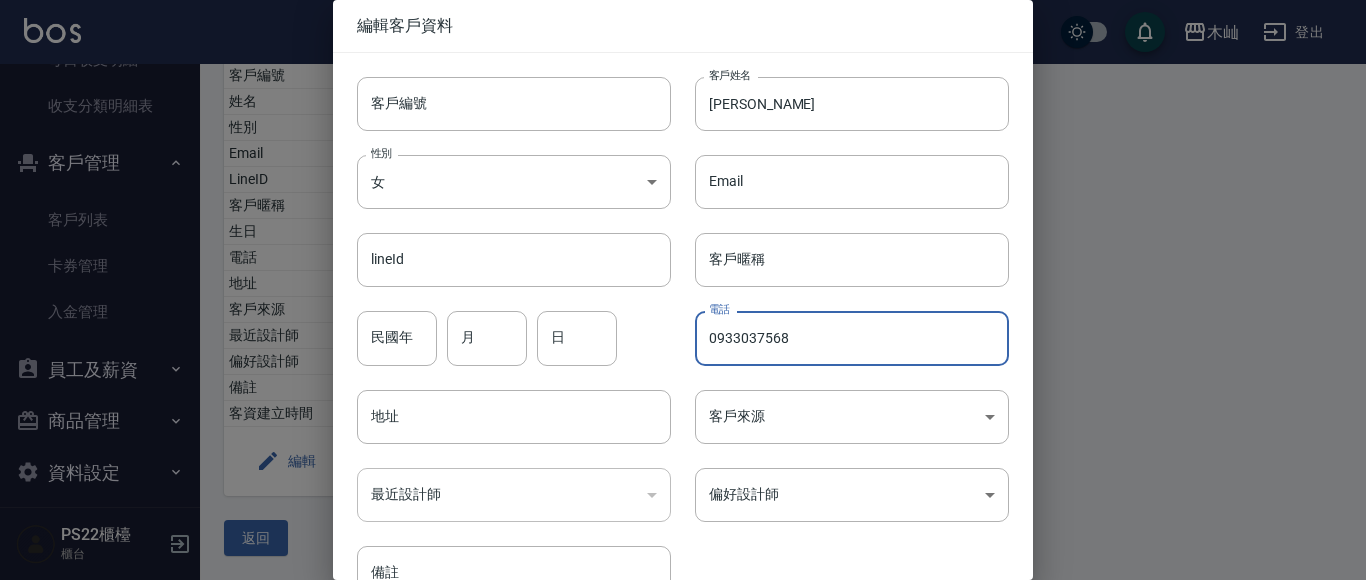 click on "民國年" at bounding box center (397, 338) 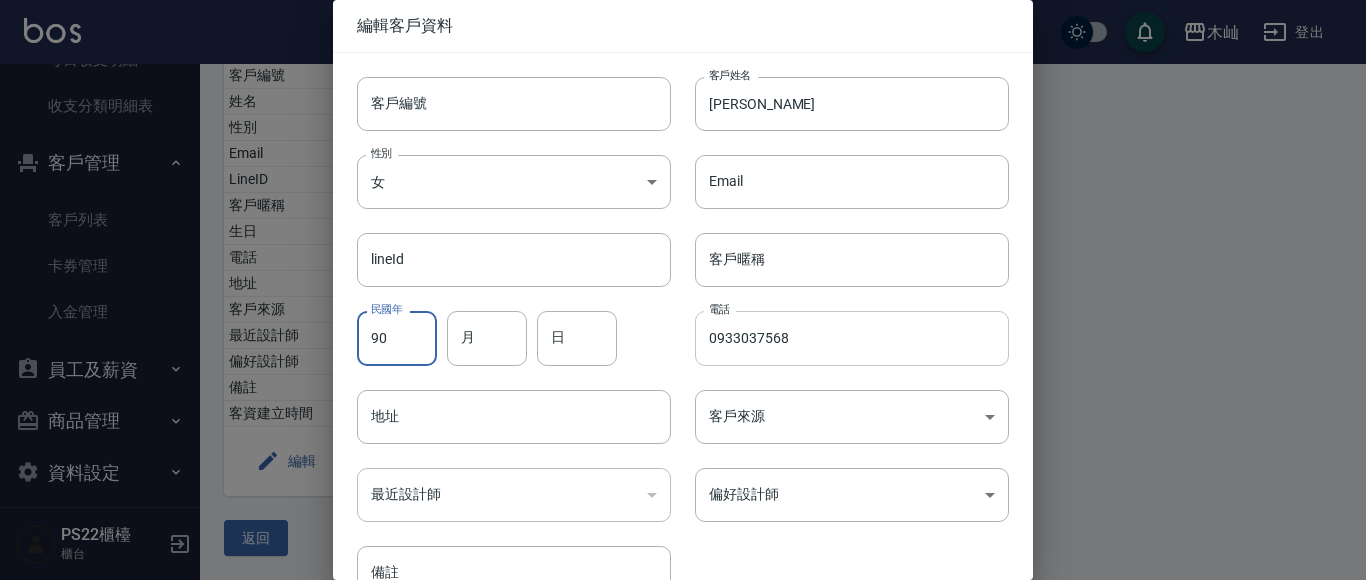 type on "90" 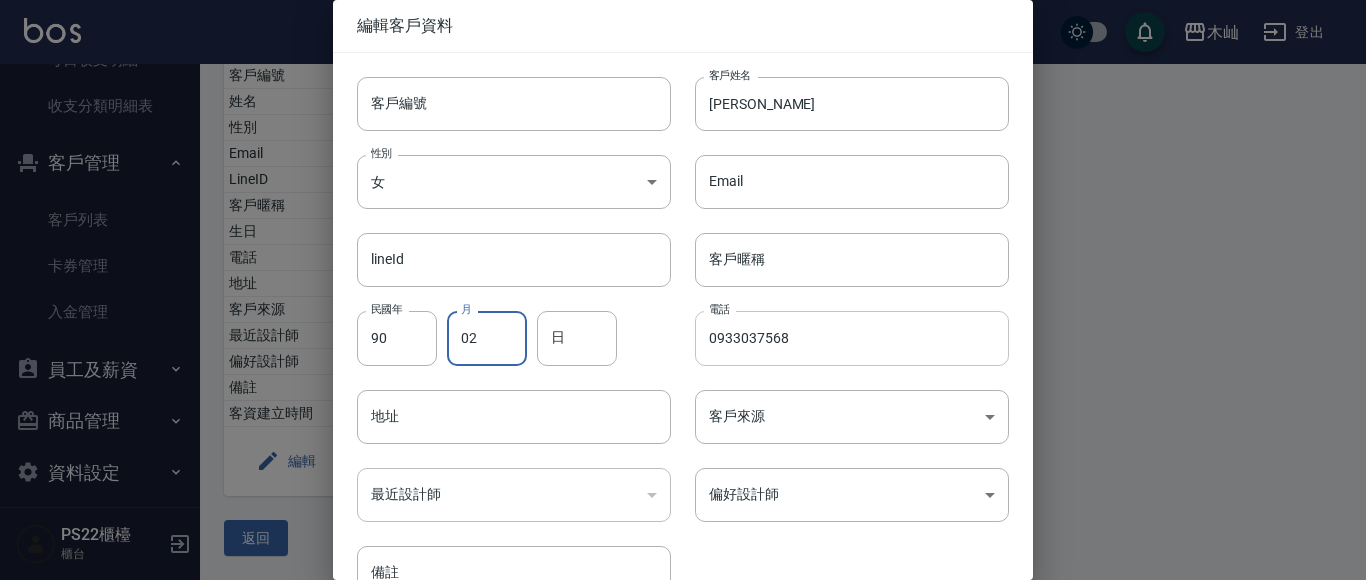 type on "02" 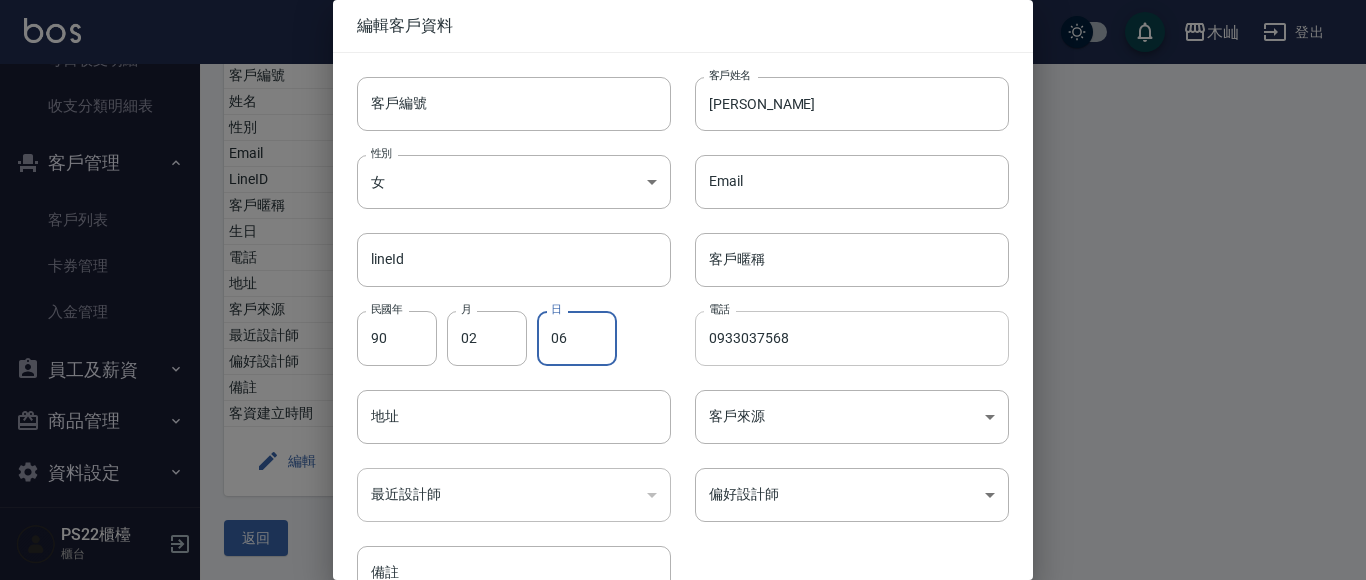 type on "06" 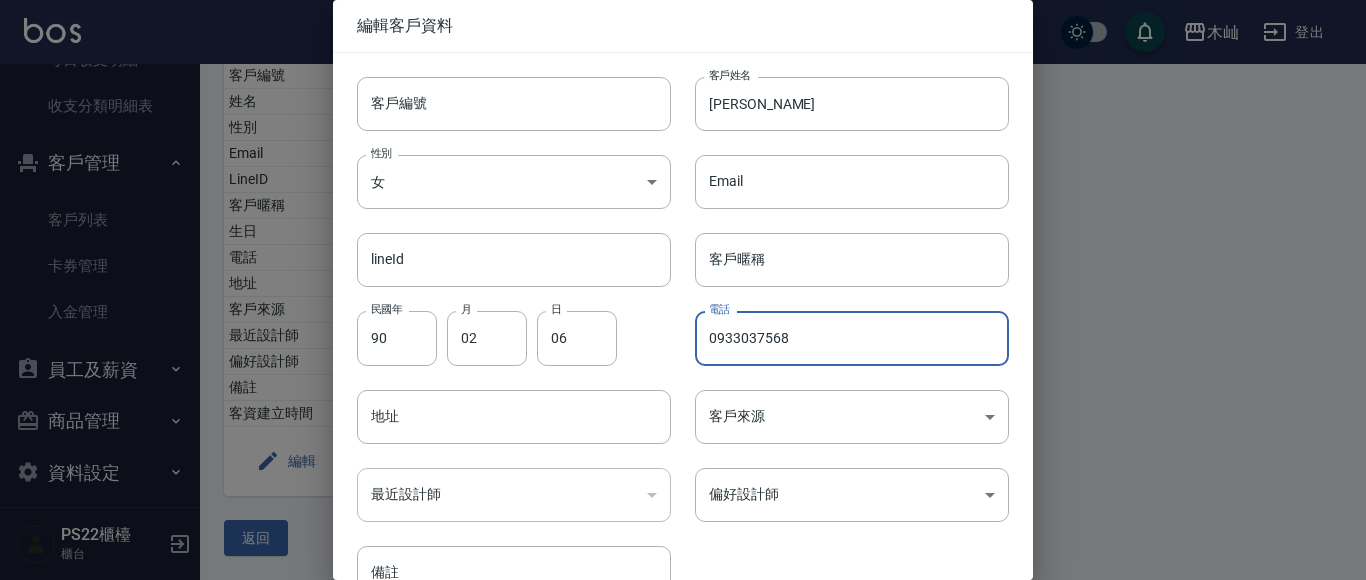 click on "客戶編號 客戶編號 客戶姓名 [PERSON_NAME] 客戶姓名 性別 女 [DEMOGRAPHIC_DATA] 性別 Email Email lineId lineId 客戶暱稱 客戶暱稱 民國年 90 民國年 月 02 月 日 06 日 電話 [PHONE_NUMBER] 電話 地址 地址 客戶來源 ​ 客戶來源 最近設計師 ​ 最近設計師 偏好設計師 ​ 偏好設計師 備註 備註" at bounding box center (671, 326) 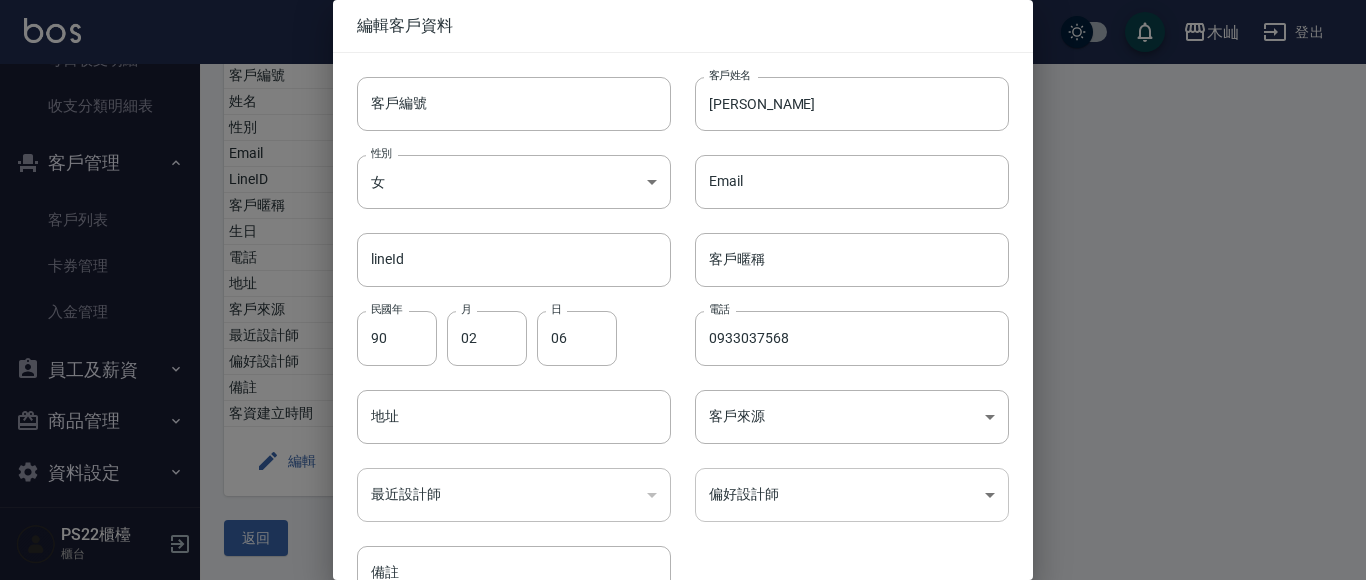 click on "木屾 登出 櫃檯作業 打帳單 帳單列表 掛單列表 營業儀表板 現金收支登錄 每日結帳 排班表 現場電腦打卡 預約管理 預約管理 單日預約紀錄 單週預約紀錄 報表及分析 報表目錄 店家日報表 互助日報表 互助排行榜 全店業績分析表 設計師日報表 設計師業績分析表 設計師業績月報表 設計師排行榜 每日收支明細 收支分類明細表 客戶管理 客戶列表 卡券管理 入金管理 員工及薪資 員工列表 商品管理 商品分類設定 商品列表 資料設定 服務項目設定 PS22櫃檯 櫃台 顧客詳細資料 [PERSON_NAME] 基本資料 消費記錄 卡券紀錄 入金紀錄 顧客追蹤 簡訊發送紀錄 抽獎券紀錄 基本資料 客戶編號 姓名 [PERSON_NAME] 性別 [DEMOGRAPHIC_DATA] Email LineID 客戶暱稱 生日 電話 [PHONE_NUMBER] 地址 客戶來源 最近設計師 [PERSON_NAME] 偏好設計師 雅芳[PERSON_NAME] 客資建立時間 [DATE] 編輯 建立預約 設為黑名單 返回 編輯客戶資料 [PERSON_NAME]" at bounding box center (683, 186) 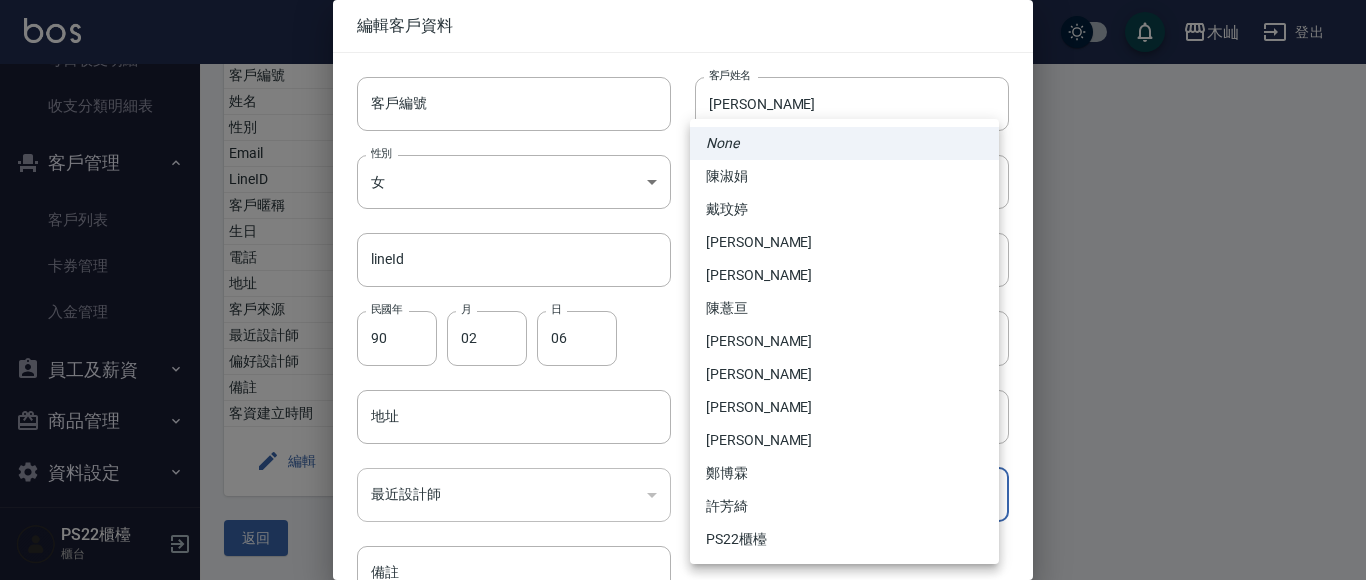 click on "[PERSON_NAME]" at bounding box center (844, 275) 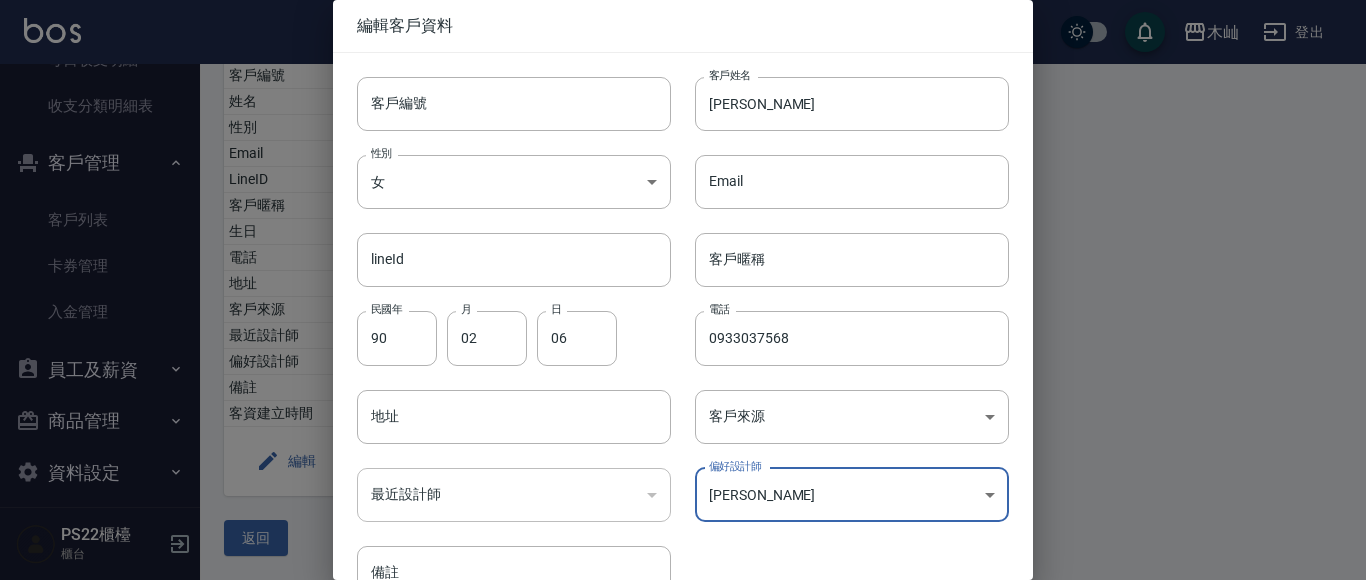 click on "客戶編號 客戶編號 客戶姓名 [PERSON_NAME] 客戶姓名 性別 女 [DEMOGRAPHIC_DATA] 性別 Email Email lineId lineId 客戶暱稱 客戶暱稱 民國年 90 民國年 月 02 月 日 06 日 電話 [PHONE_NUMBER] 電話 地址 地址 客戶來源 ​ 客戶來源 最近設計師 ​ 最近設計師 偏好設計師 [PERSON_NAME] e4d5d95d-aabc-4311-a601-951510852fd4 偏好設計師 備註 備註" at bounding box center (671, 326) 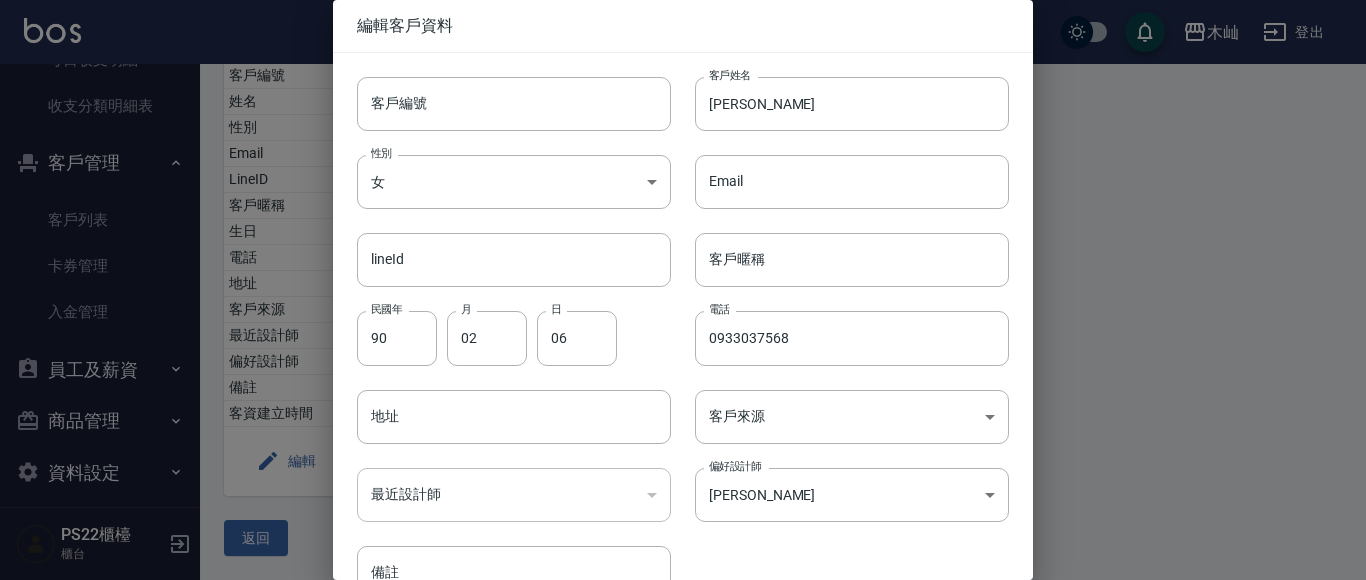 scroll, scrollTop: 113, scrollLeft: 0, axis: vertical 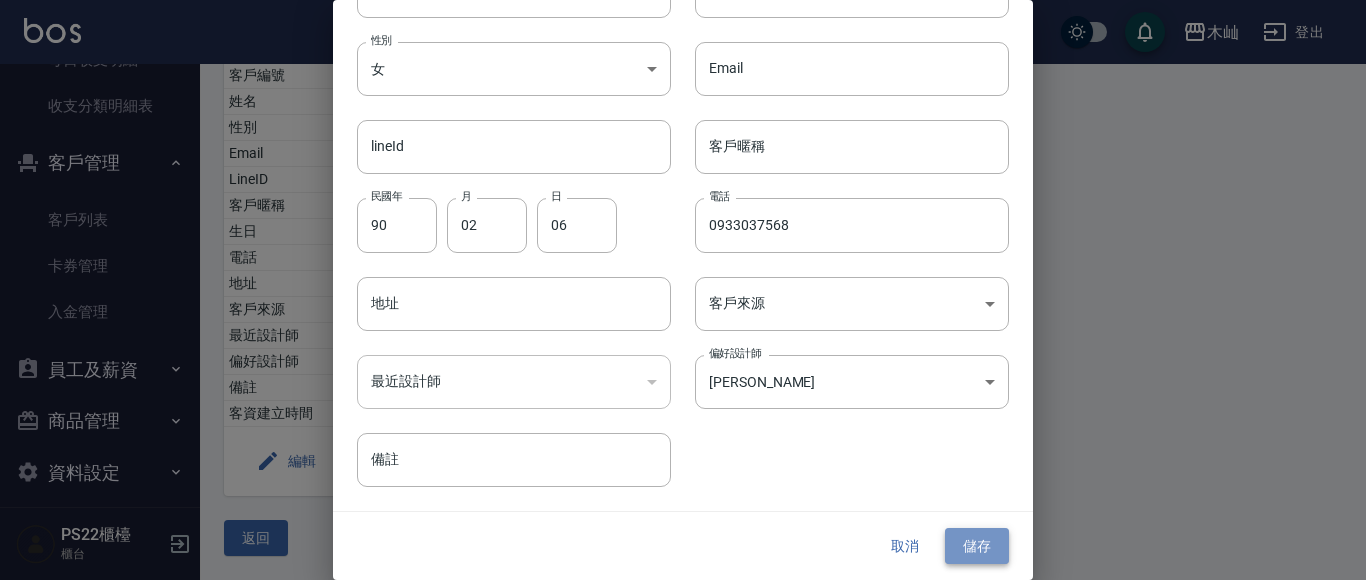 click on "儲存" at bounding box center (977, 546) 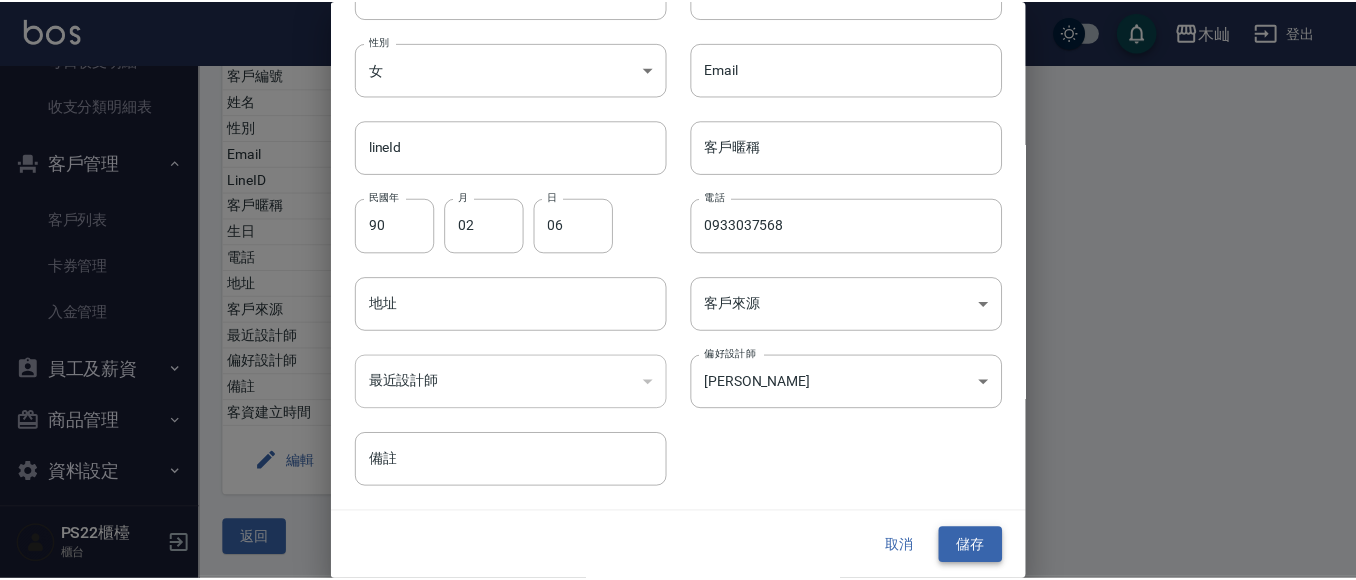 scroll, scrollTop: 0, scrollLeft: 0, axis: both 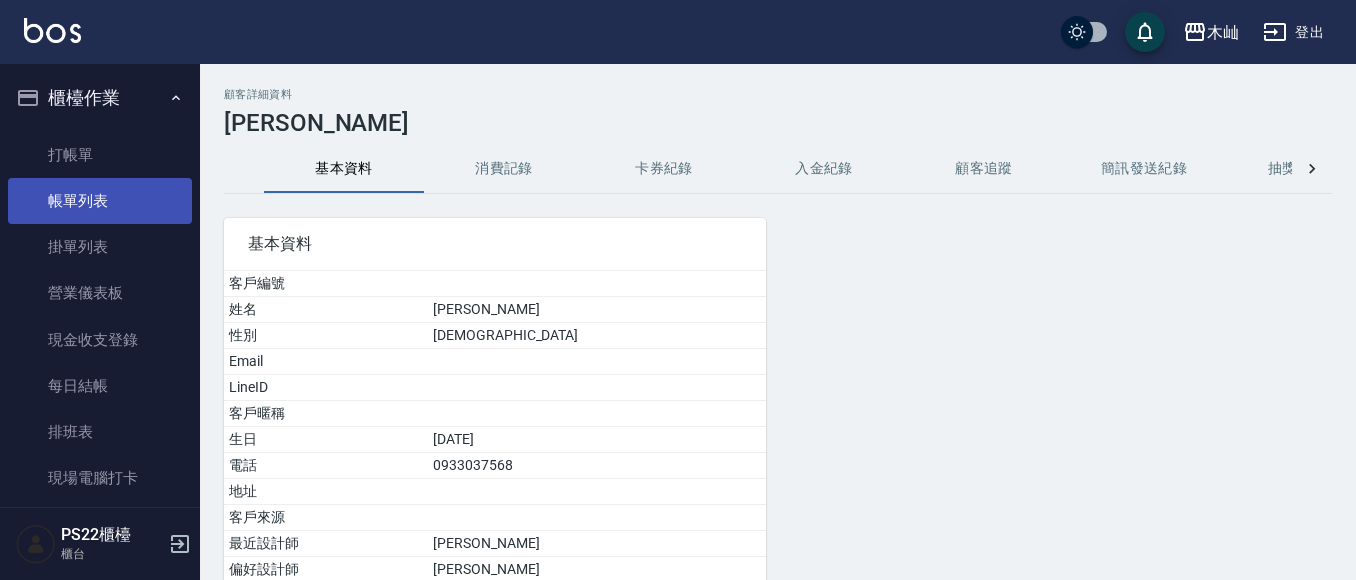 click on "帳單列表" at bounding box center [100, 201] 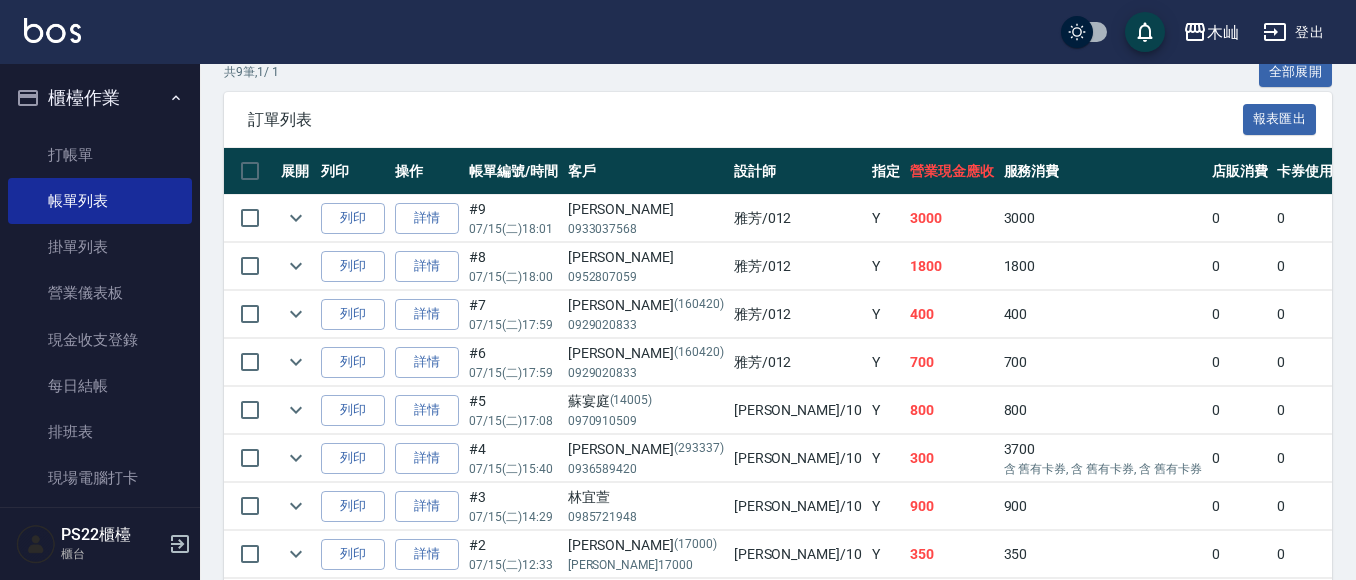scroll, scrollTop: 500, scrollLeft: 0, axis: vertical 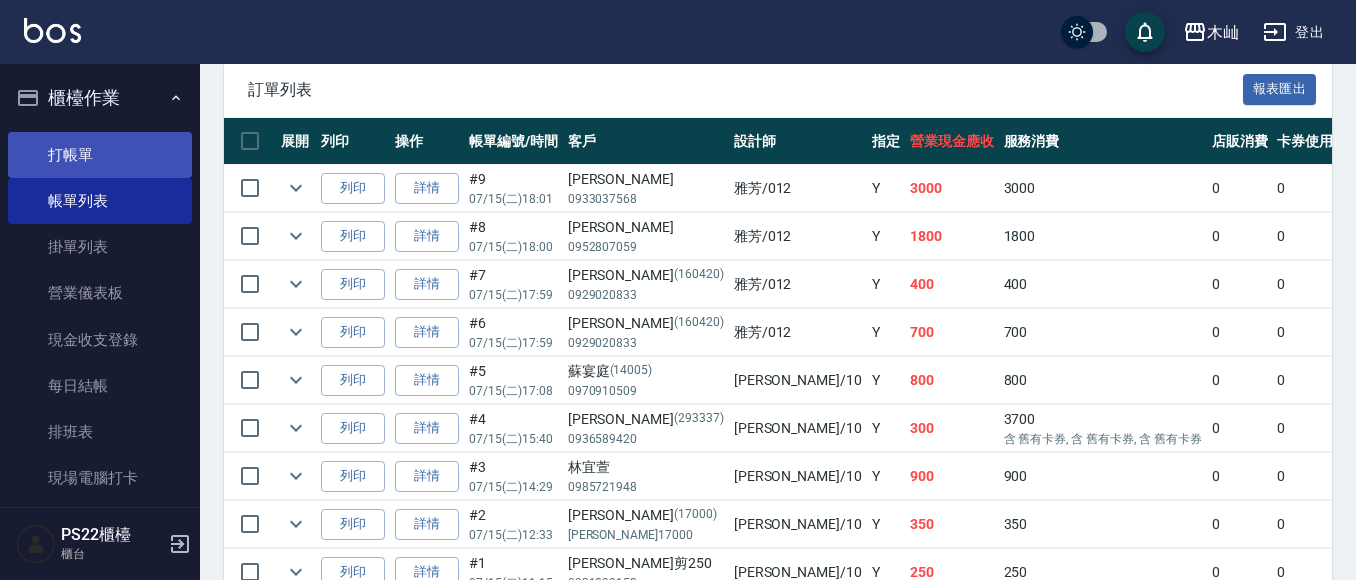 click on "打帳單" at bounding box center [100, 155] 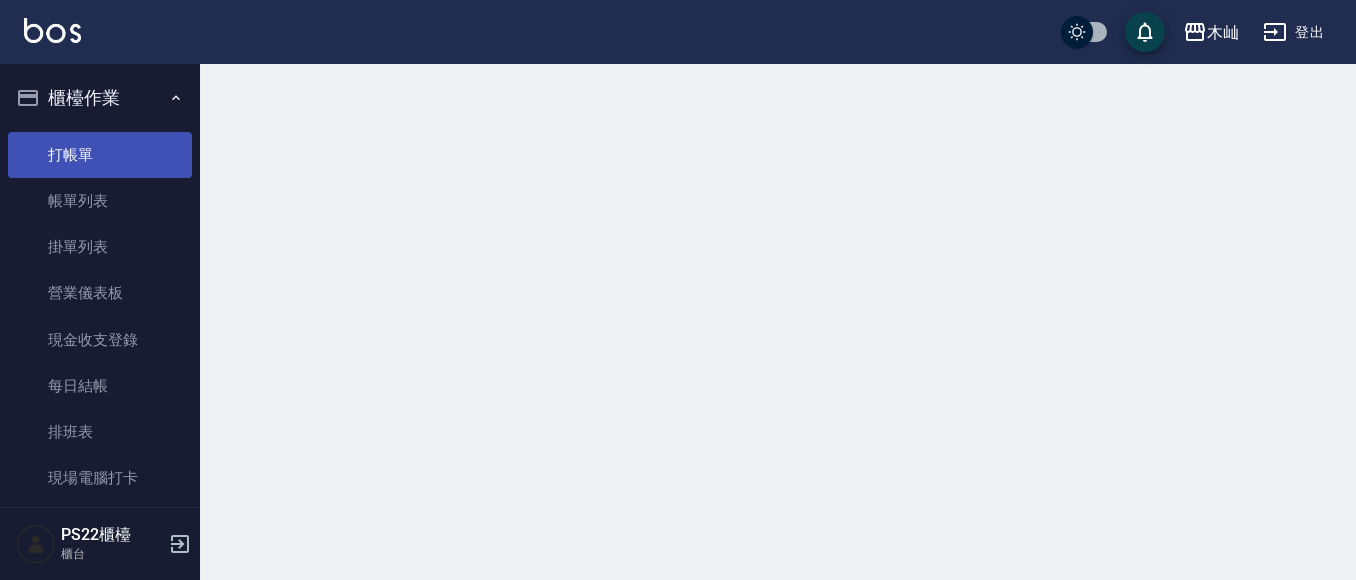 scroll, scrollTop: 0, scrollLeft: 0, axis: both 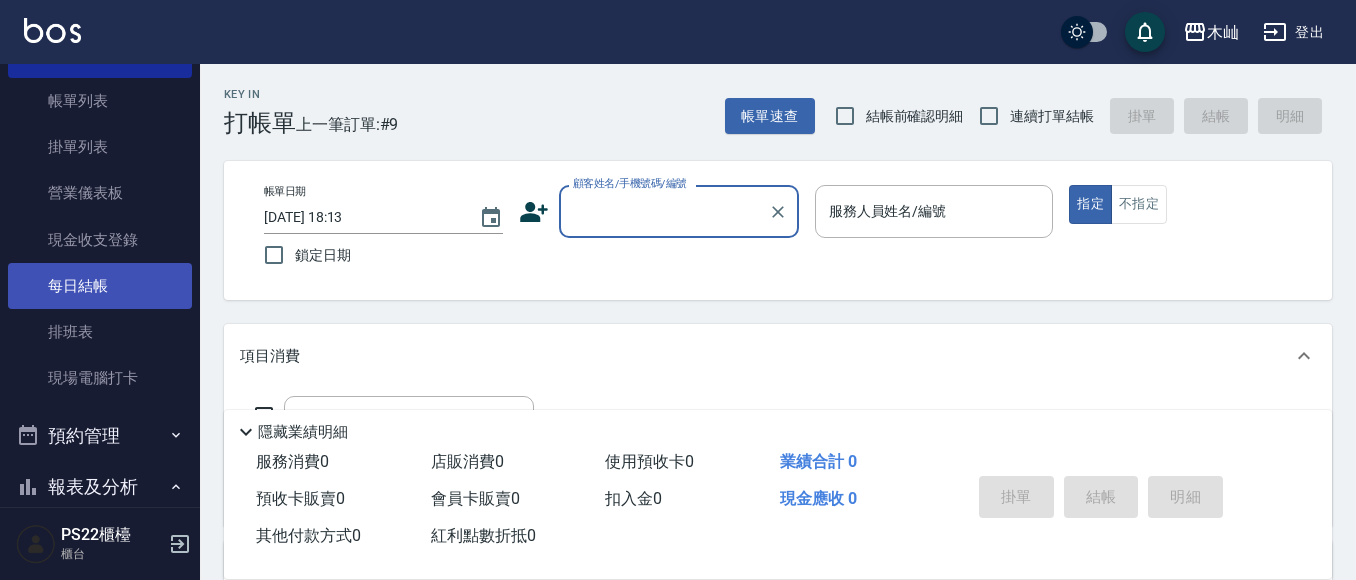 click on "排班表" at bounding box center (100, 332) 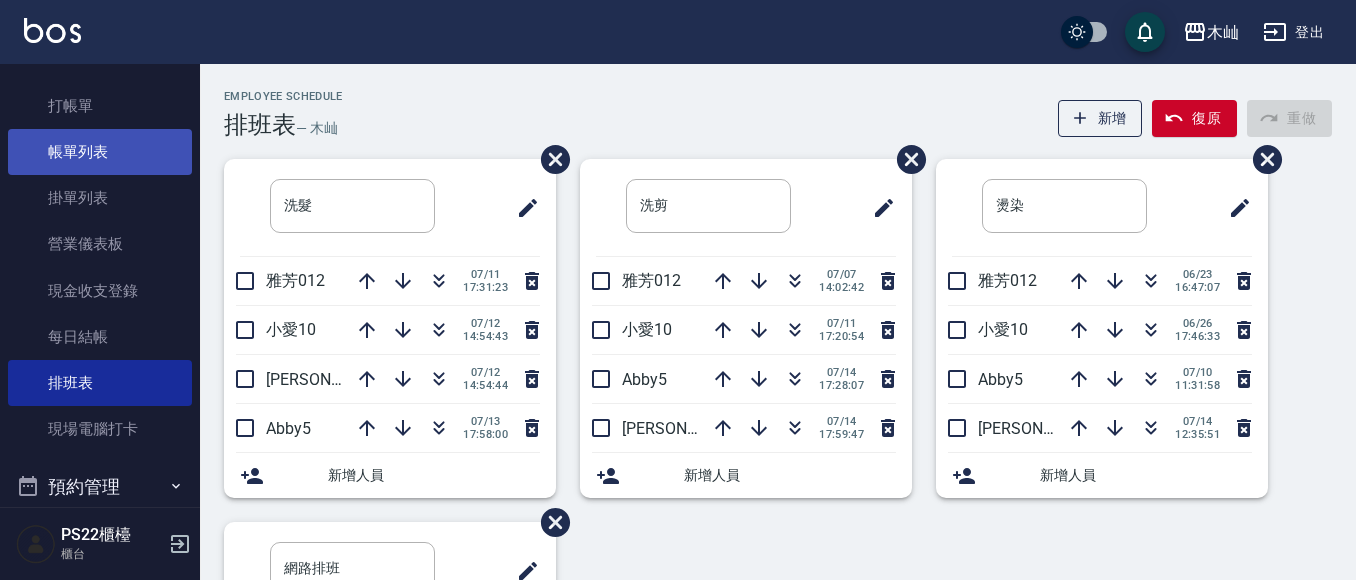 scroll, scrollTop: 0, scrollLeft: 0, axis: both 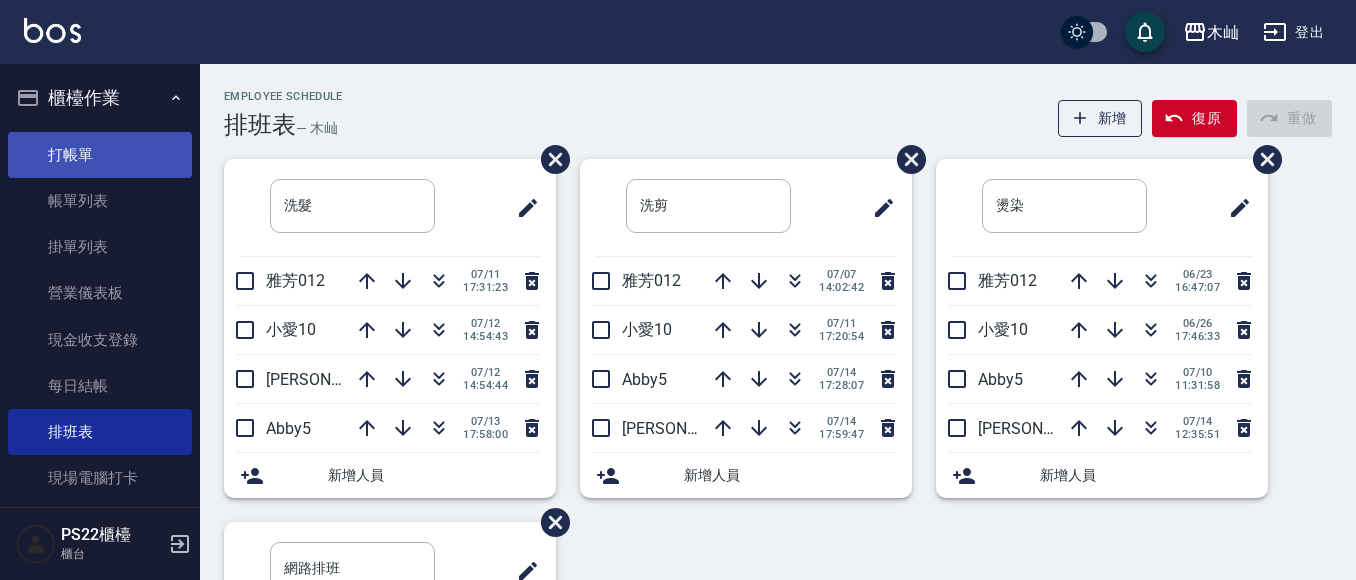drag, startPoint x: 83, startPoint y: 149, endPoint x: 176, endPoint y: 166, distance: 94.54099 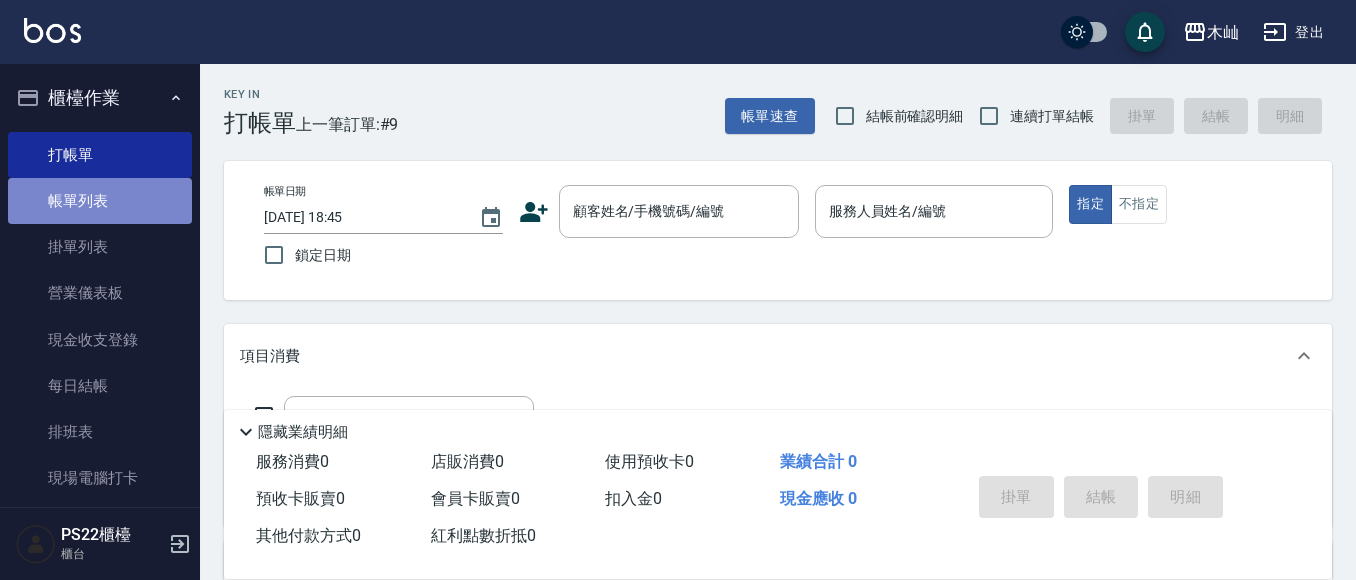 click on "帳單列表" at bounding box center (100, 201) 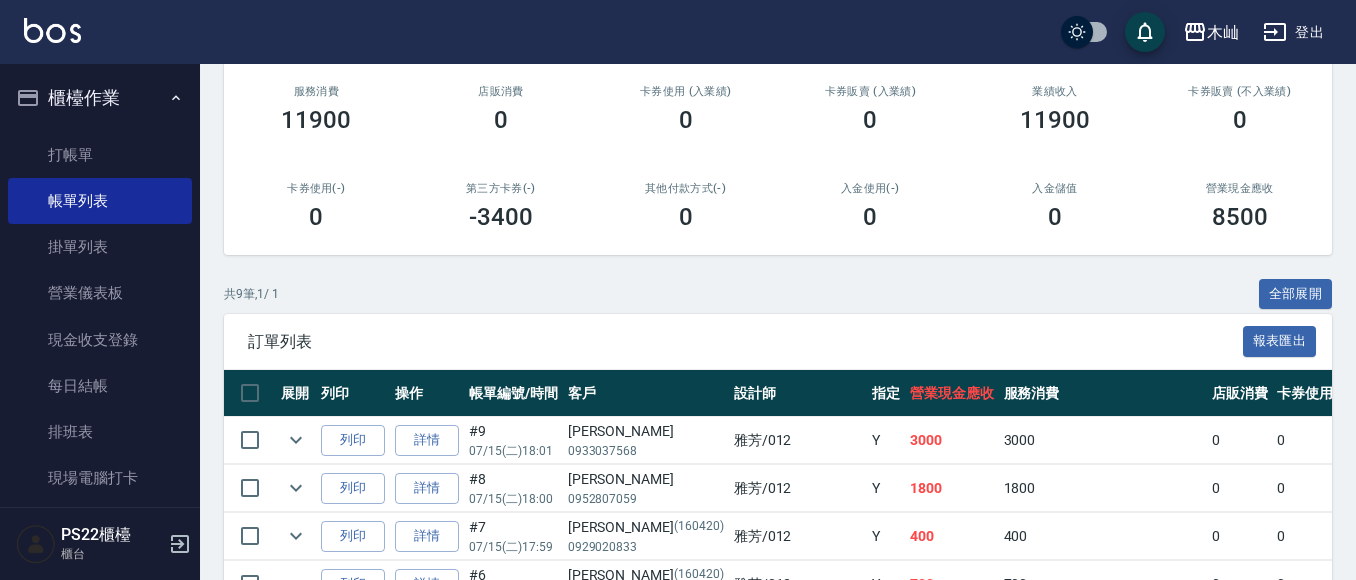 scroll, scrollTop: 400, scrollLeft: 0, axis: vertical 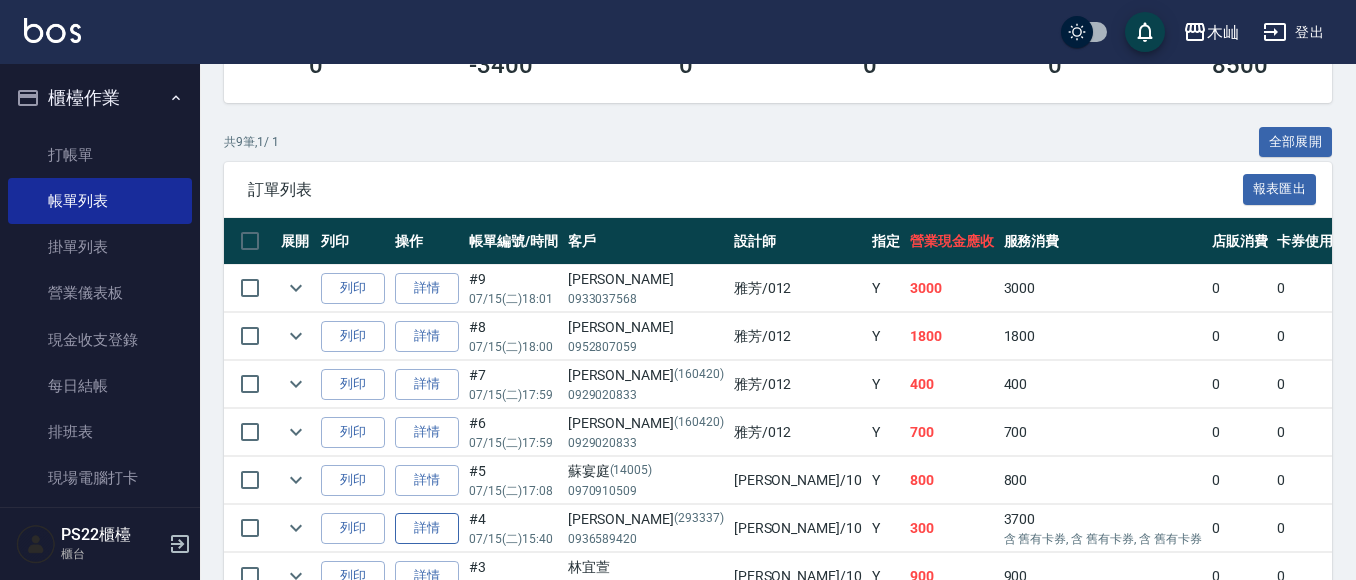 click on "詳情" at bounding box center (427, 528) 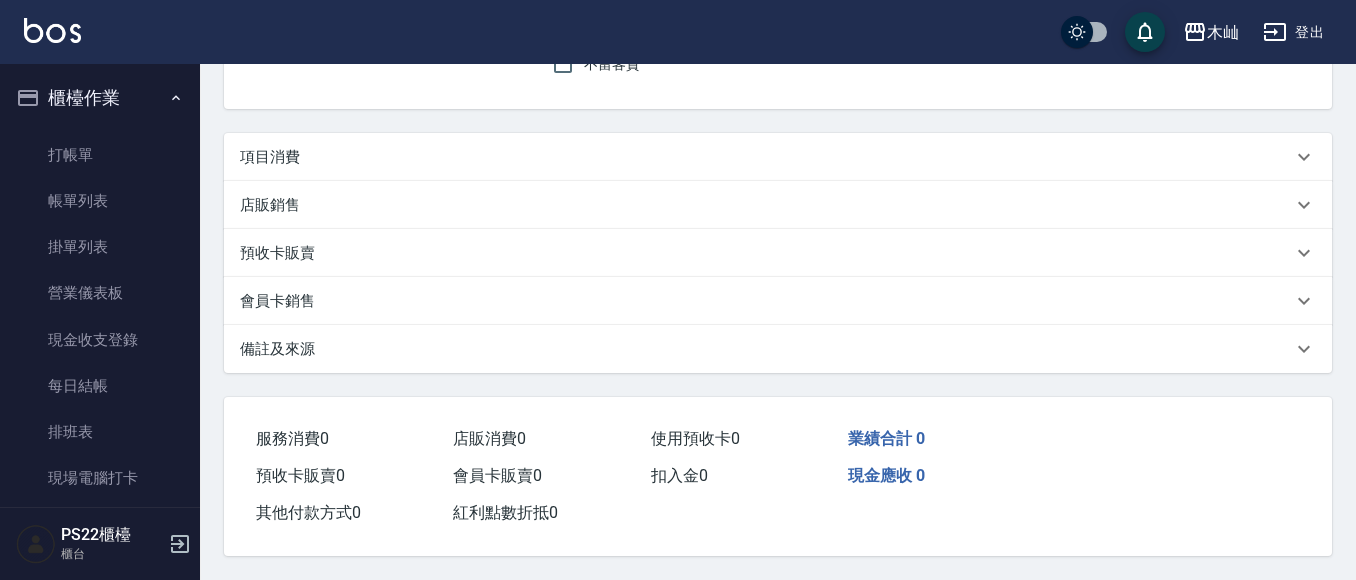 scroll, scrollTop: 0, scrollLeft: 0, axis: both 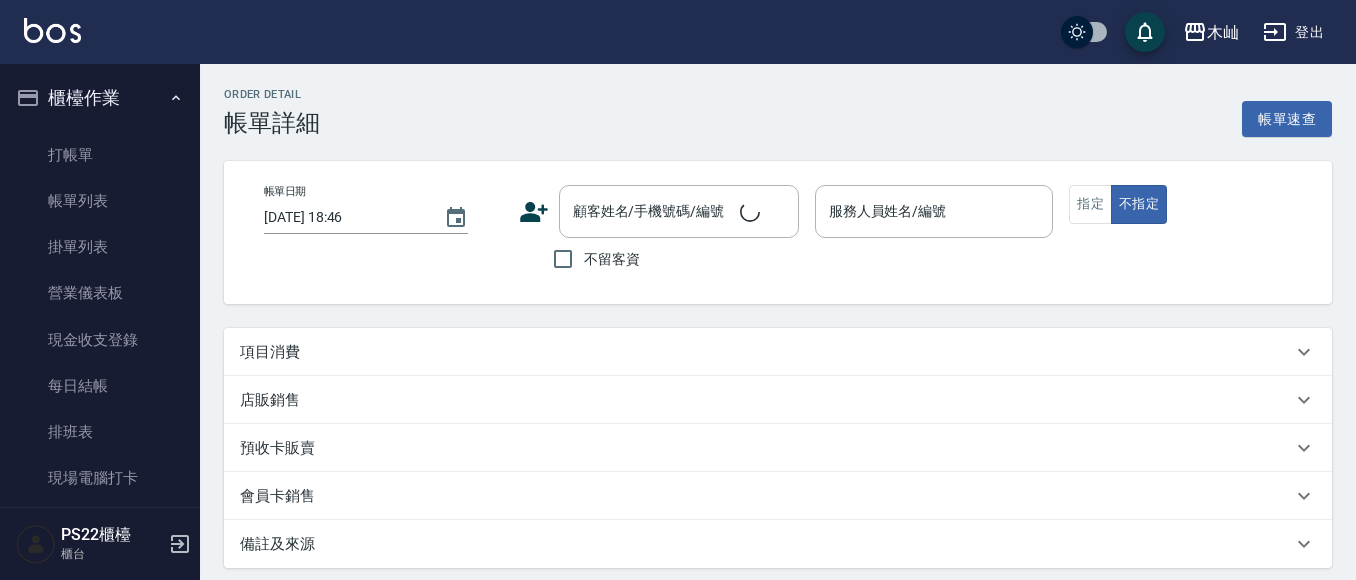type on "[DATE] 15:40" 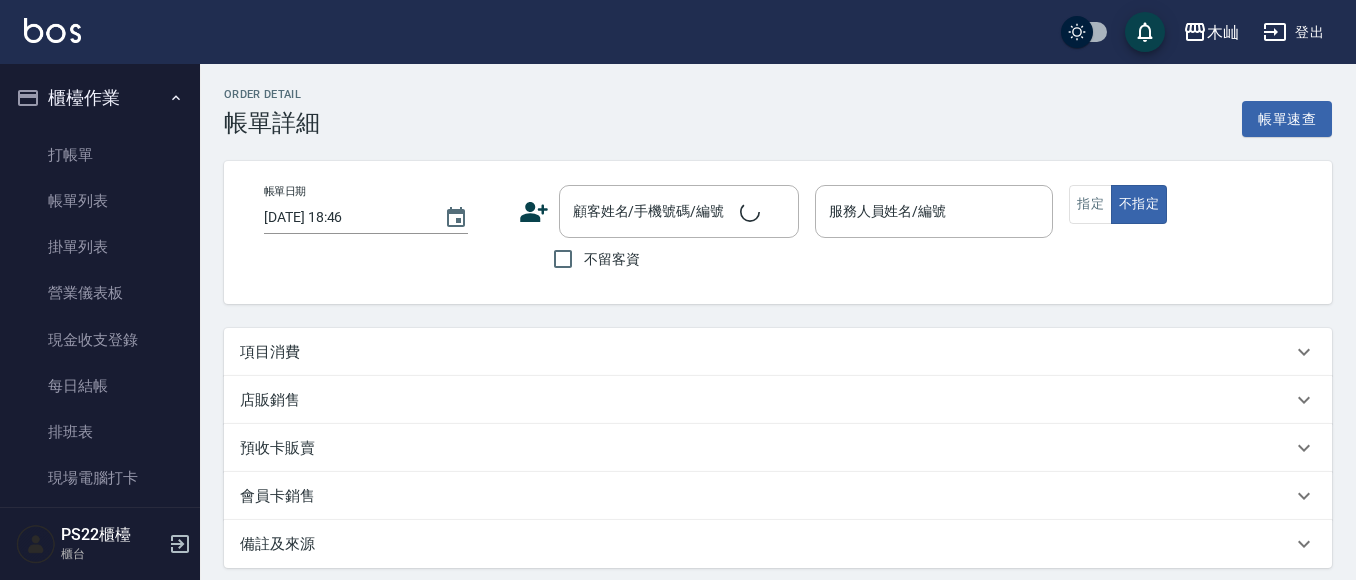 type on "小愛-10" 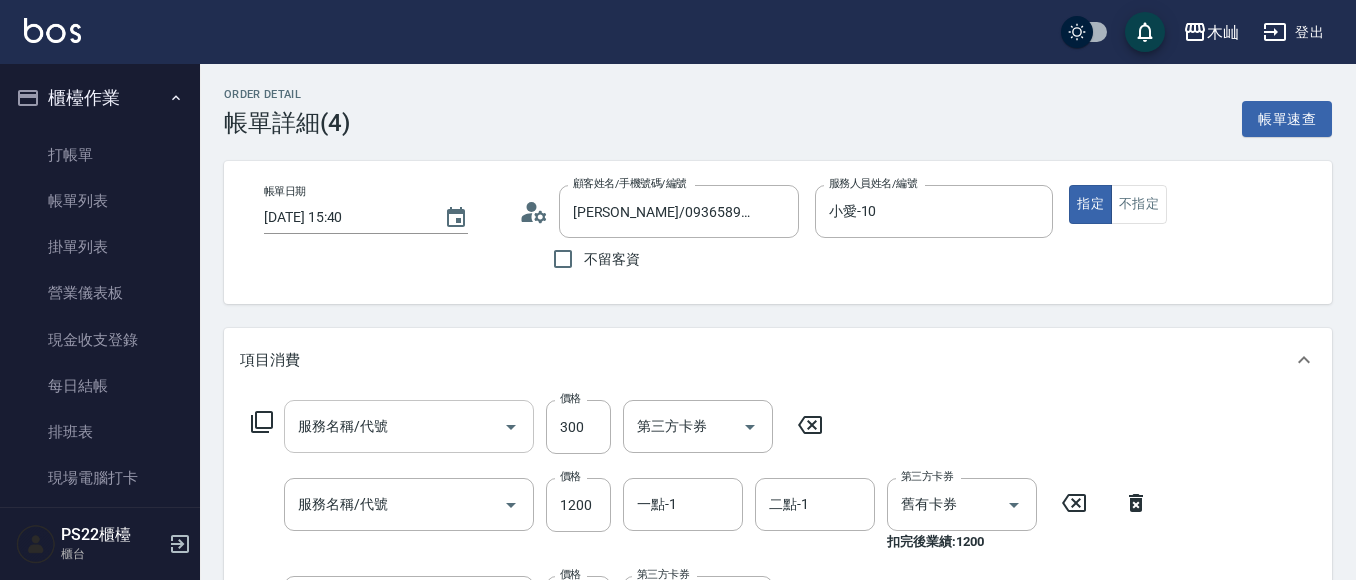 type on "[PERSON_NAME]/0936589420/293337" 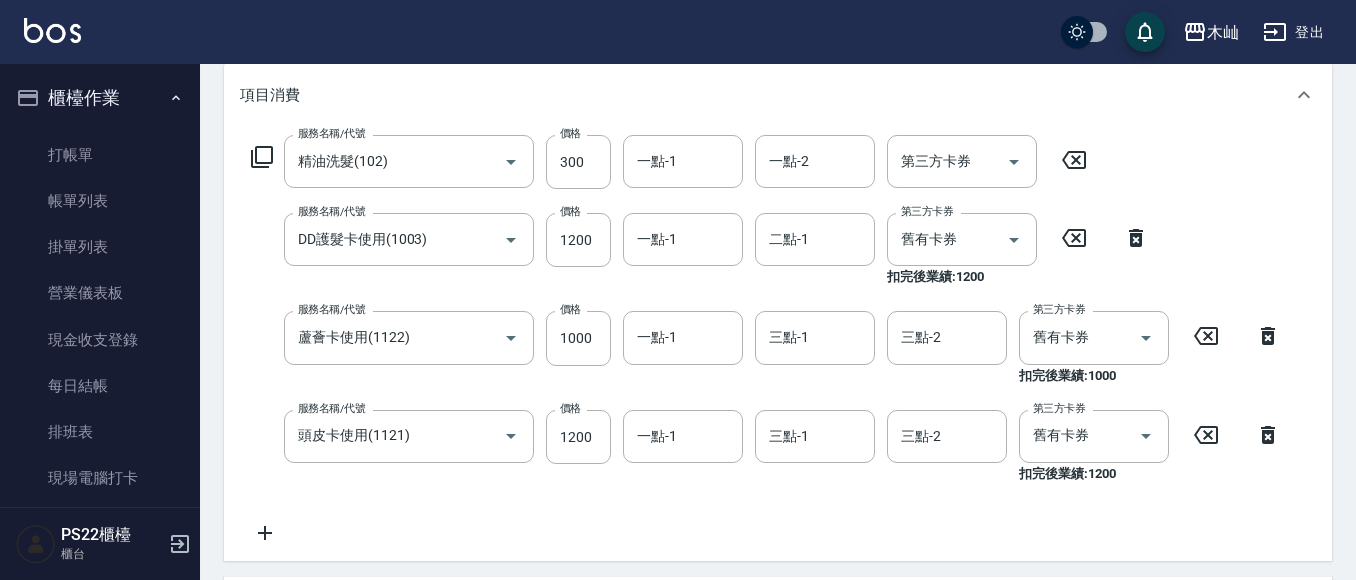 scroll, scrollTop: 300, scrollLeft: 0, axis: vertical 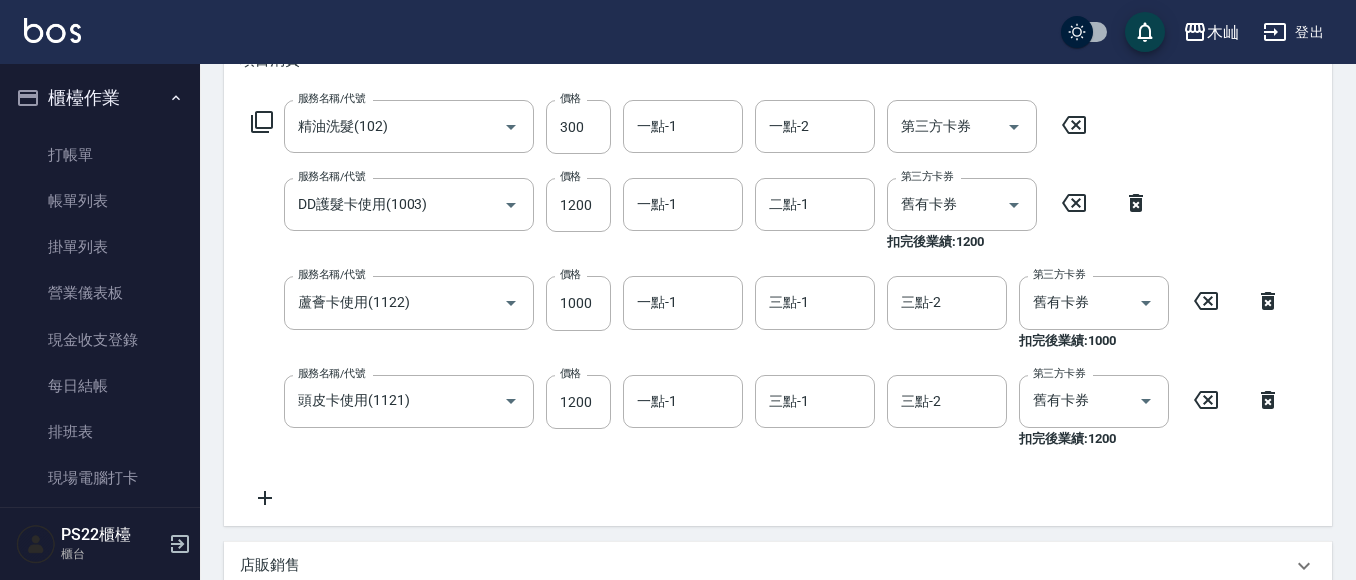click 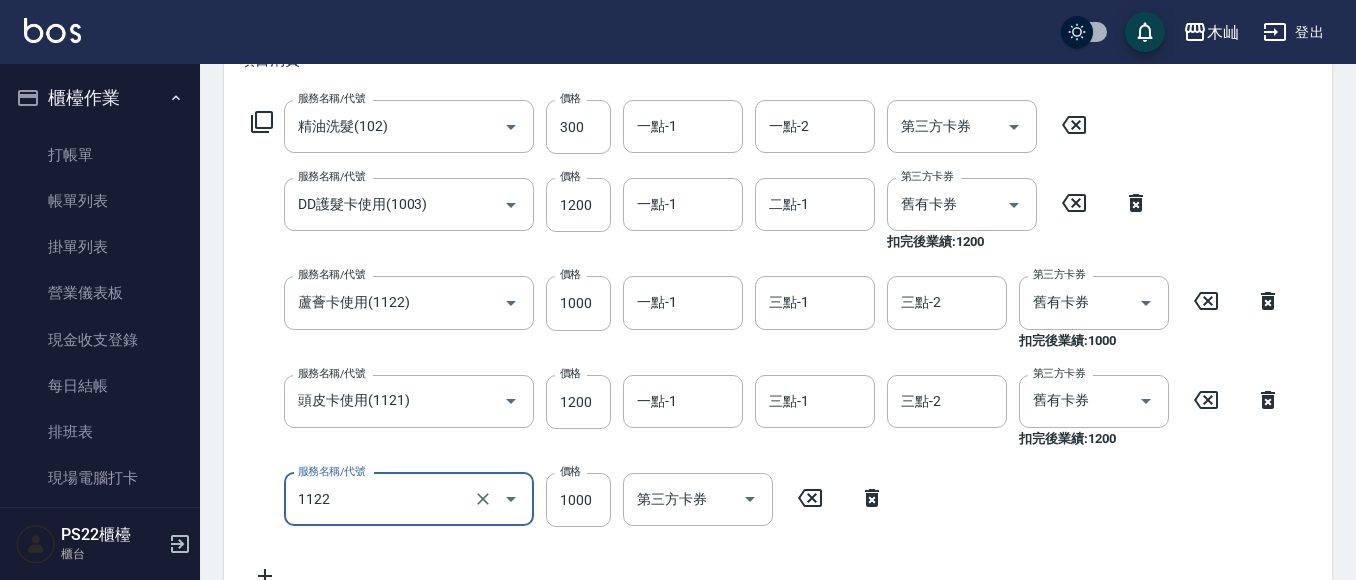 type on "蘆薈卡使用(1122)" 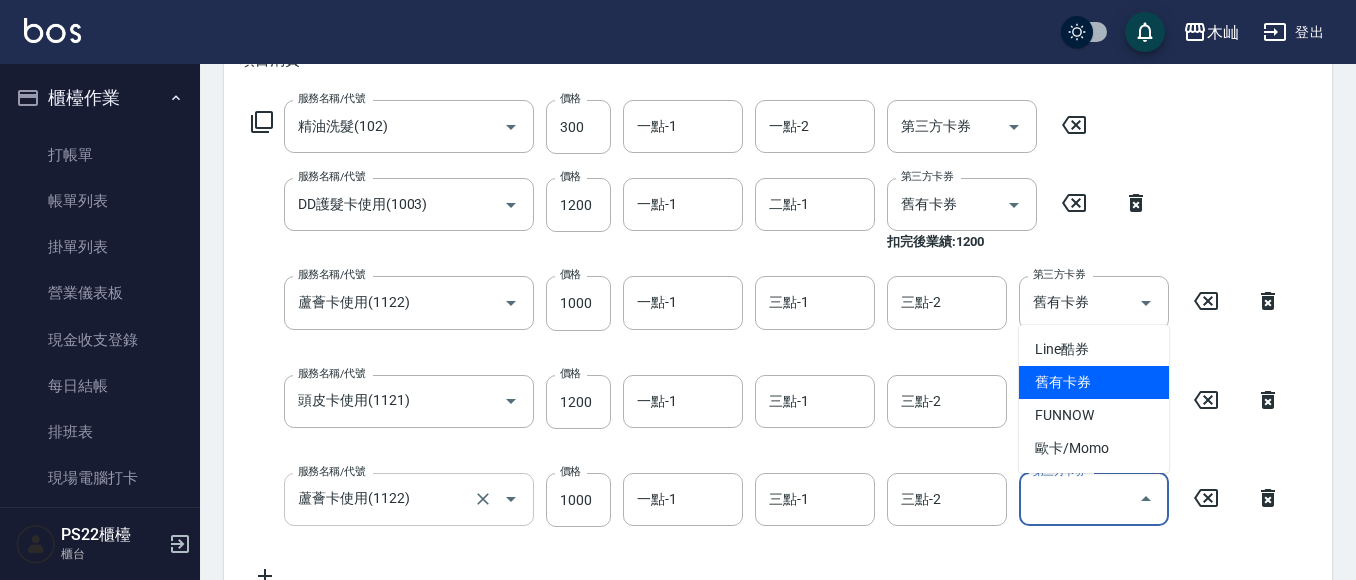 type on "舊有卡券" 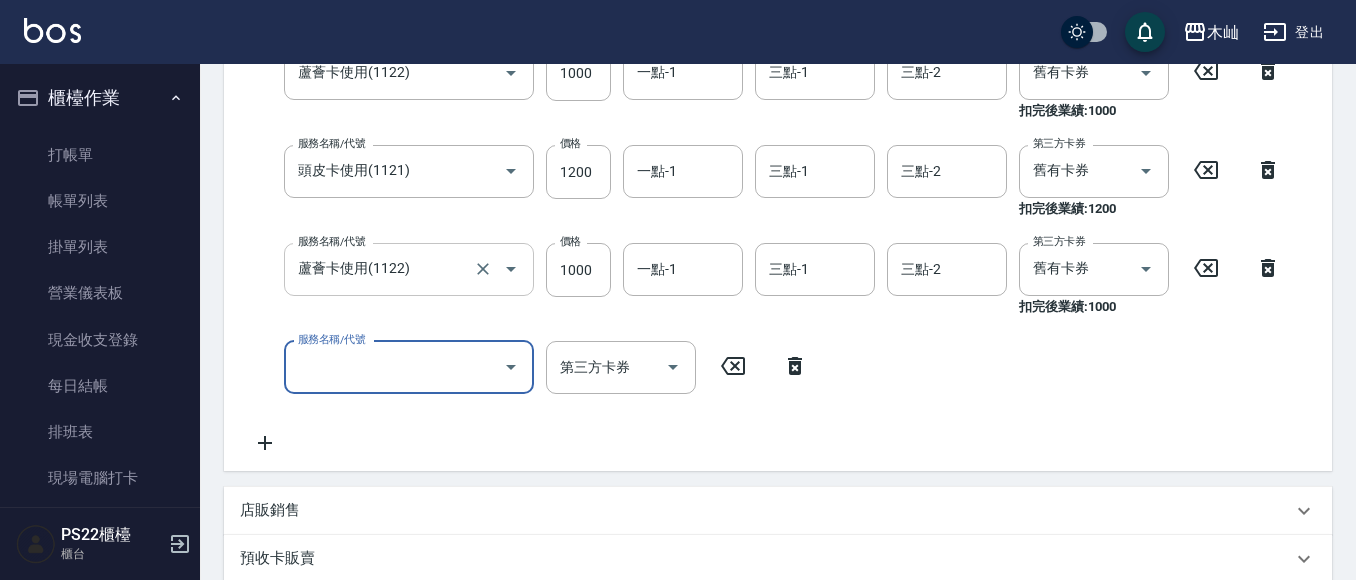 scroll, scrollTop: 534, scrollLeft: 0, axis: vertical 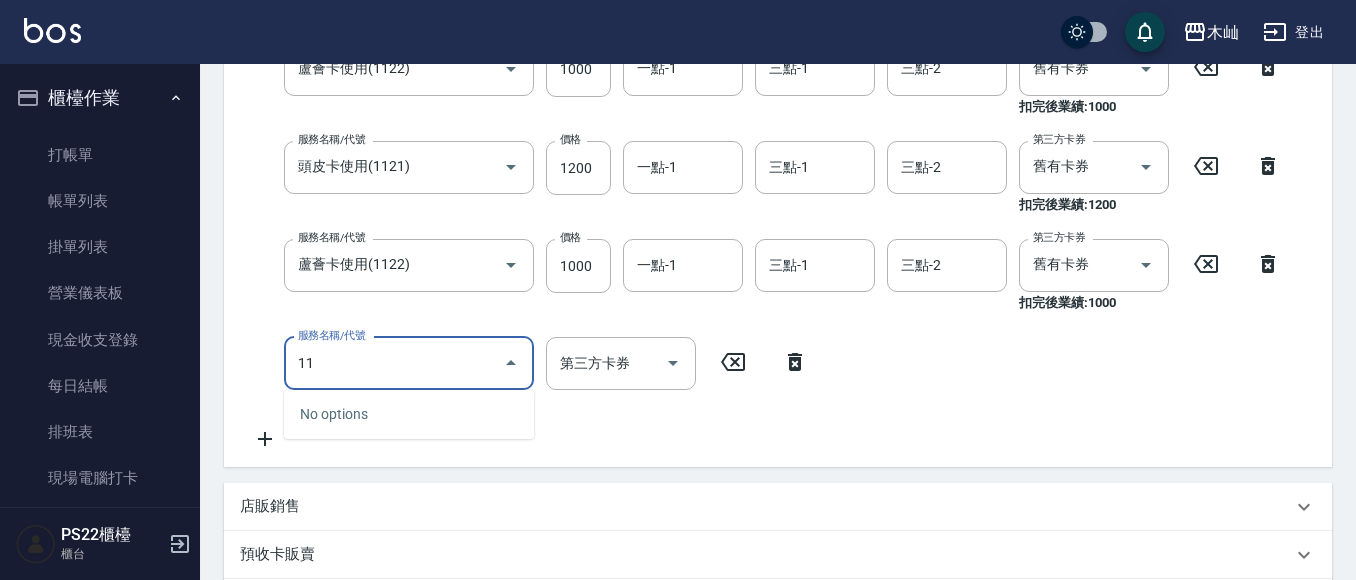 type on "1" 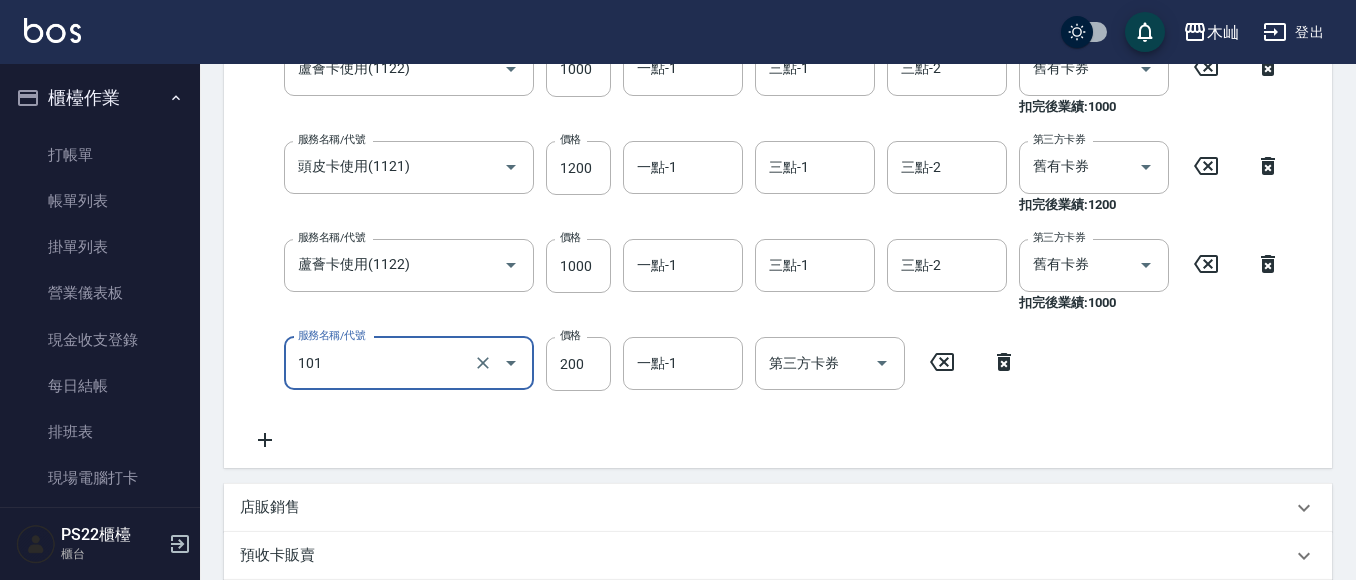 type on "洗髮(101)" 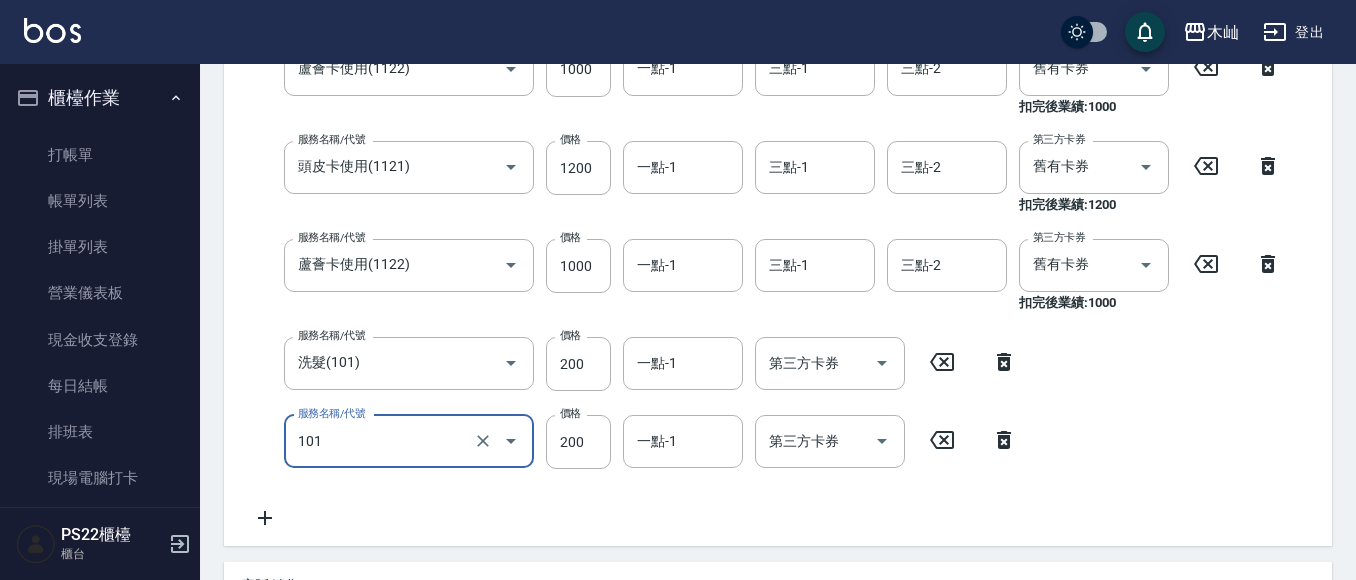 type on "洗髮(101)" 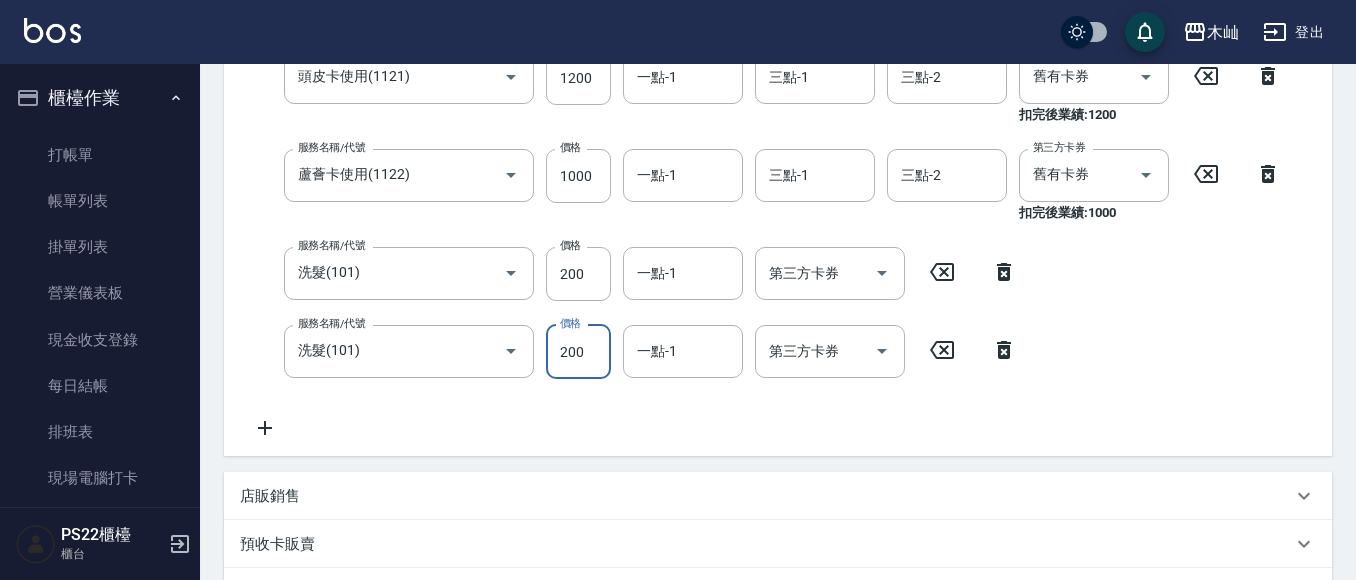 scroll, scrollTop: 634, scrollLeft: 0, axis: vertical 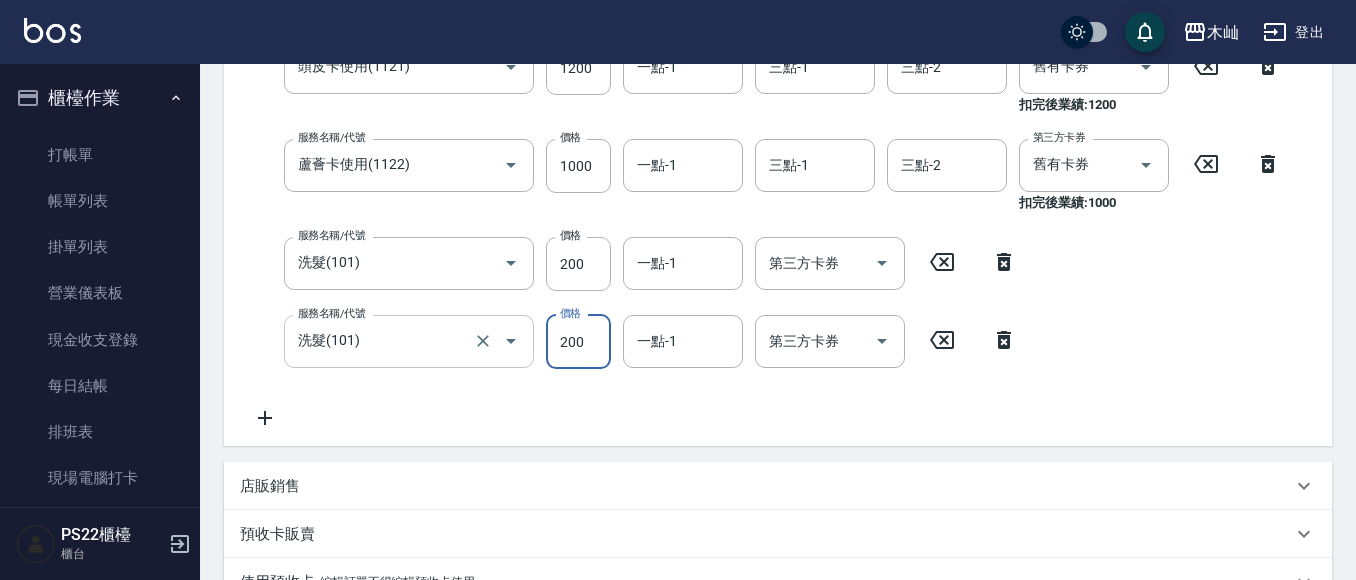 click on "洗髮(101)" at bounding box center [381, 341] 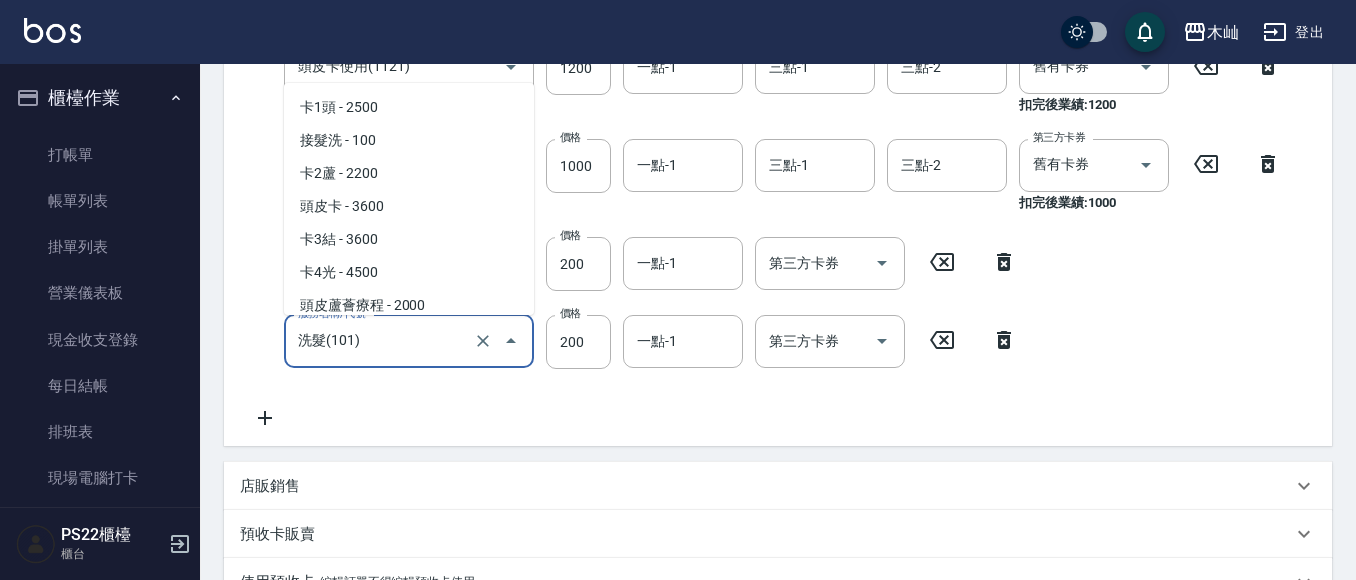 scroll, scrollTop: 40, scrollLeft: 0, axis: vertical 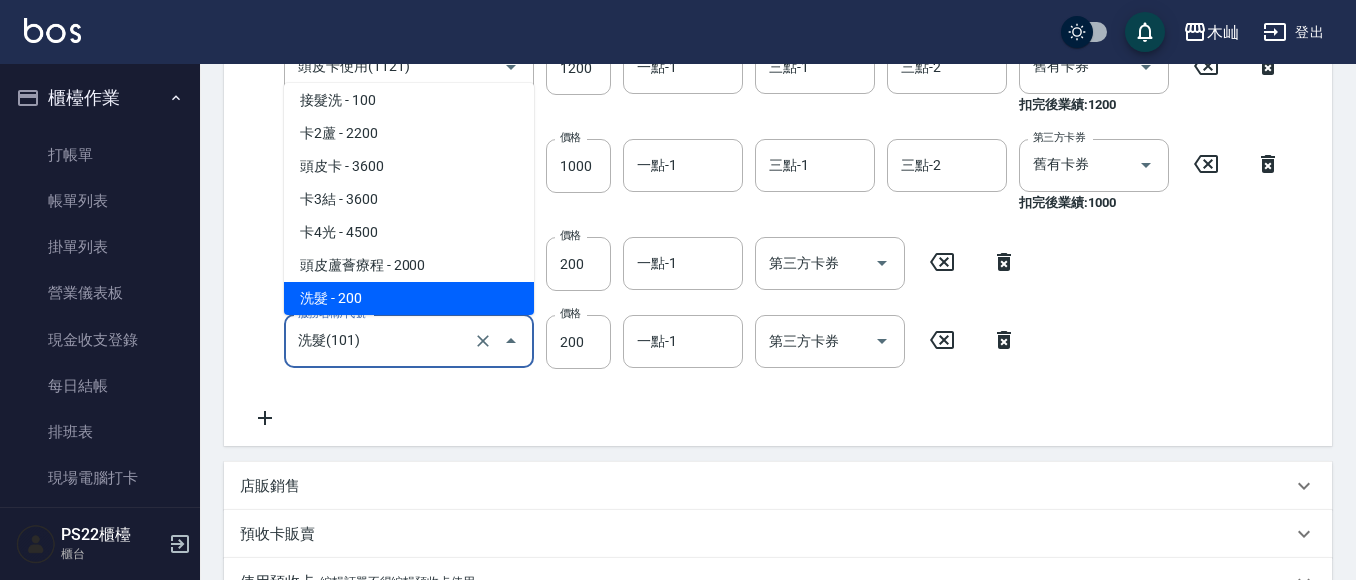 click on "洗髮(101)" at bounding box center (381, 341) 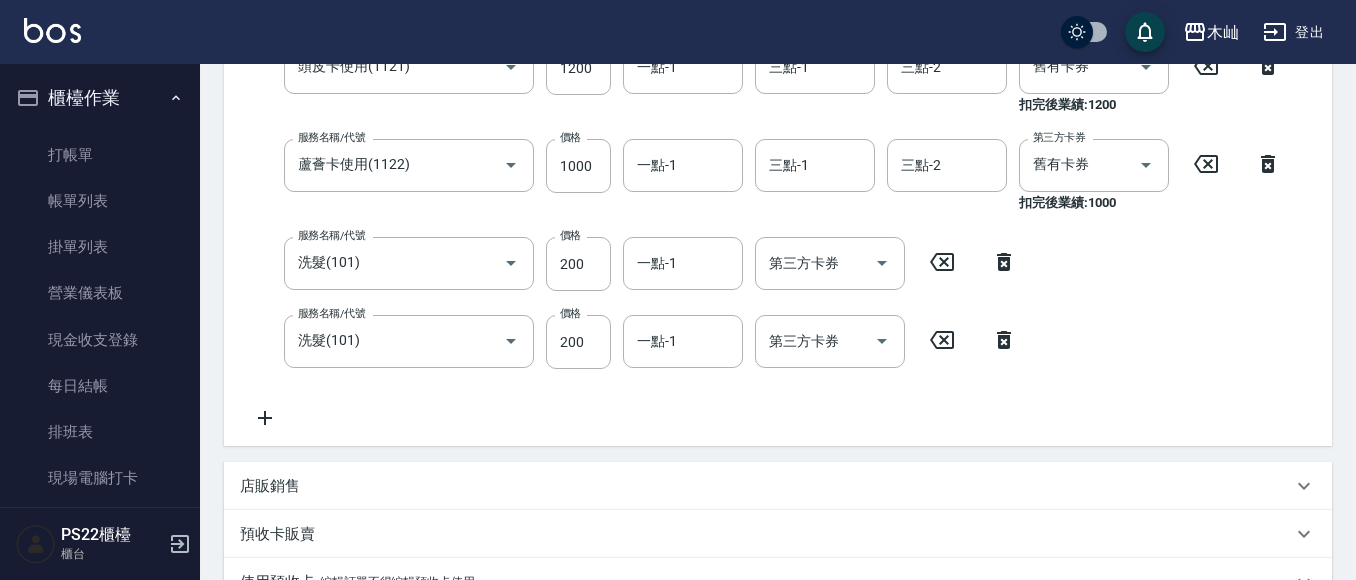 click on "項目消費 服務名稱/代號 精油洗髮(102) 服務名稱/代號 價格 300 價格 一點-1 一點-1 一點-2 一點-2 第三方卡券 第三方卡券 服務名稱/代號 DD護髮卡使用(1003) 服務名稱/代號 價格 1200 價格 一點-1 一點-1 二點-1 二點-1 第三方卡券 舊有卡券 第三方卡券 扣完後業績: 1200 服務名稱/代號 蘆薈卡使用(1122) 服務名稱/代號 價格 1000 價格 一點-1 一點-1 三點-1 三點-1 三點-2 三點-2 第三方卡券 舊有卡券 第三方卡券 扣完後業績: 1000 服務名稱/代號 頭皮卡使用(1121) 服務名稱/代號 價格 1200 價格 一點-1 一點-1 三點-1 三點-1 三點-2 三點-2 第三方卡券 舊有卡券 第三方卡券 扣完後業績: 1200 服務名稱/代號 蘆薈卡使用(1122) 服務名稱/代號 價格 1000 價格 一點-1 一點-1 三點-1 三點-1 三點-2 三點-2 第三方卡券 舊有卡券 第三方卡券 扣完後業績: 1000 服務名稱/代號 洗髮(101) 服務名稱/代號 價格 200 價格 200" at bounding box center [778, 222] 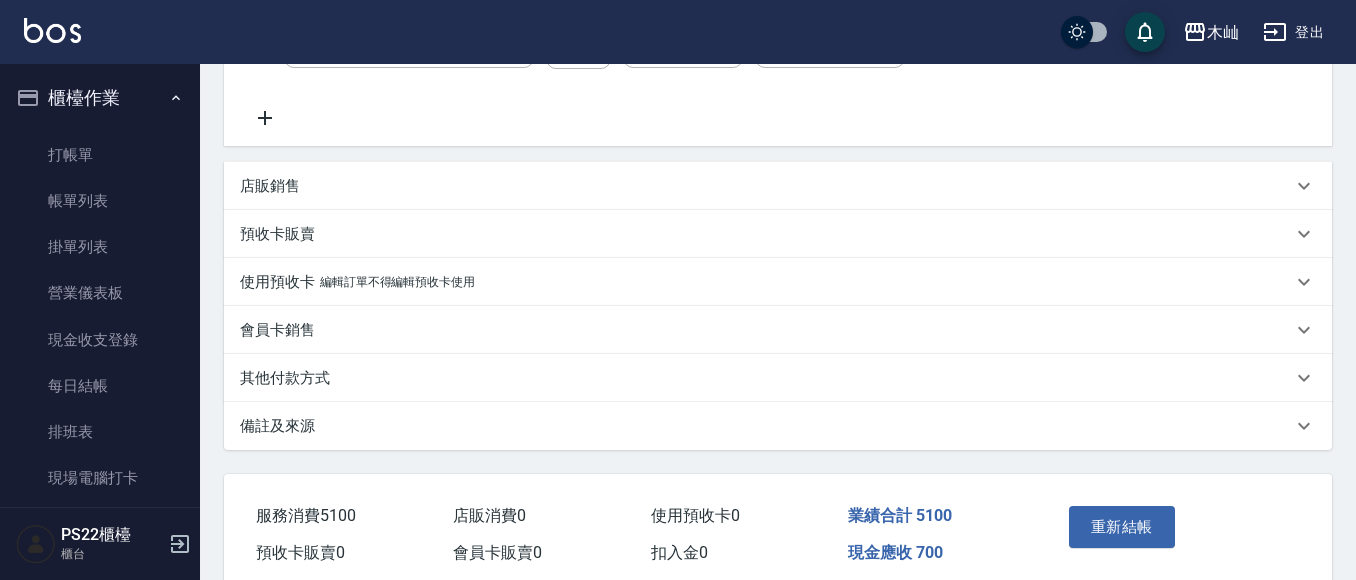 scroll, scrollTop: 1020, scrollLeft: 0, axis: vertical 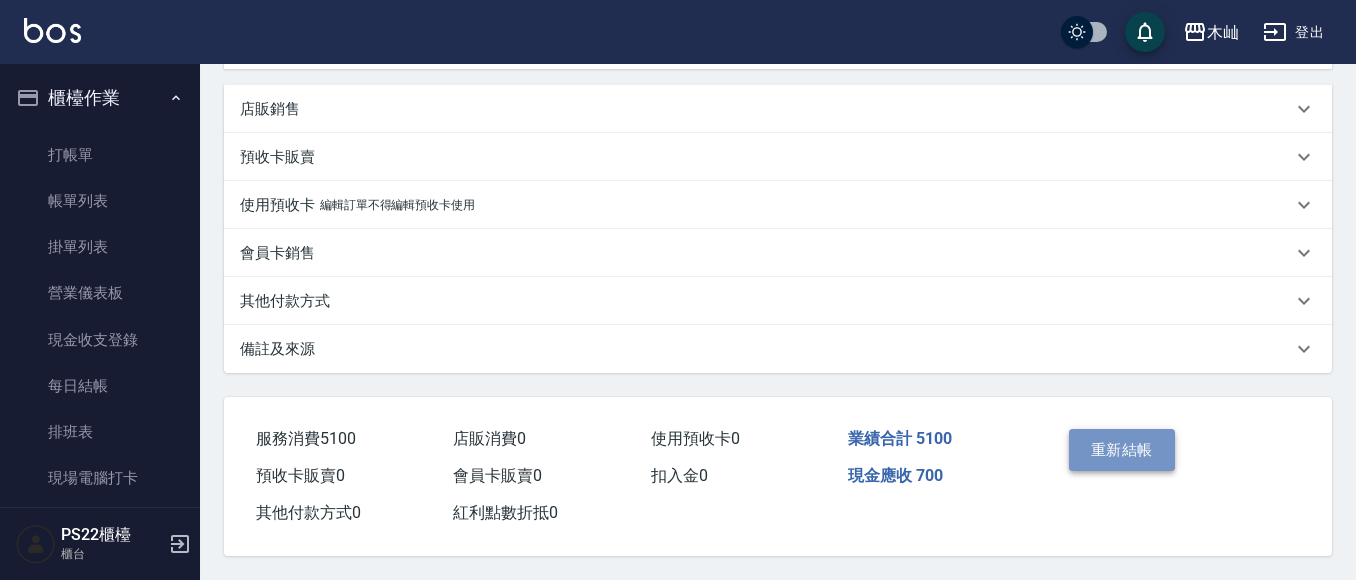 click on "重新結帳" at bounding box center (1122, 450) 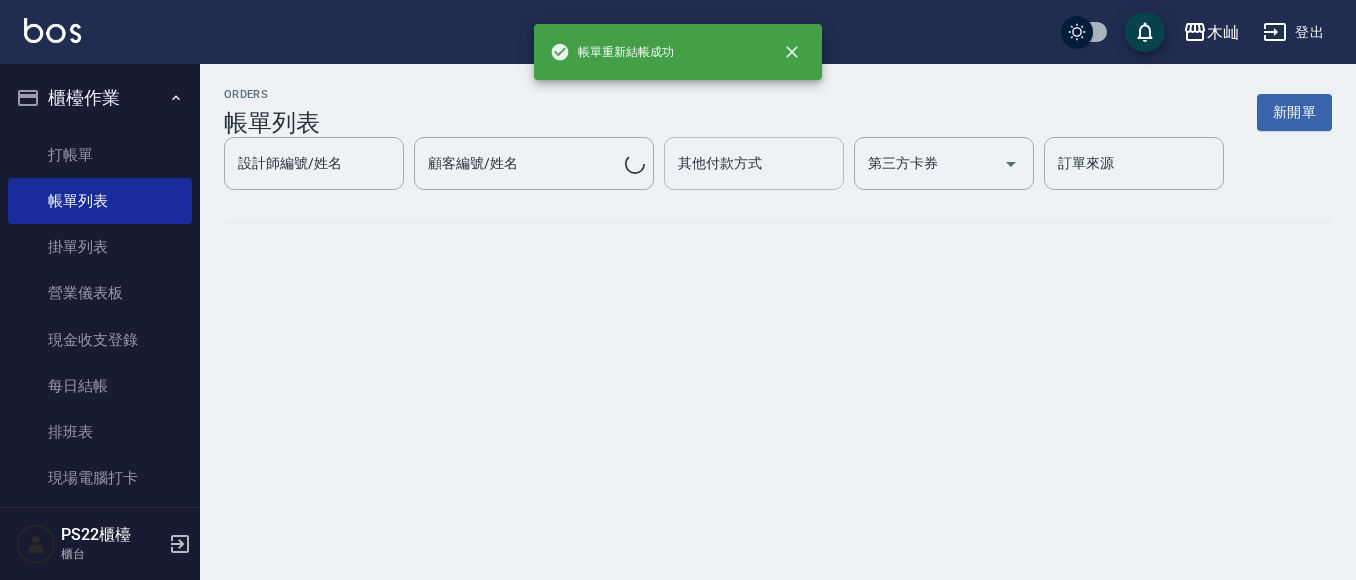 scroll, scrollTop: 0, scrollLeft: 0, axis: both 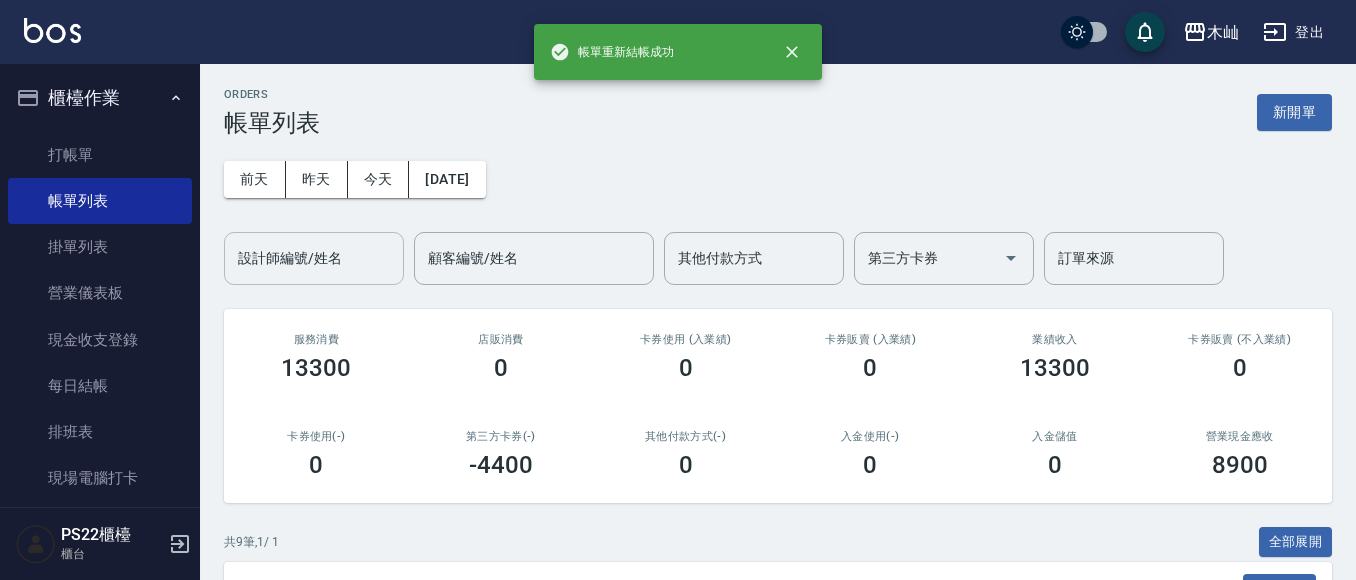 drag, startPoint x: 319, startPoint y: 277, endPoint x: 333, endPoint y: 257, distance: 24.41311 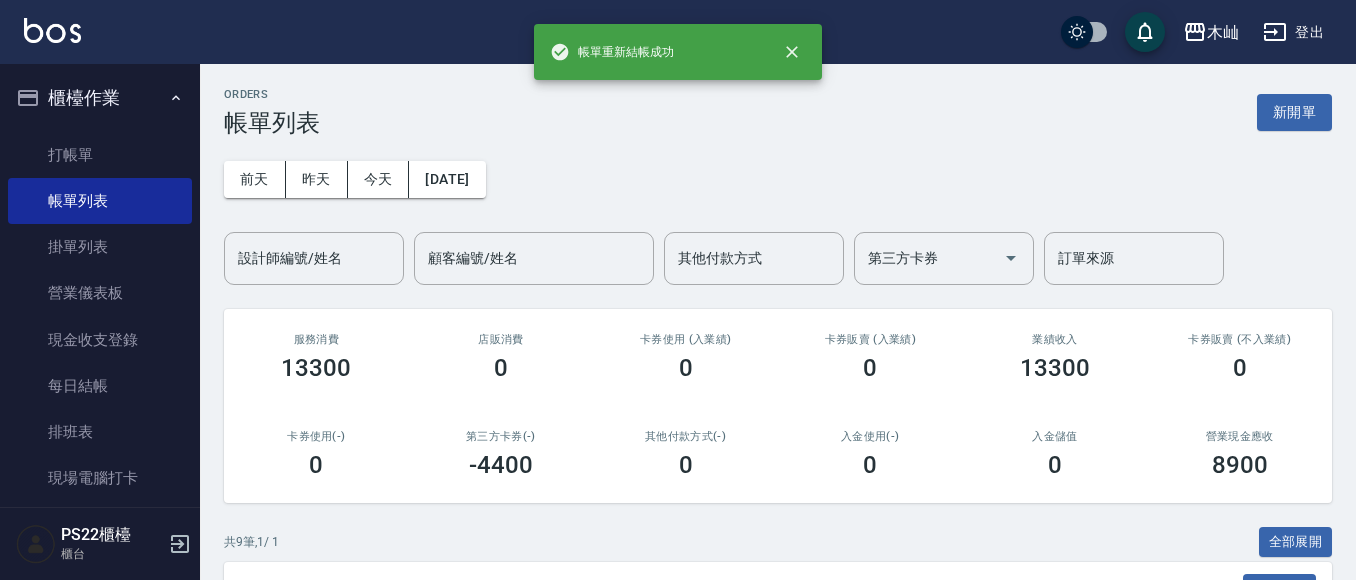 click on "設計師編號/姓名" at bounding box center (314, 258) 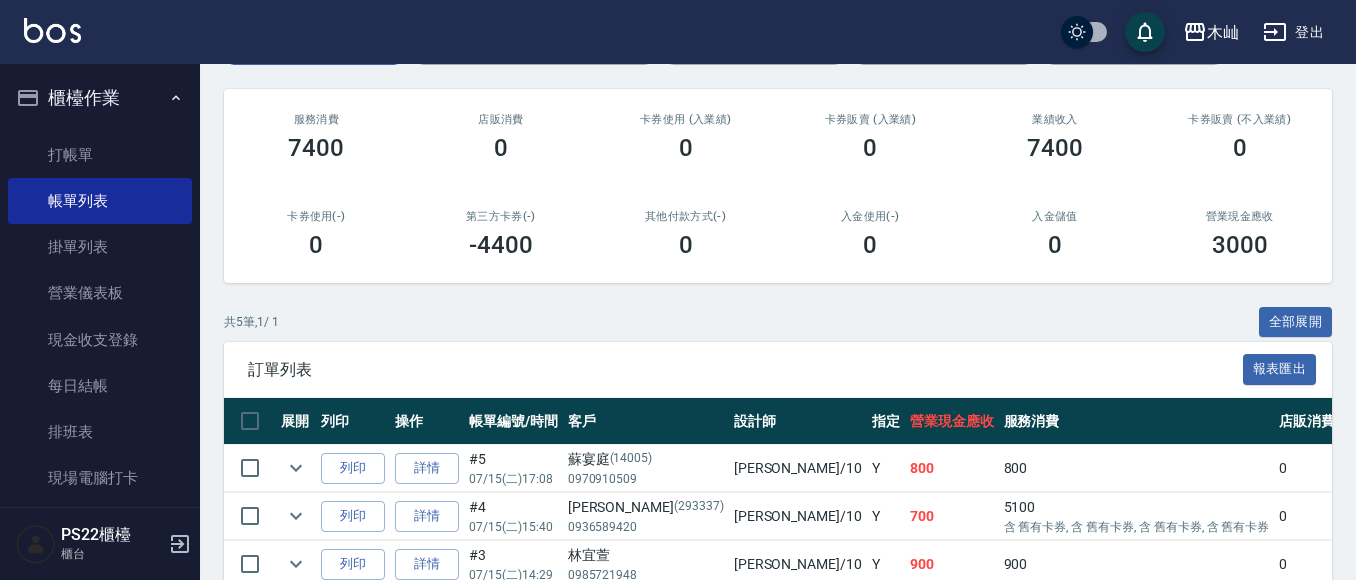scroll, scrollTop: 300, scrollLeft: 0, axis: vertical 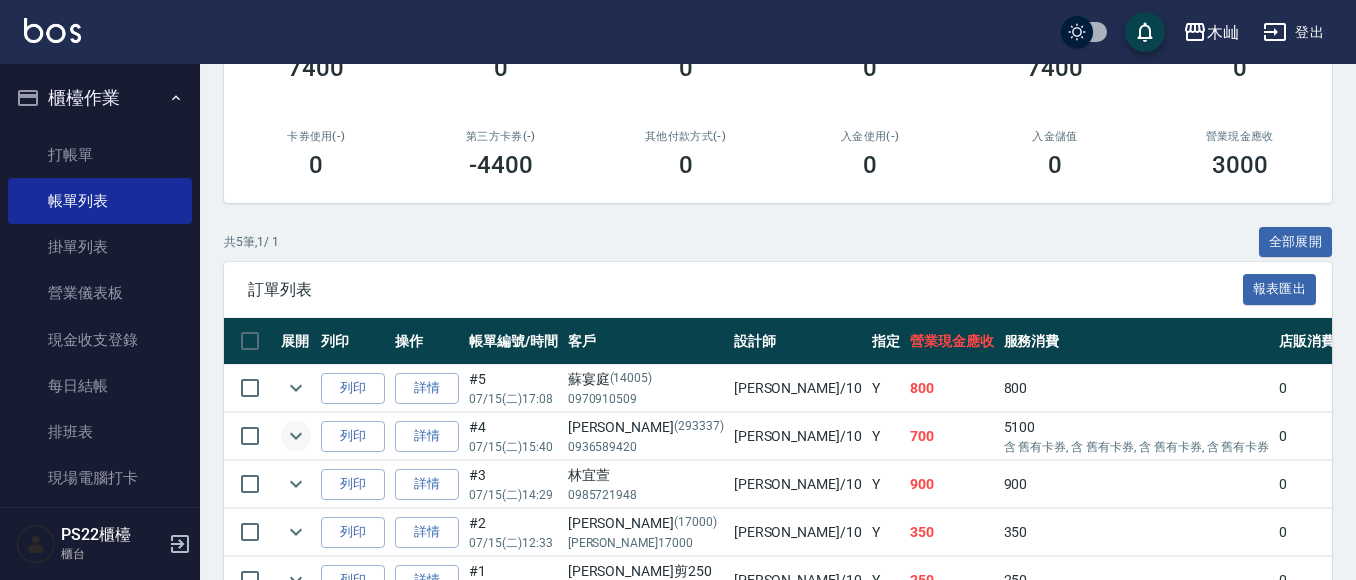 type on "小愛-10" 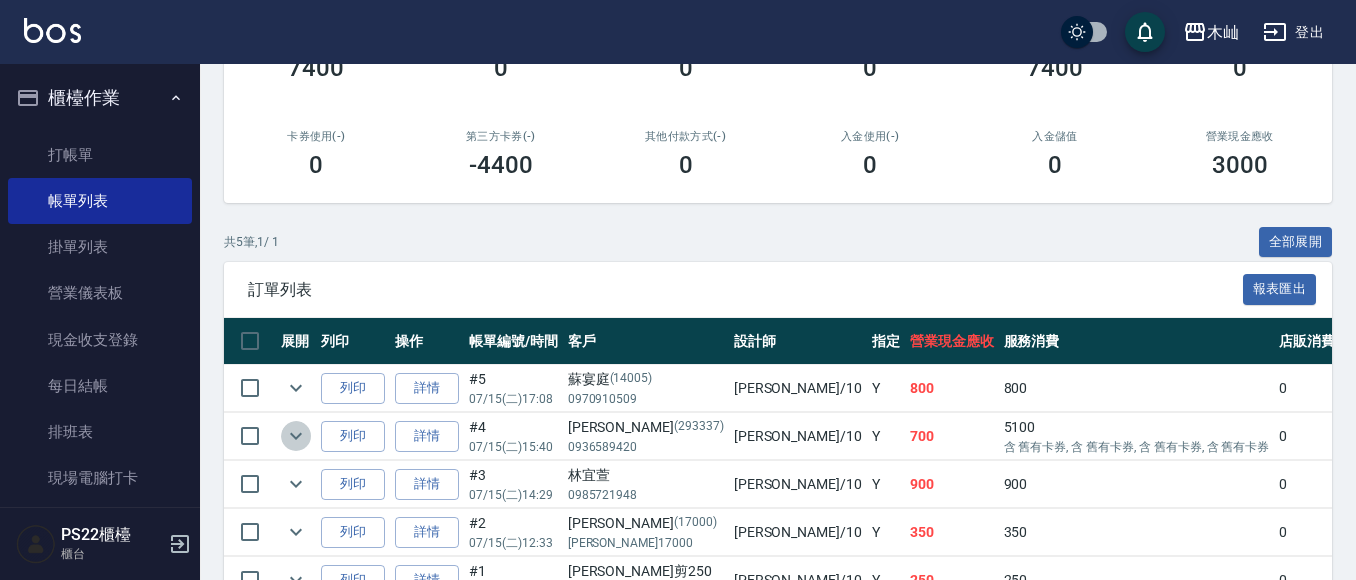 click 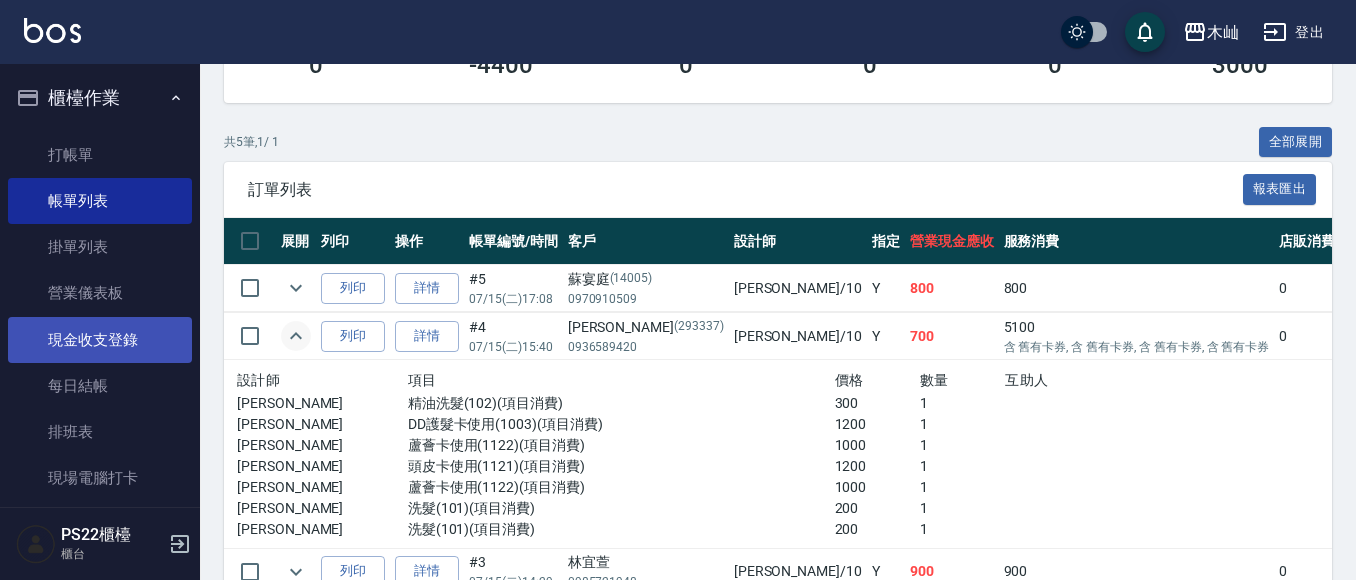 scroll, scrollTop: 0, scrollLeft: 0, axis: both 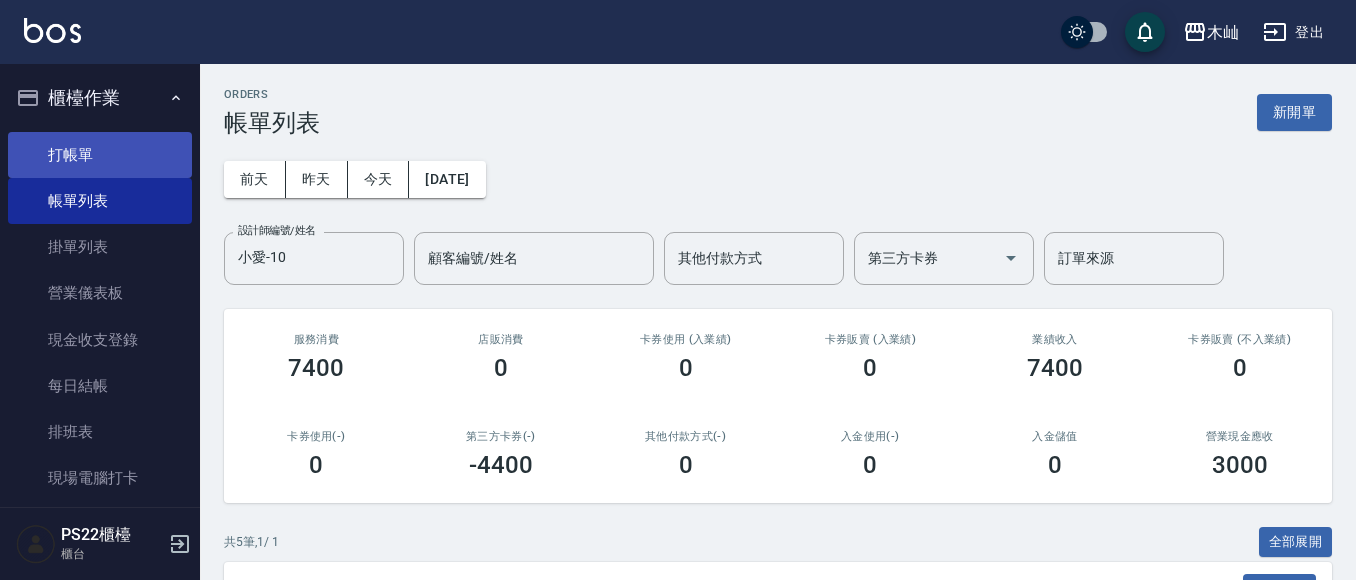 click on "打帳單" at bounding box center (100, 155) 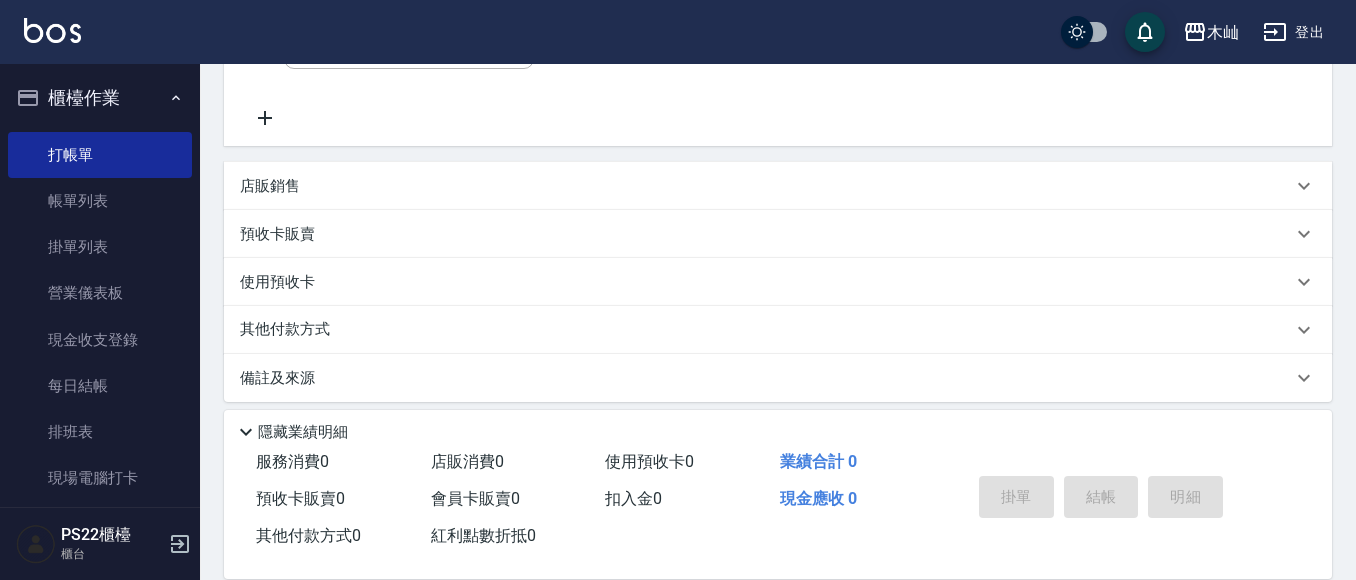 scroll, scrollTop: 394, scrollLeft: 0, axis: vertical 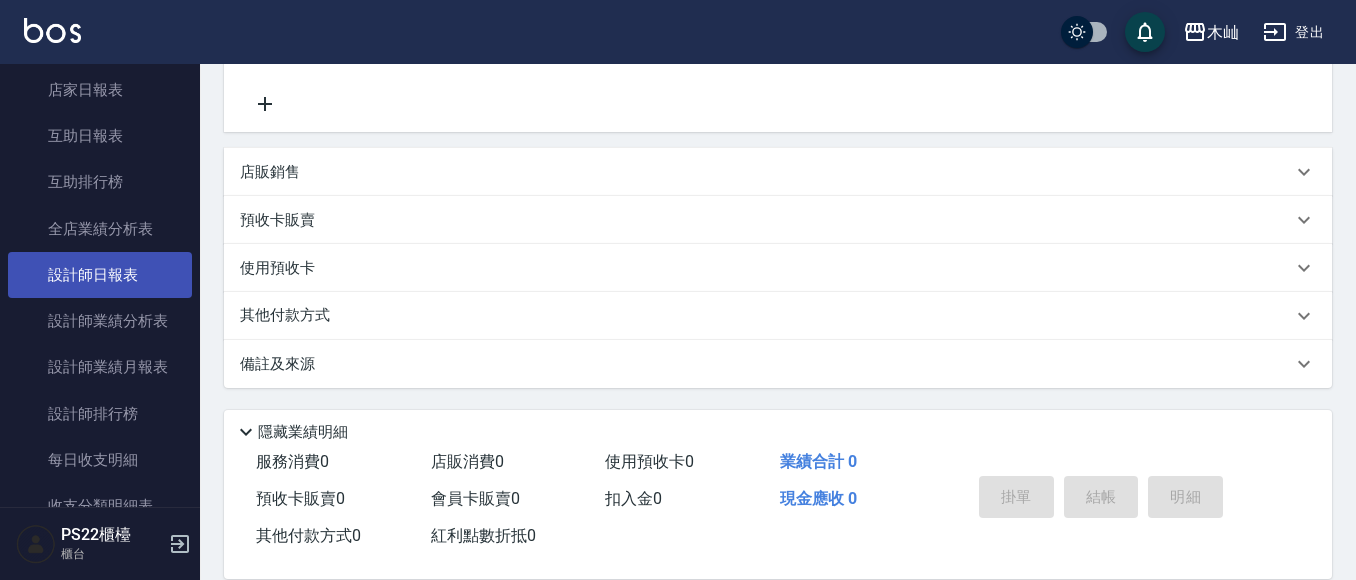 click on "設計師日報表" at bounding box center [100, 275] 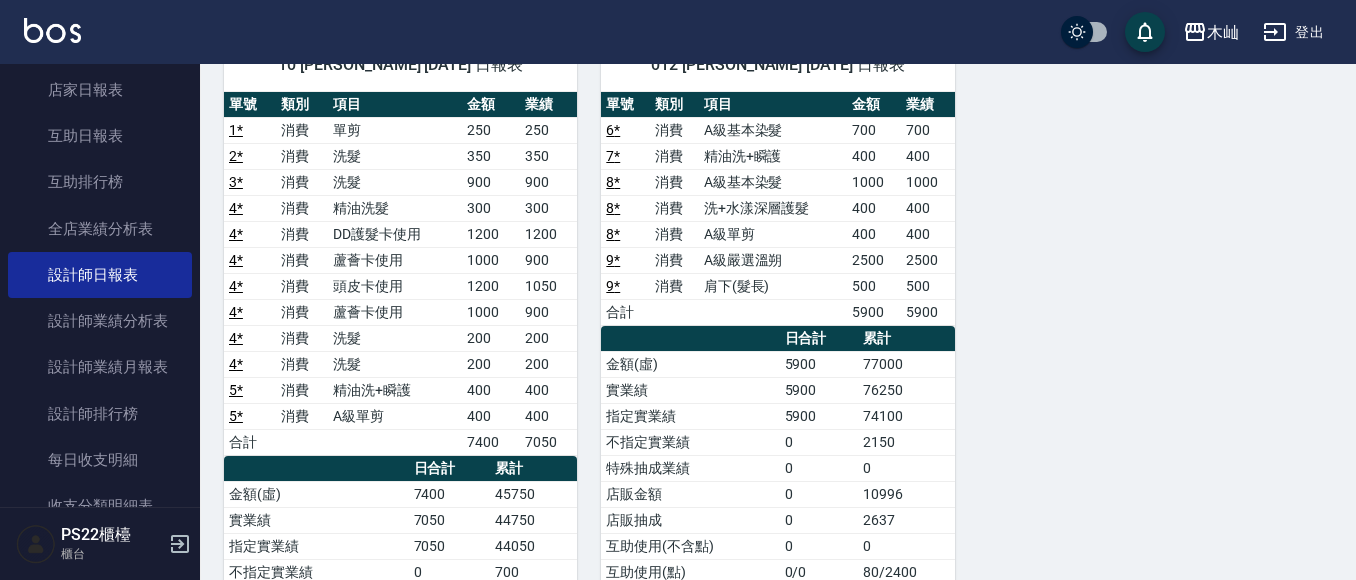scroll, scrollTop: 400, scrollLeft: 0, axis: vertical 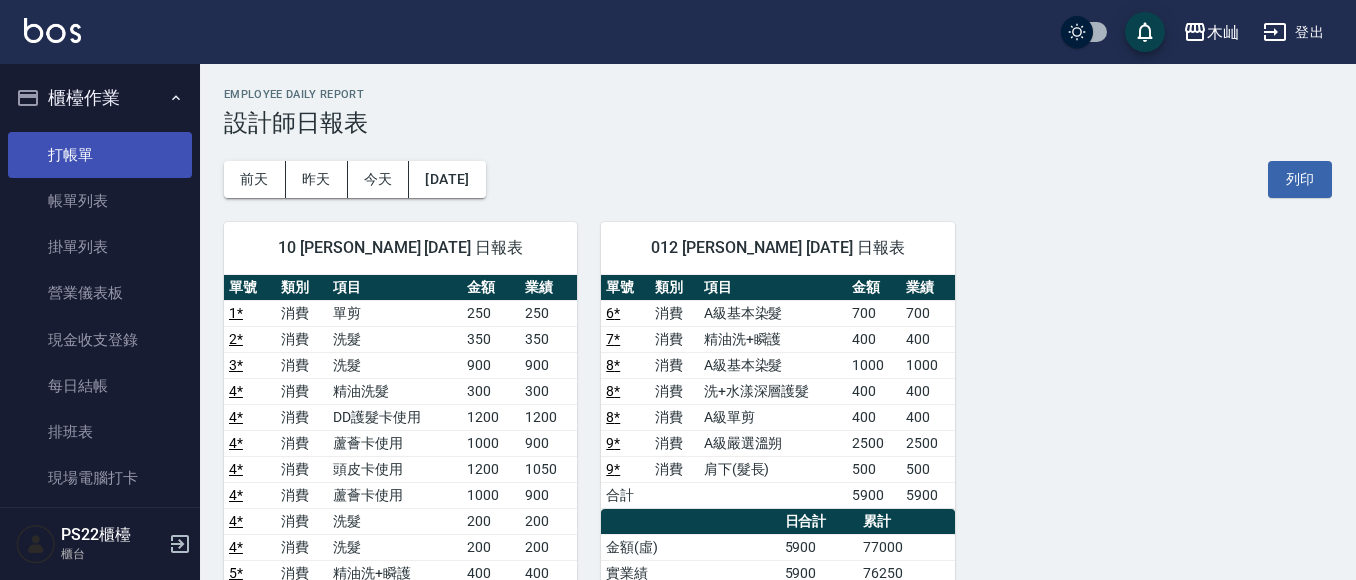 click on "打帳單" at bounding box center [100, 155] 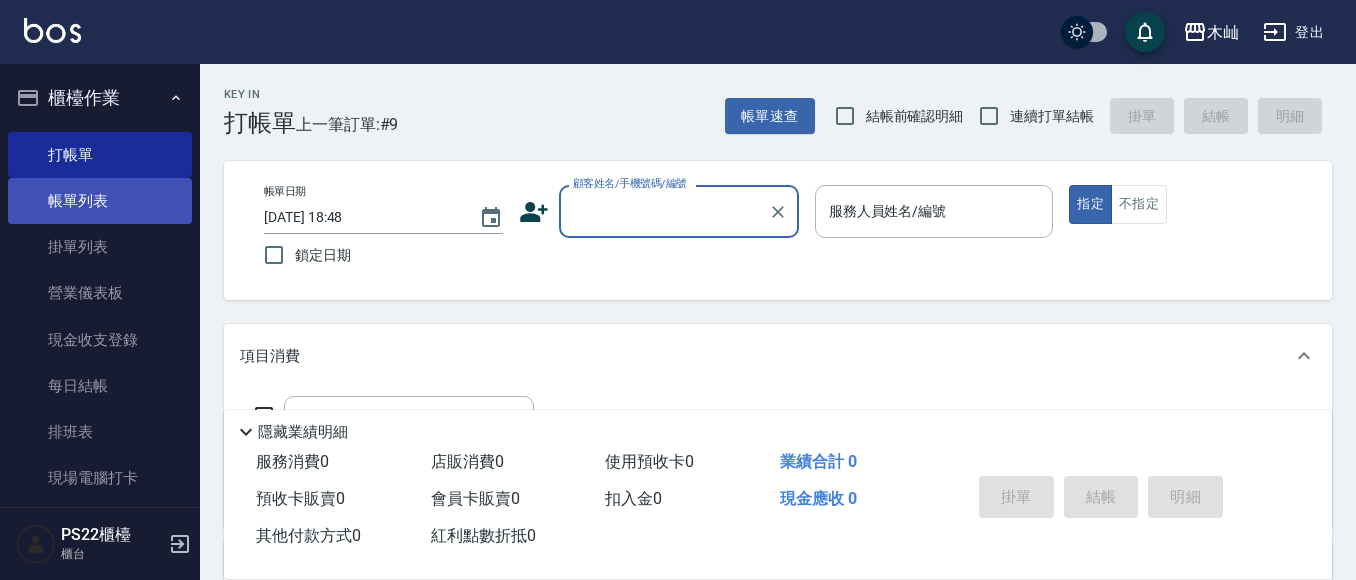 click on "帳單列表" at bounding box center (100, 201) 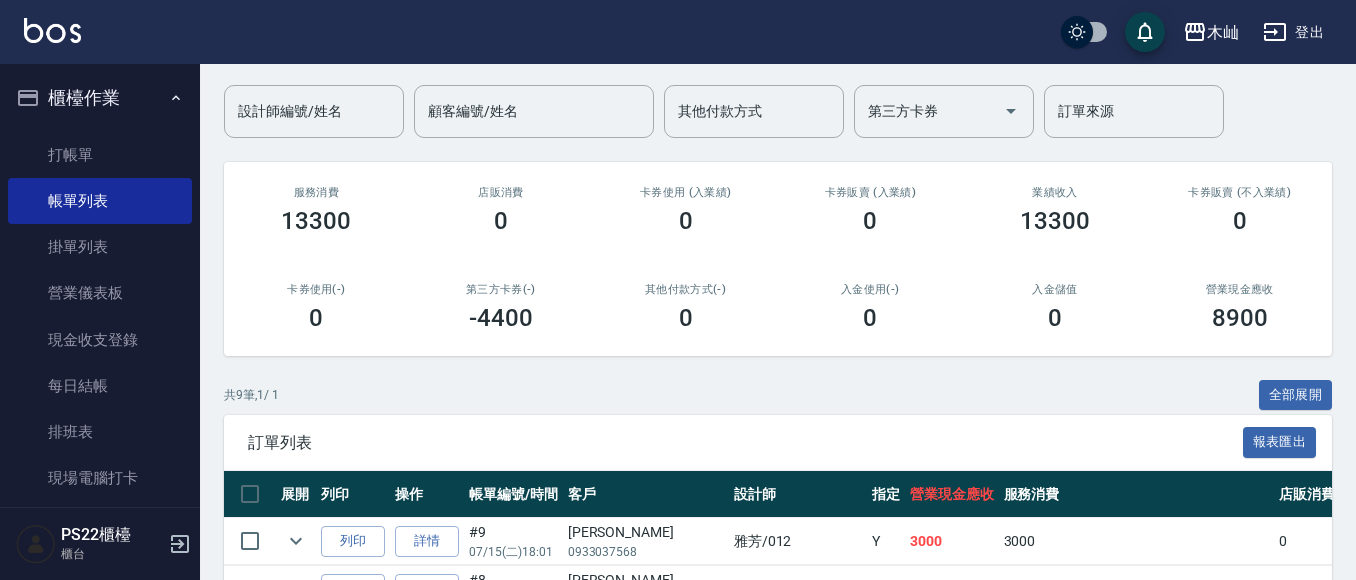 scroll, scrollTop: 400, scrollLeft: 0, axis: vertical 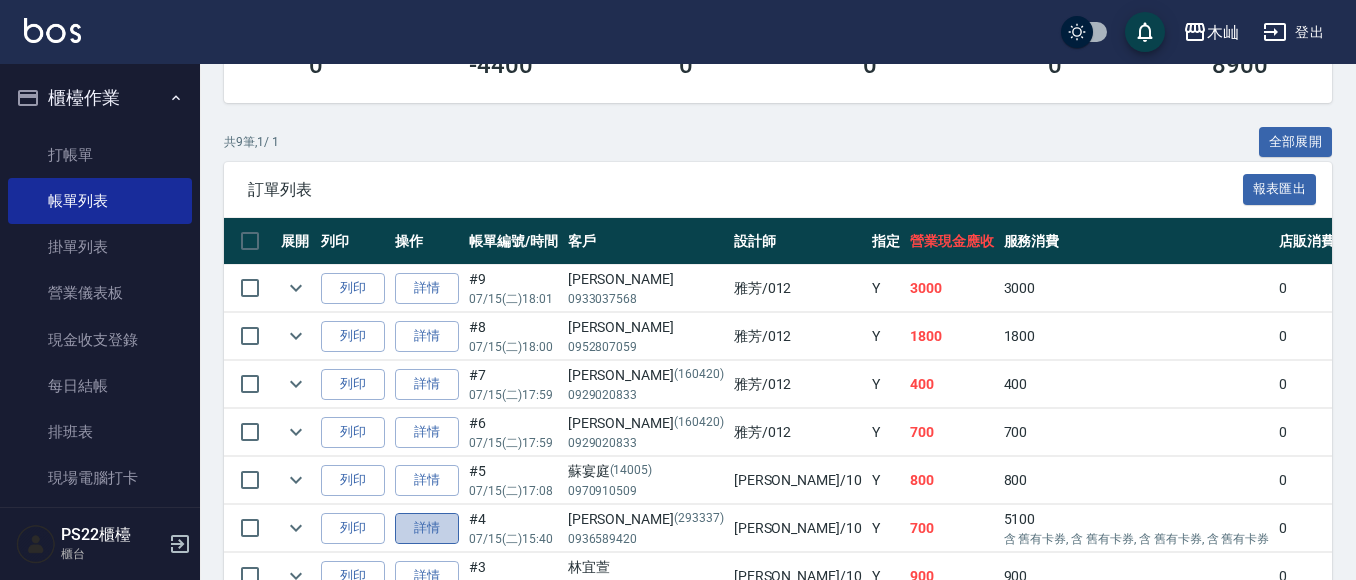 click on "詳情" at bounding box center (427, 528) 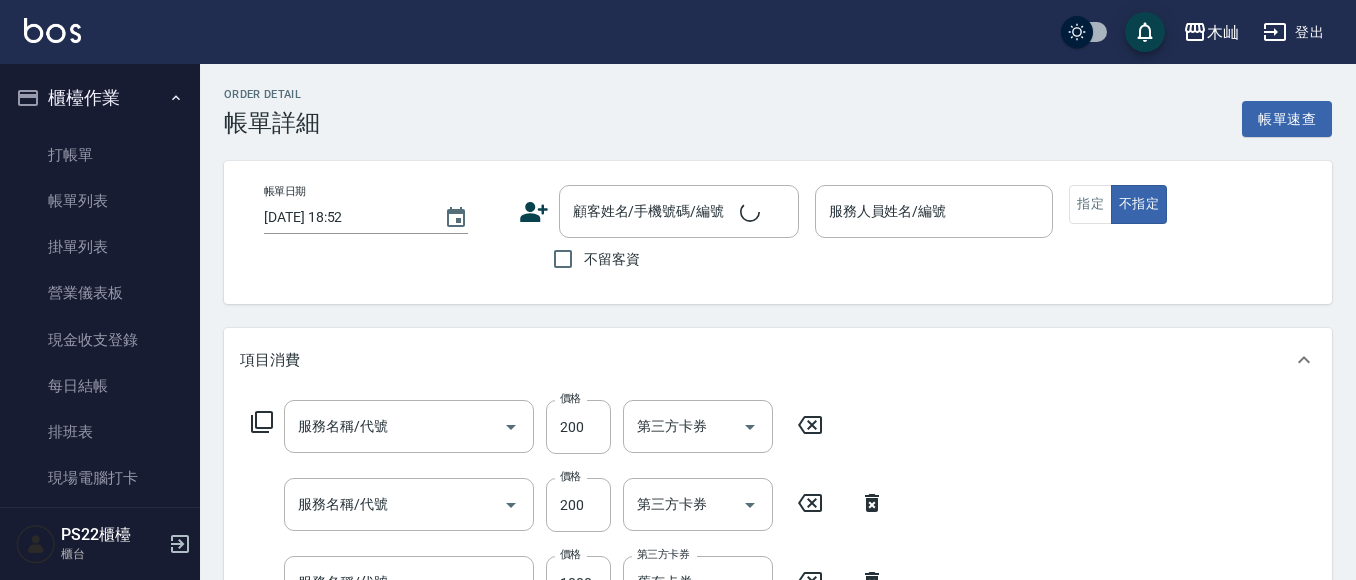 type on "[DATE] 15:40" 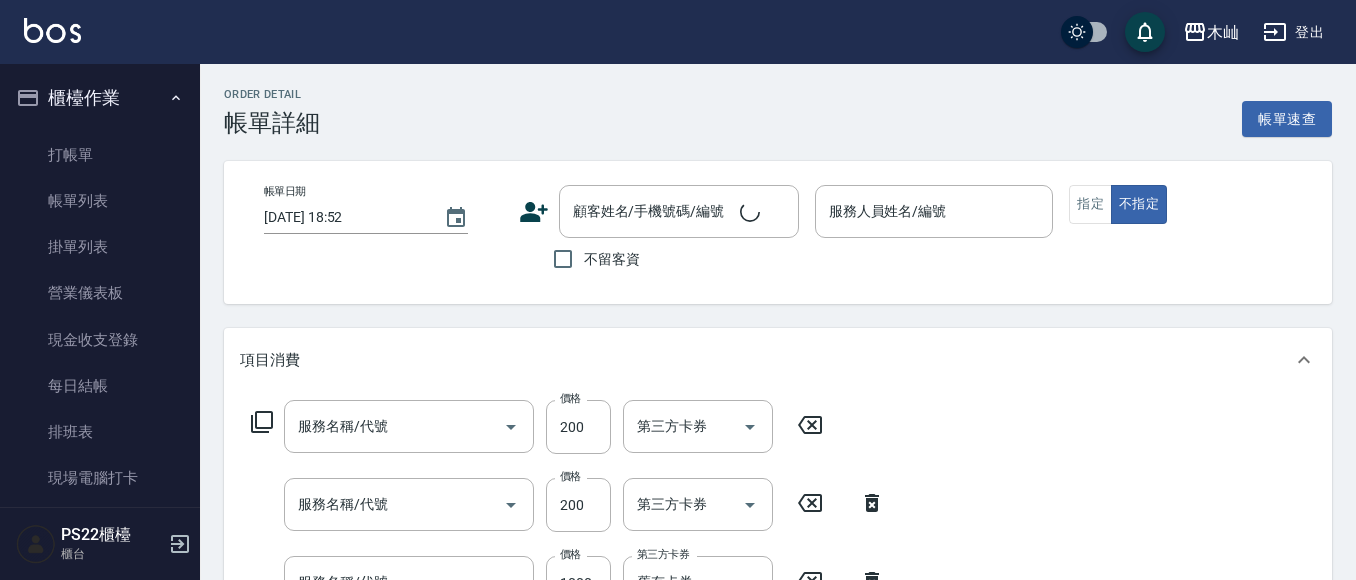 type on "小愛-10" 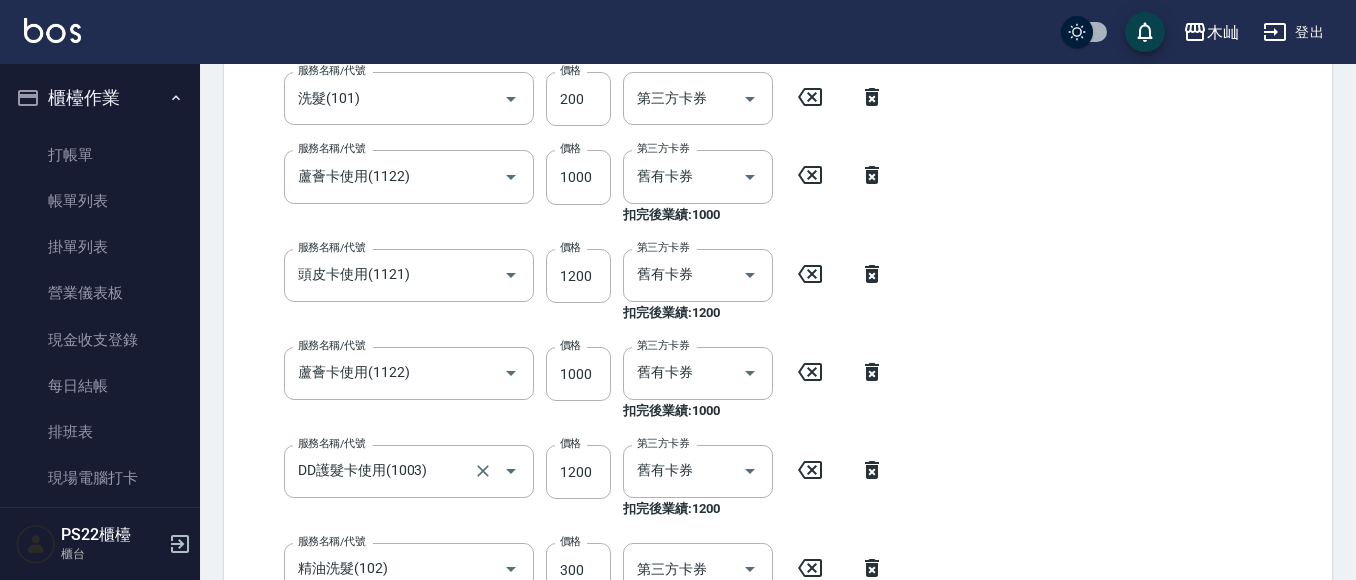 type on "洗髮(101)" 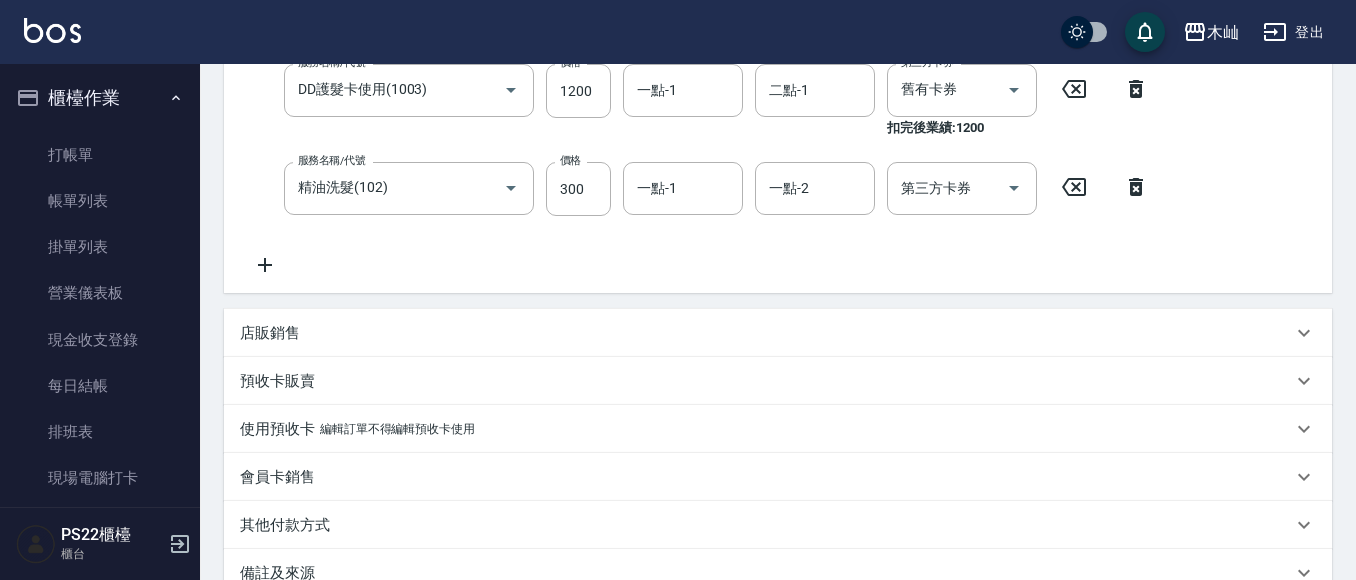 type on "[PERSON_NAME]/0936589420/293337" 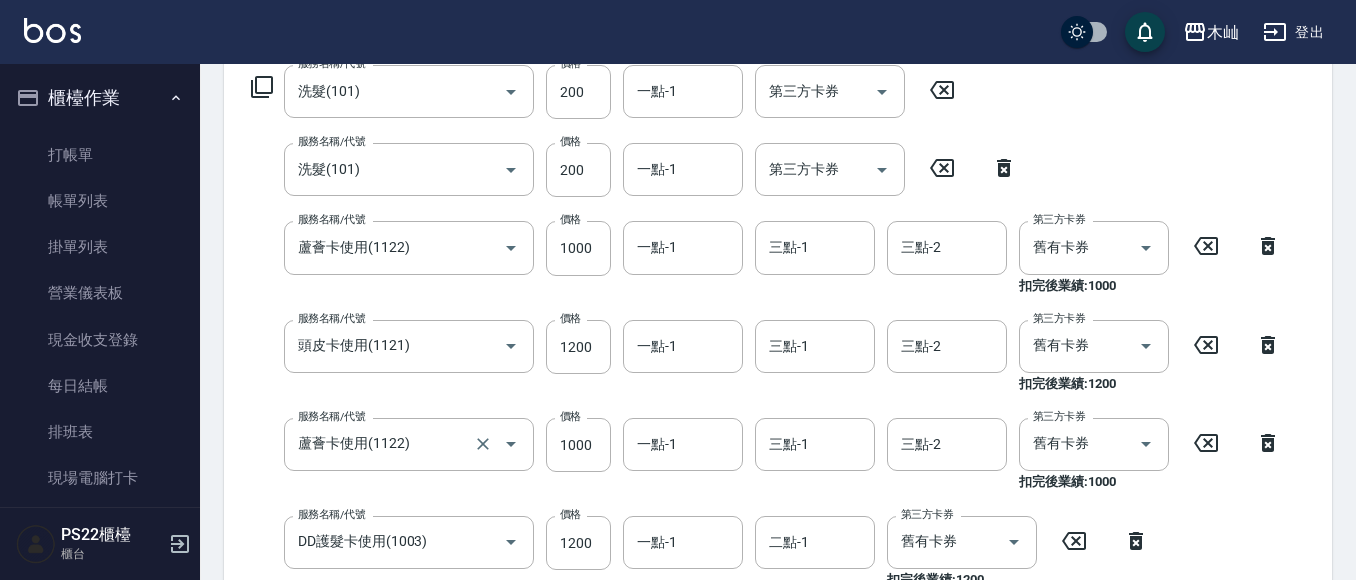 scroll, scrollTop: 300, scrollLeft: 0, axis: vertical 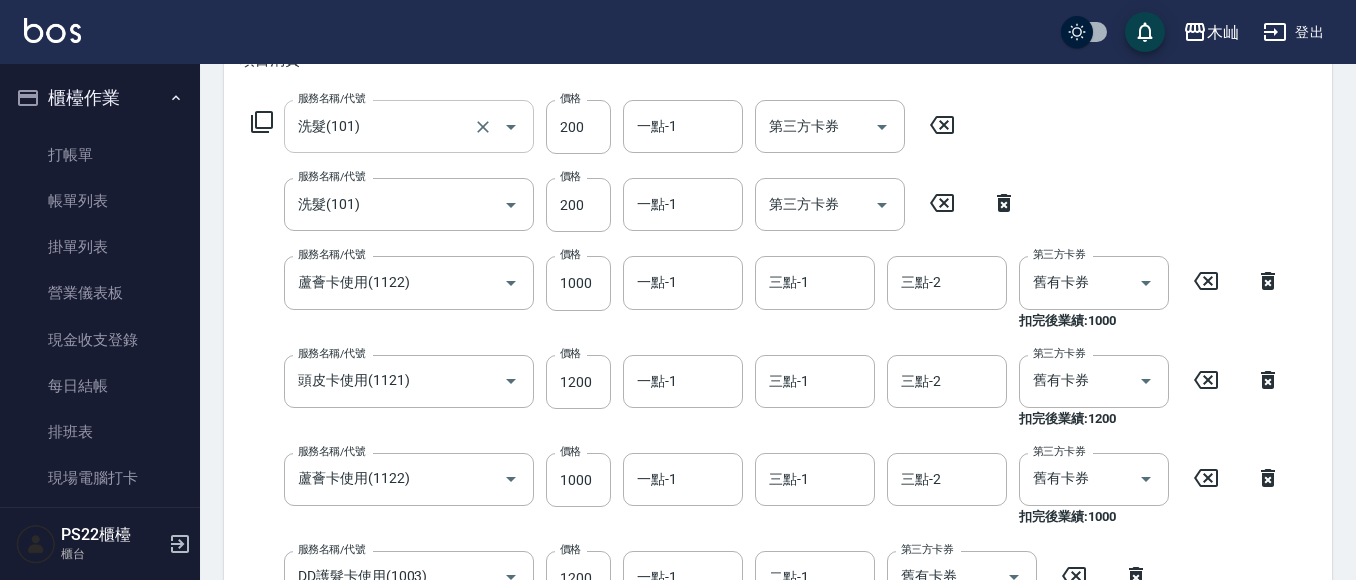 click on "洗髮(101)" at bounding box center [381, 126] 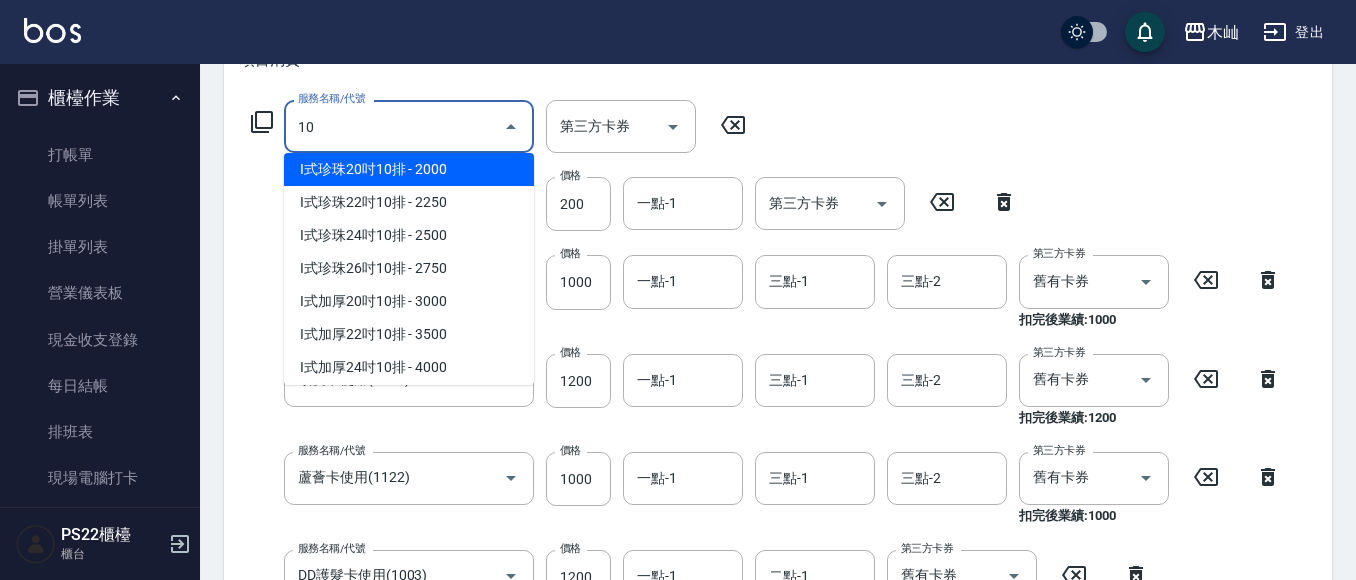 scroll, scrollTop: 0, scrollLeft: 0, axis: both 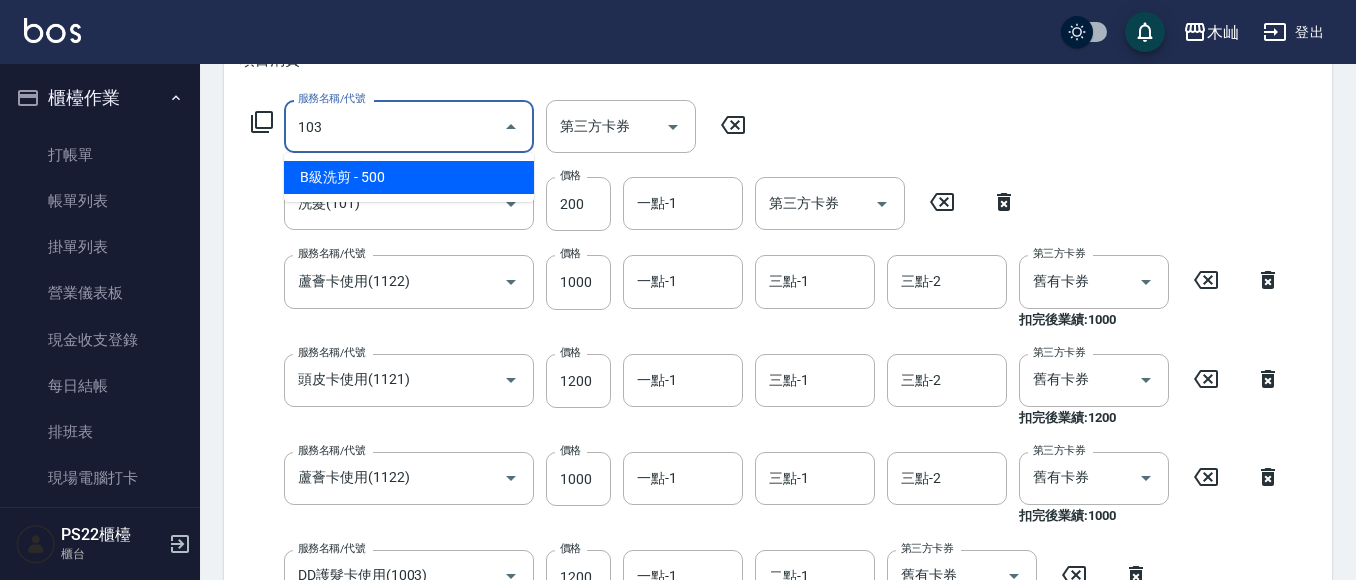 type on "B級洗剪(103)" 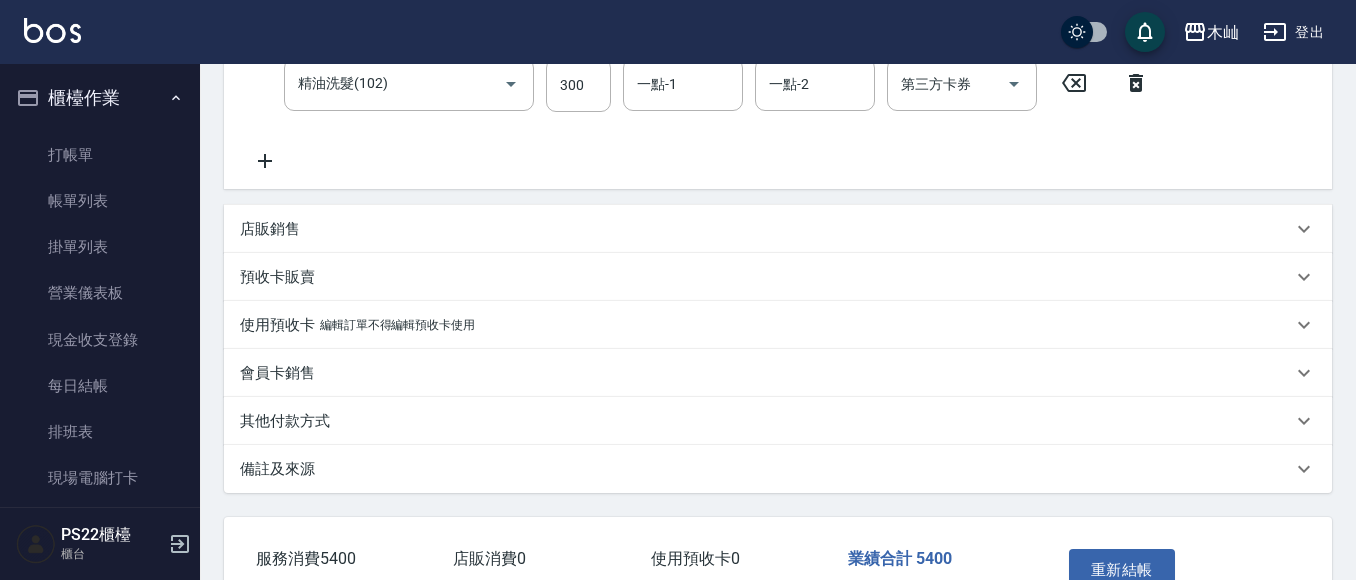 scroll, scrollTop: 1000, scrollLeft: 0, axis: vertical 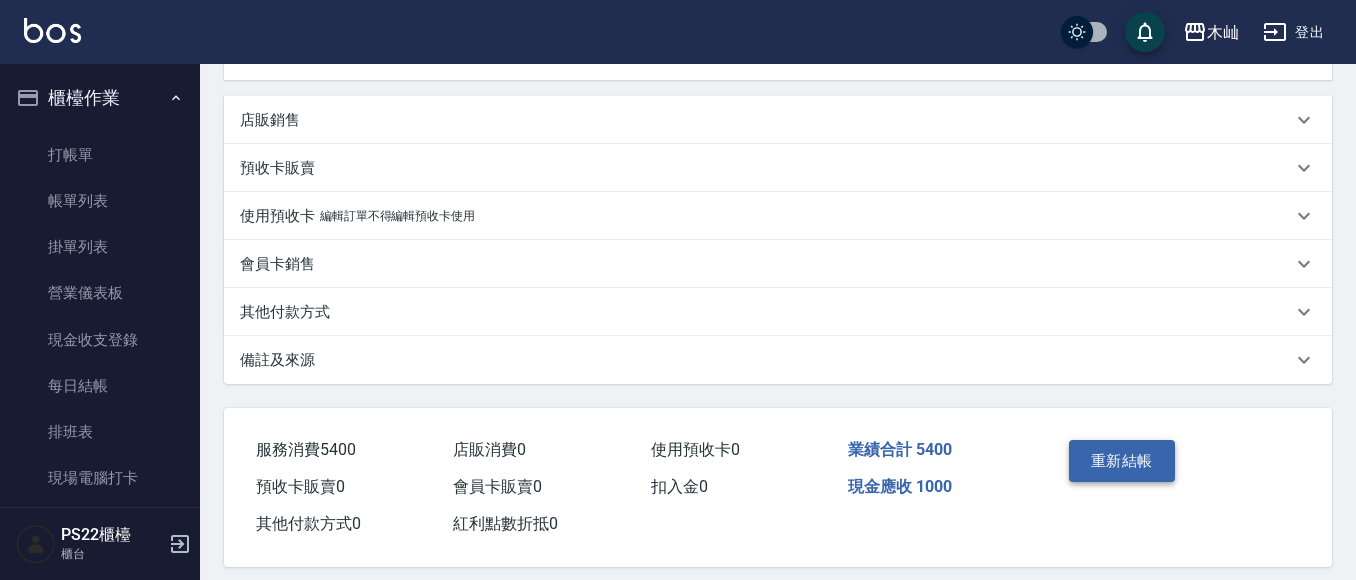 click on "重新結帳" at bounding box center (1122, 461) 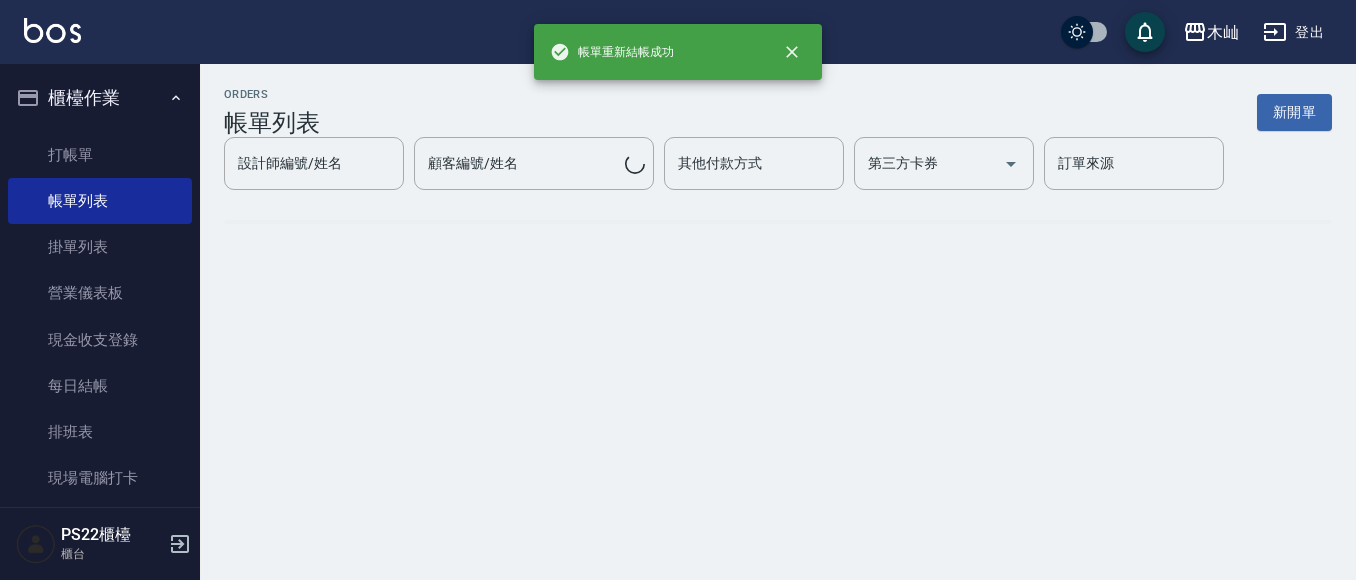 scroll, scrollTop: 0, scrollLeft: 0, axis: both 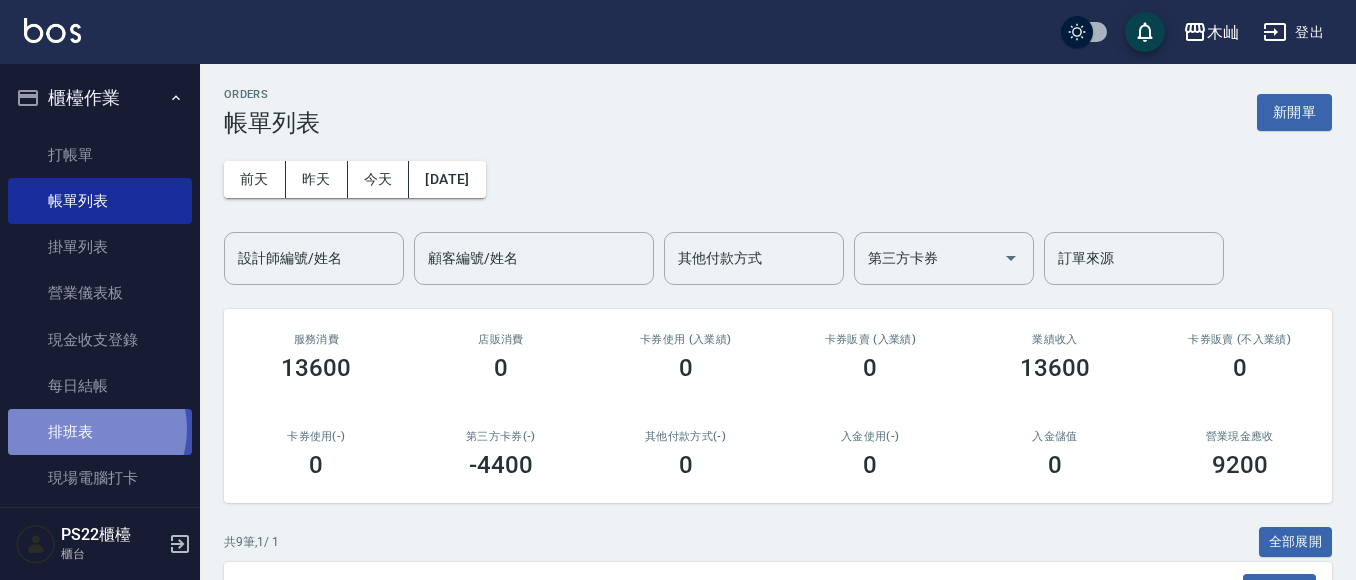 click on "排班表" at bounding box center [100, 432] 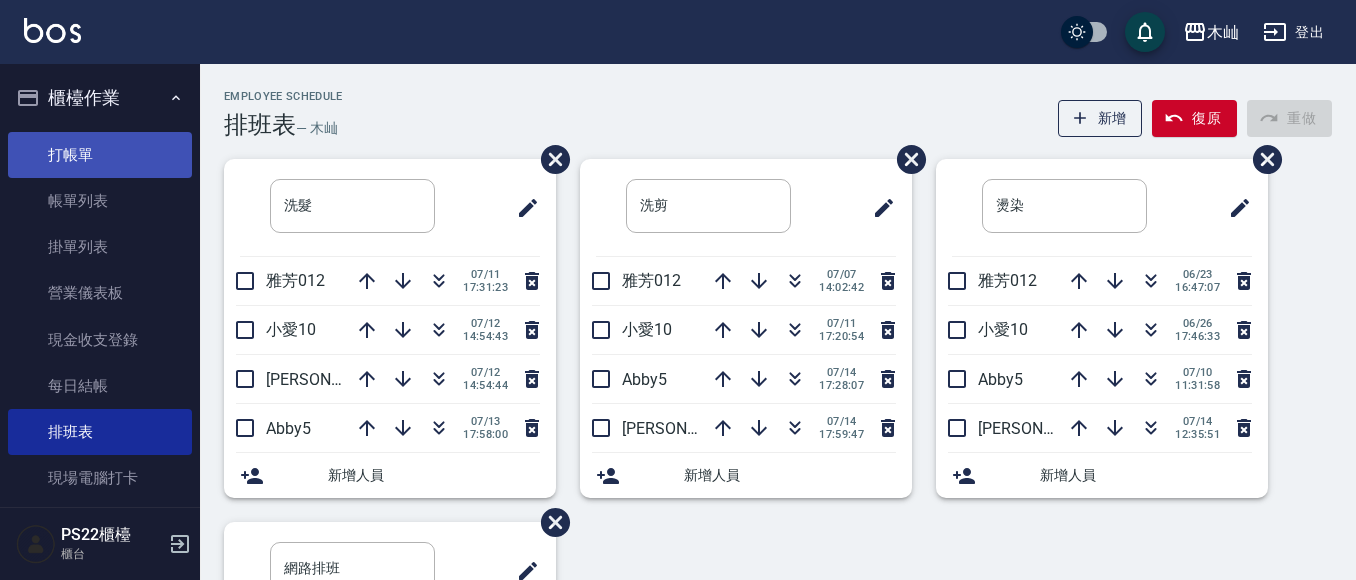 drag, startPoint x: 77, startPoint y: 141, endPoint x: 26, endPoint y: 147, distance: 51.351727 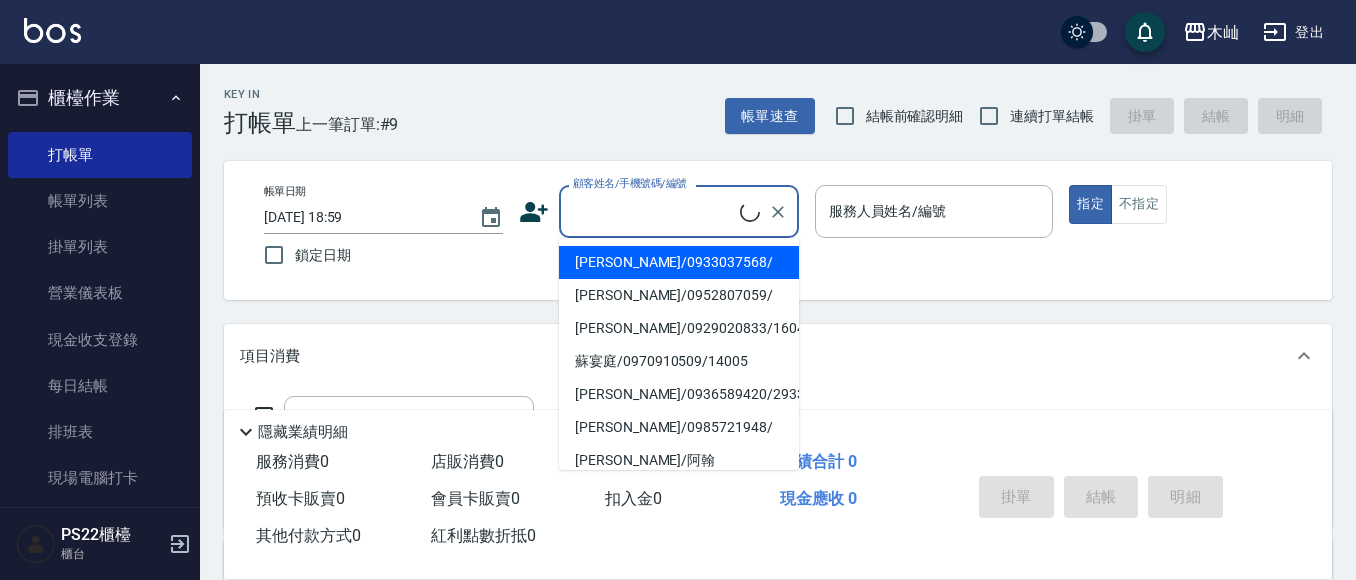 click on "顧客姓名/手機號碼/編號" at bounding box center (654, 211) 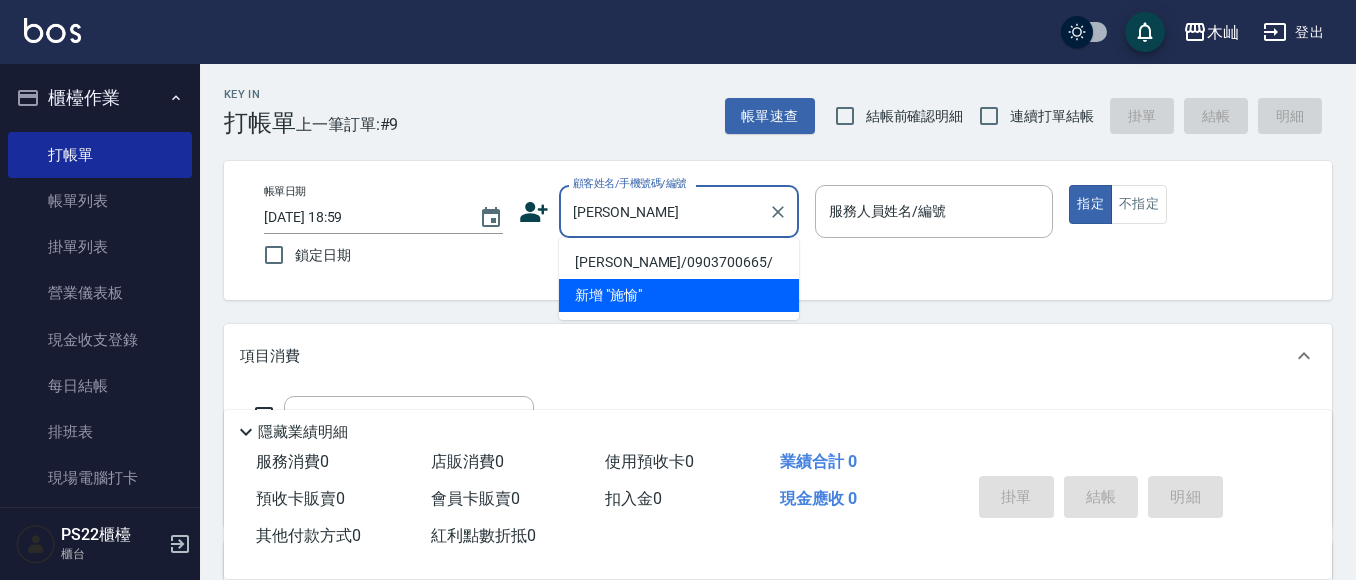 click on "蔡施愉/0903700665/" at bounding box center [679, 262] 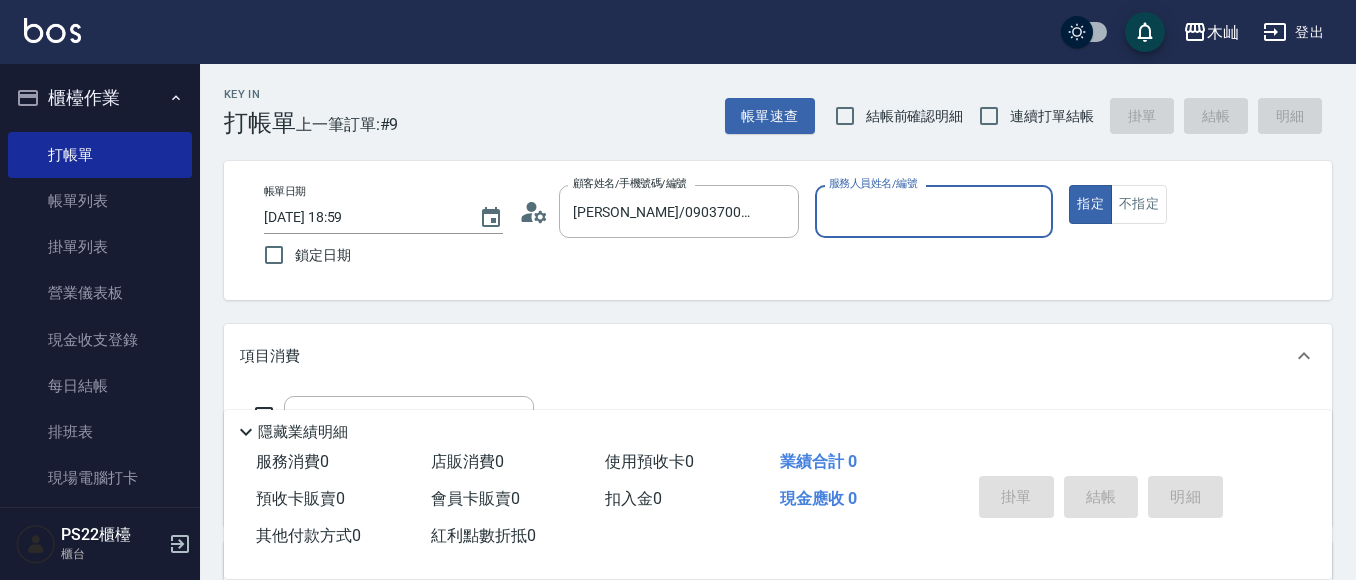type on "[PERSON_NAME]-7" 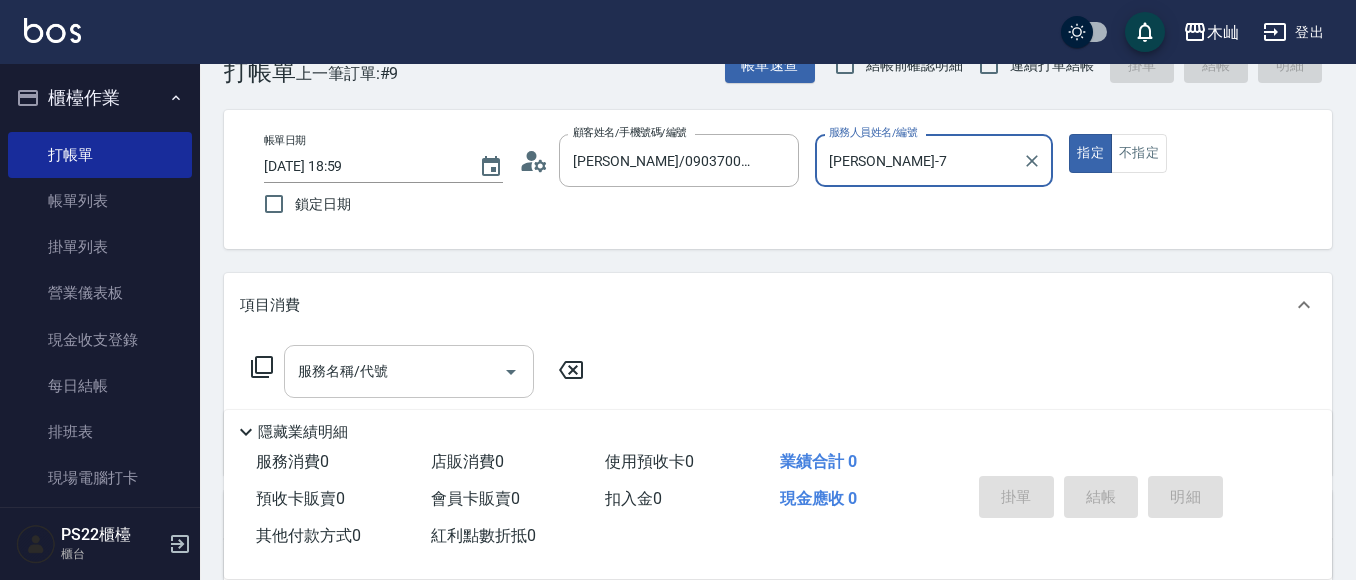 scroll, scrollTop: 100, scrollLeft: 0, axis: vertical 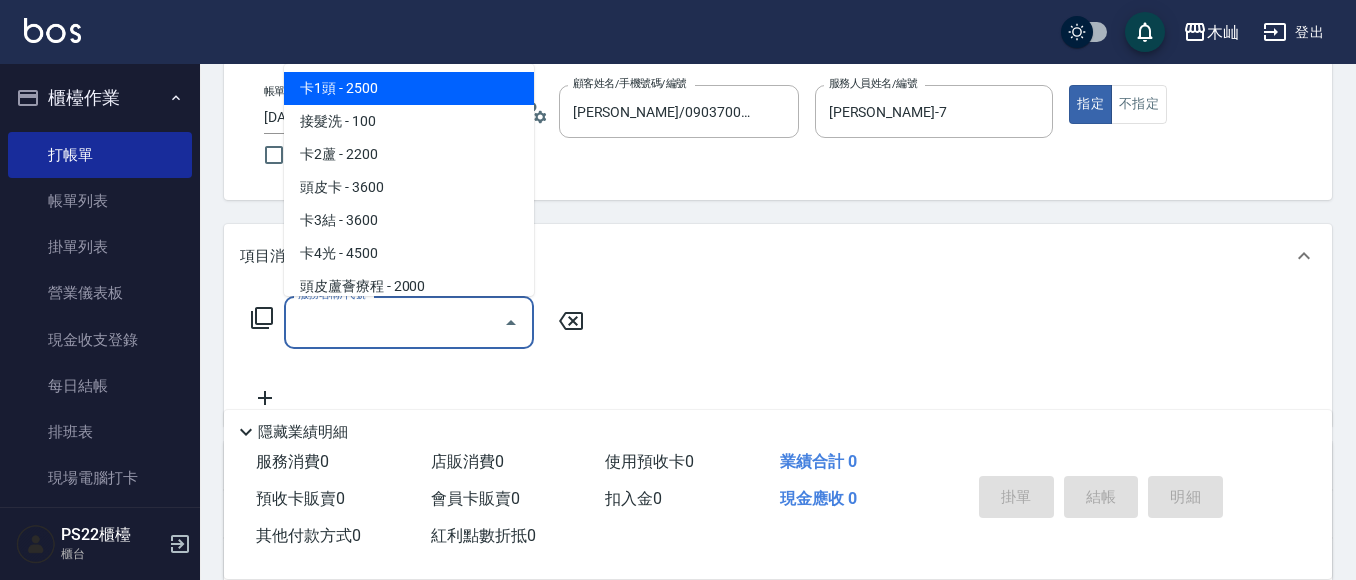 click on "服務名稱/代號" at bounding box center [394, 322] 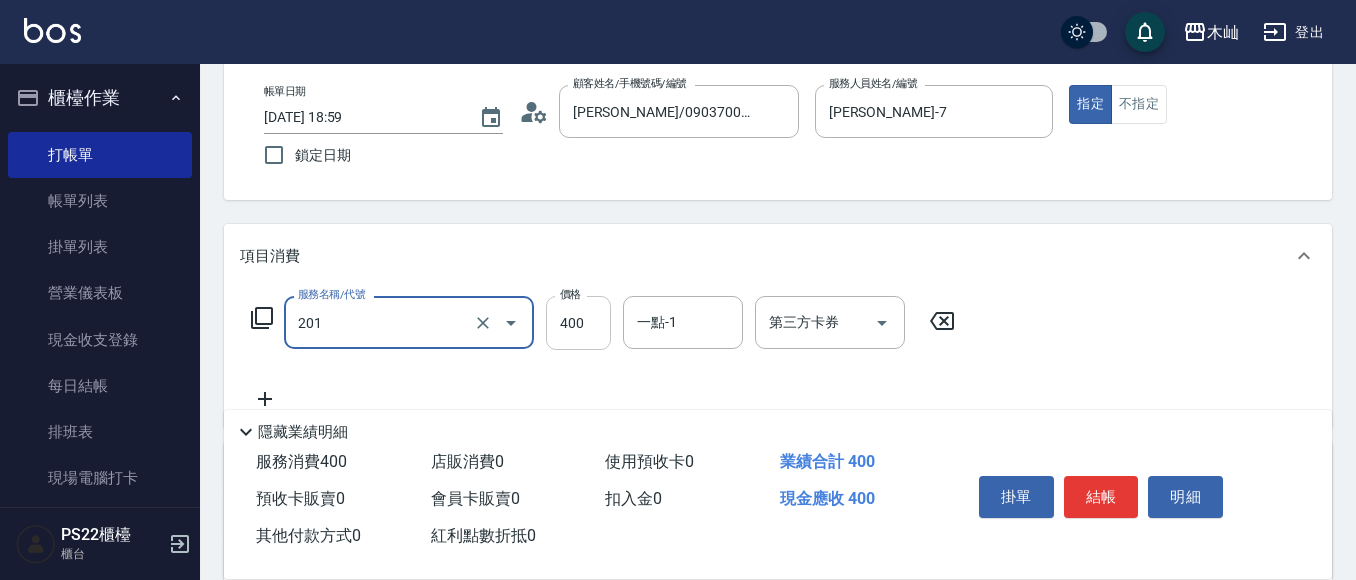 type on "洗剪(201)" 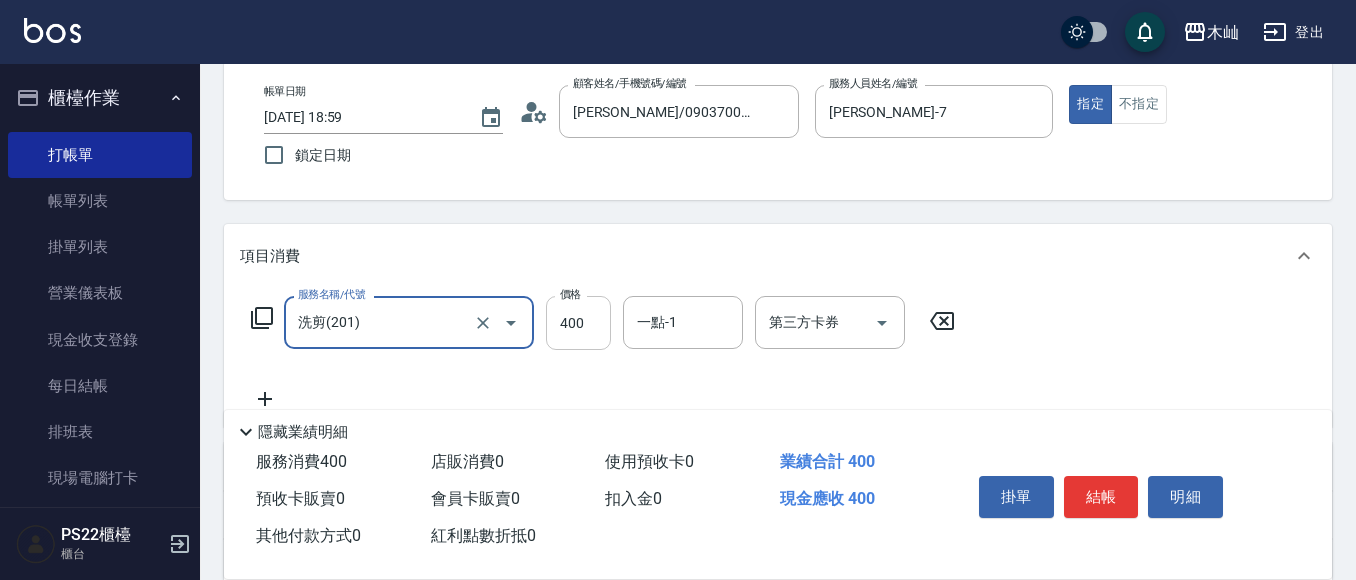 click on "400" at bounding box center [578, 323] 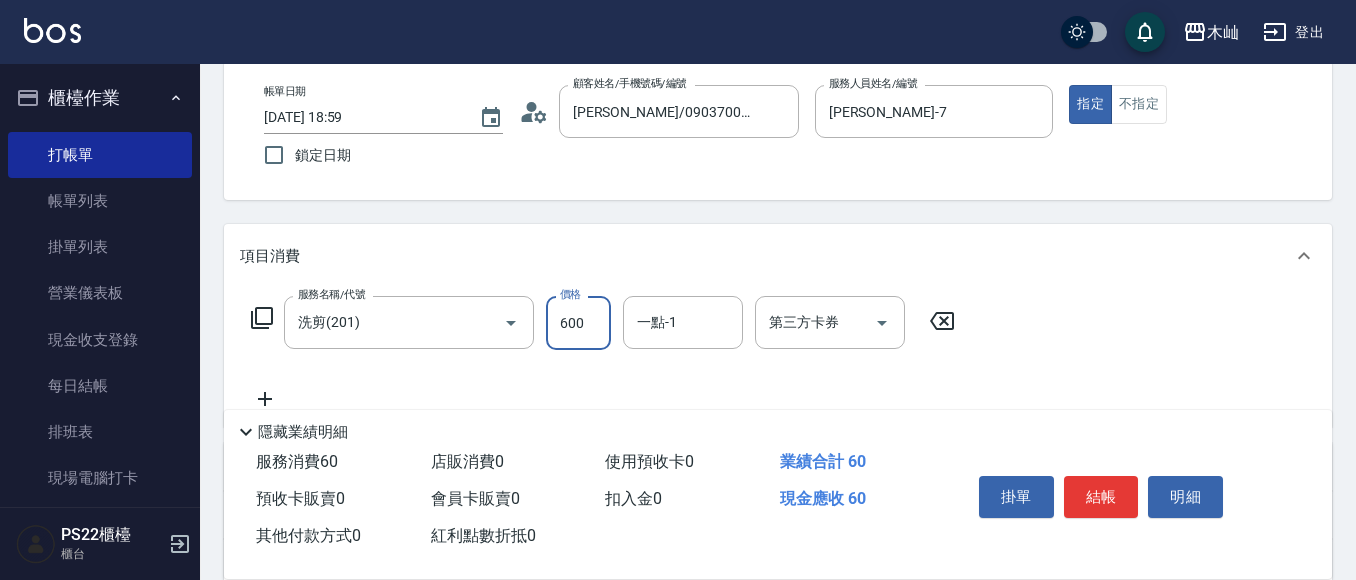 type on "600" 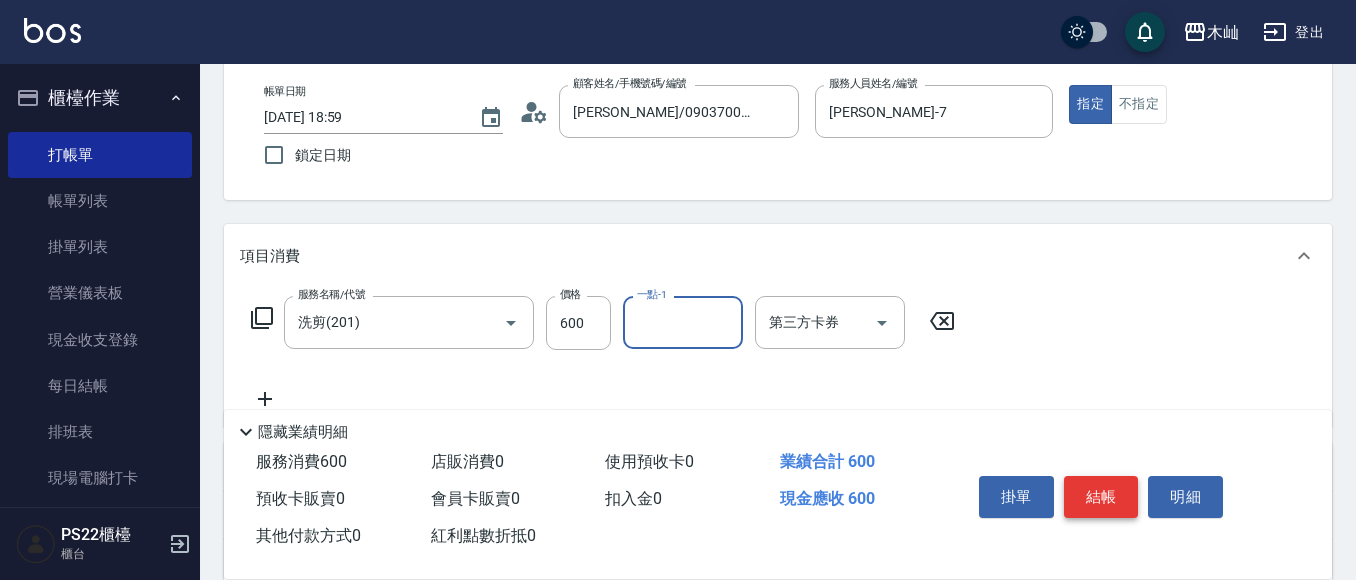 click on "結帳" at bounding box center [1101, 497] 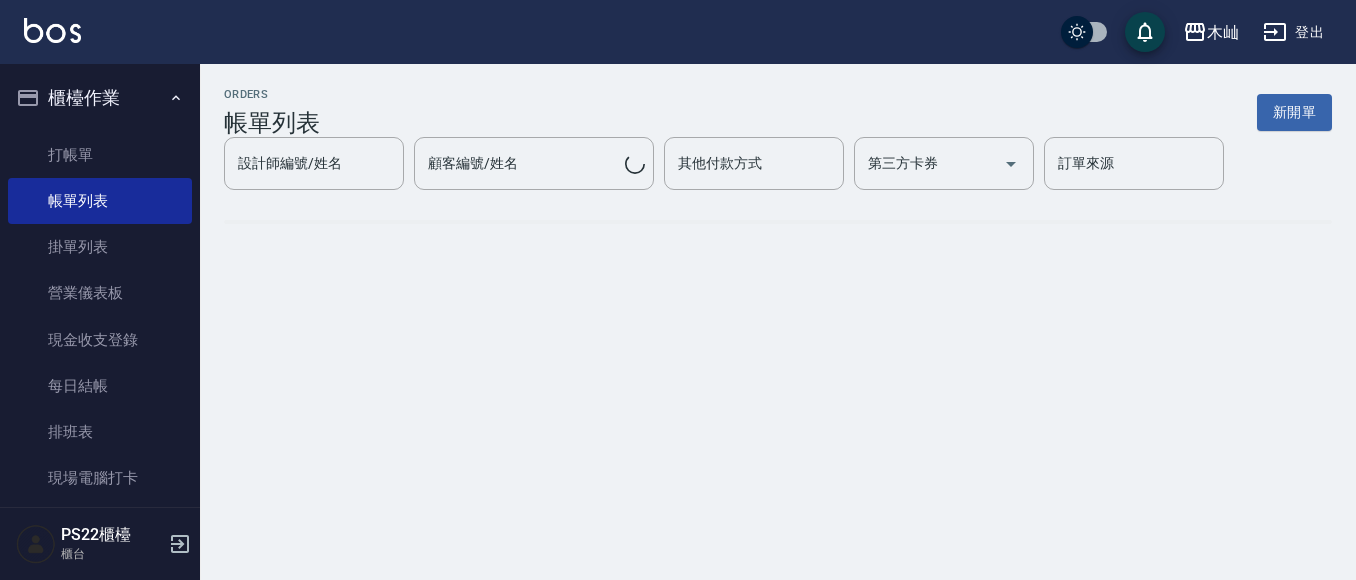 scroll, scrollTop: 0, scrollLeft: 0, axis: both 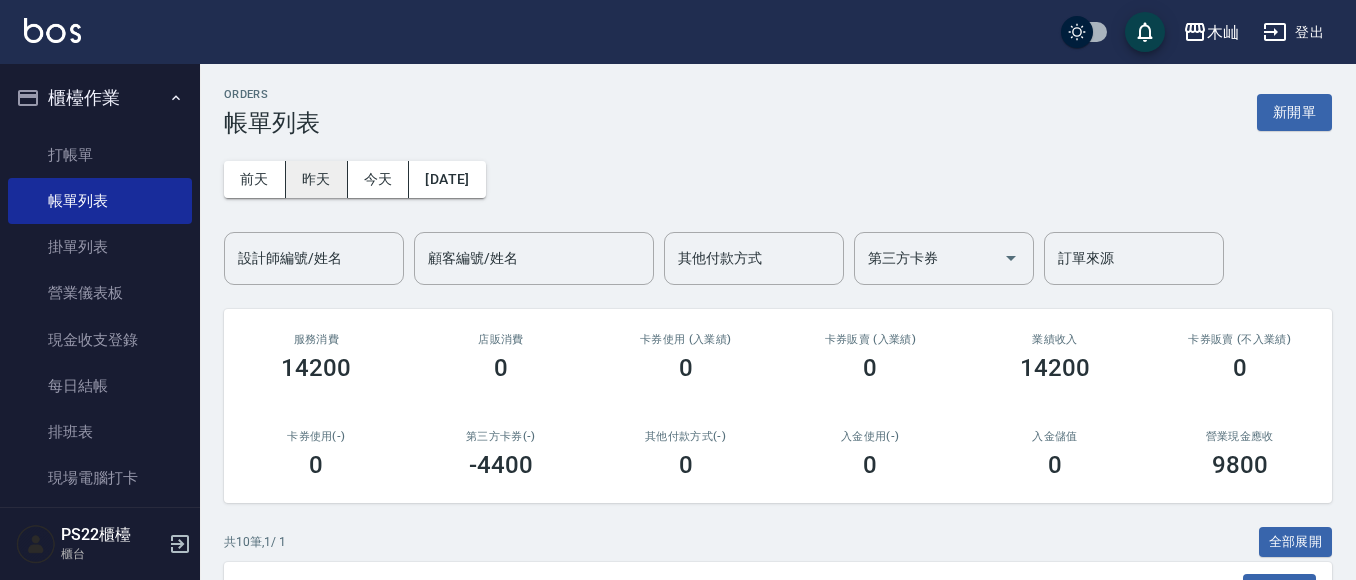click on "昨天" at bounding box center [317, 179] 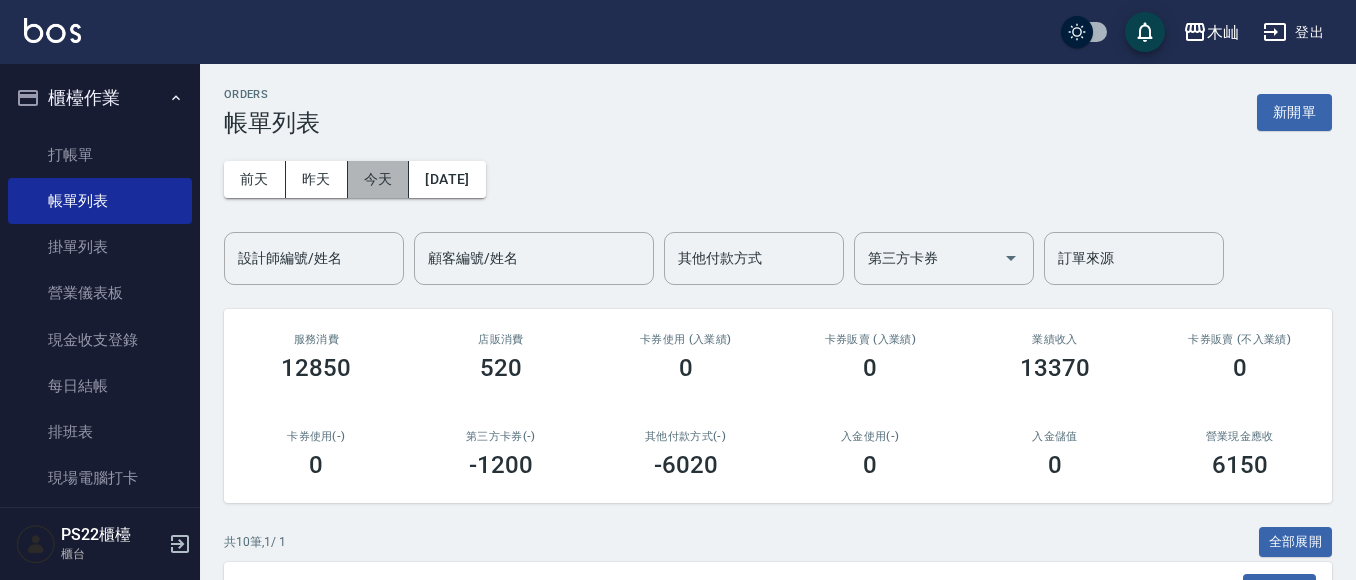 click on "今天" at bounding box center (379, 179) 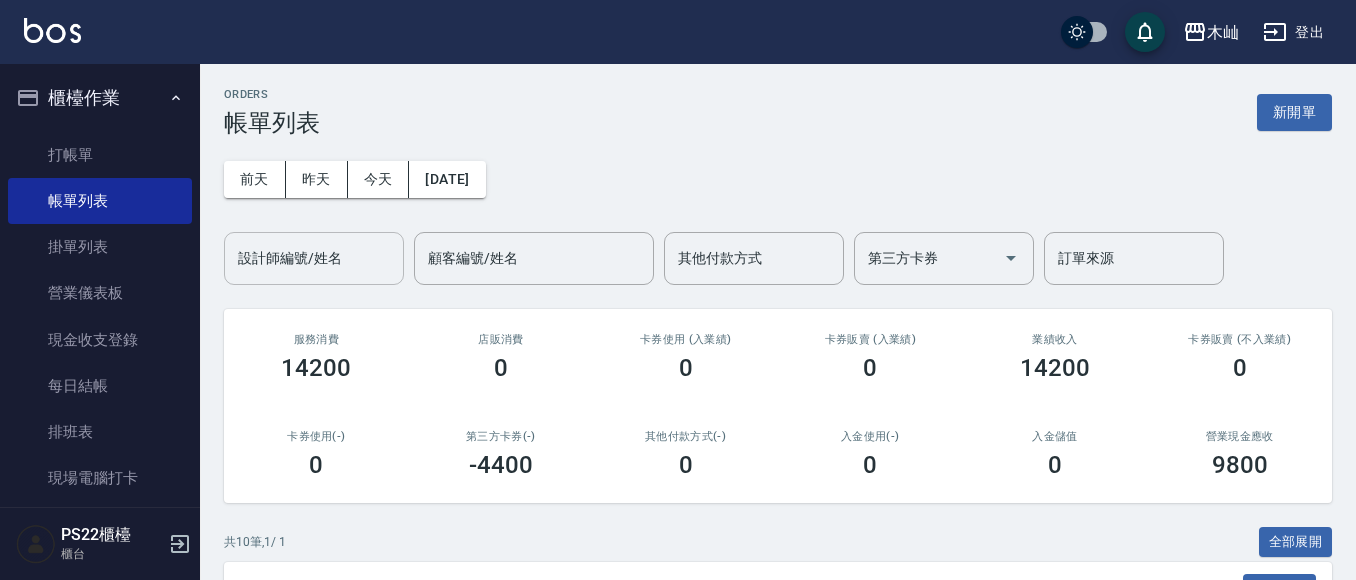 click on "設計師編號/姓名" at bounding box center [314, 258] 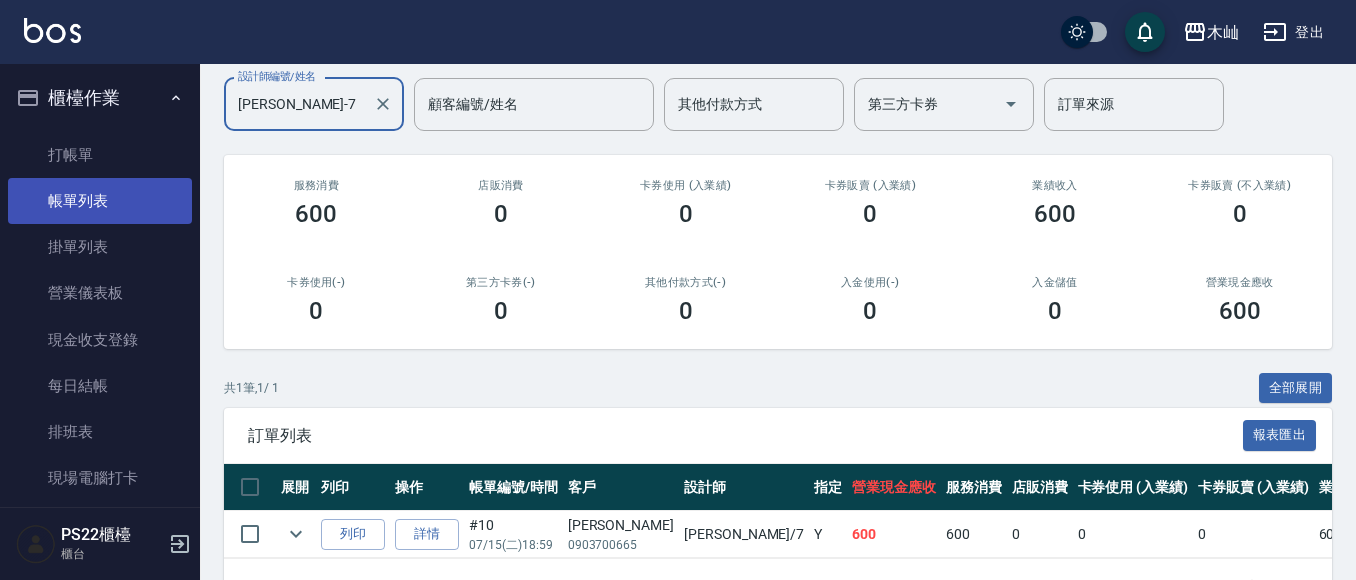 scroll, scrollTop: 28, scrollLeft: 0, axis: vertical 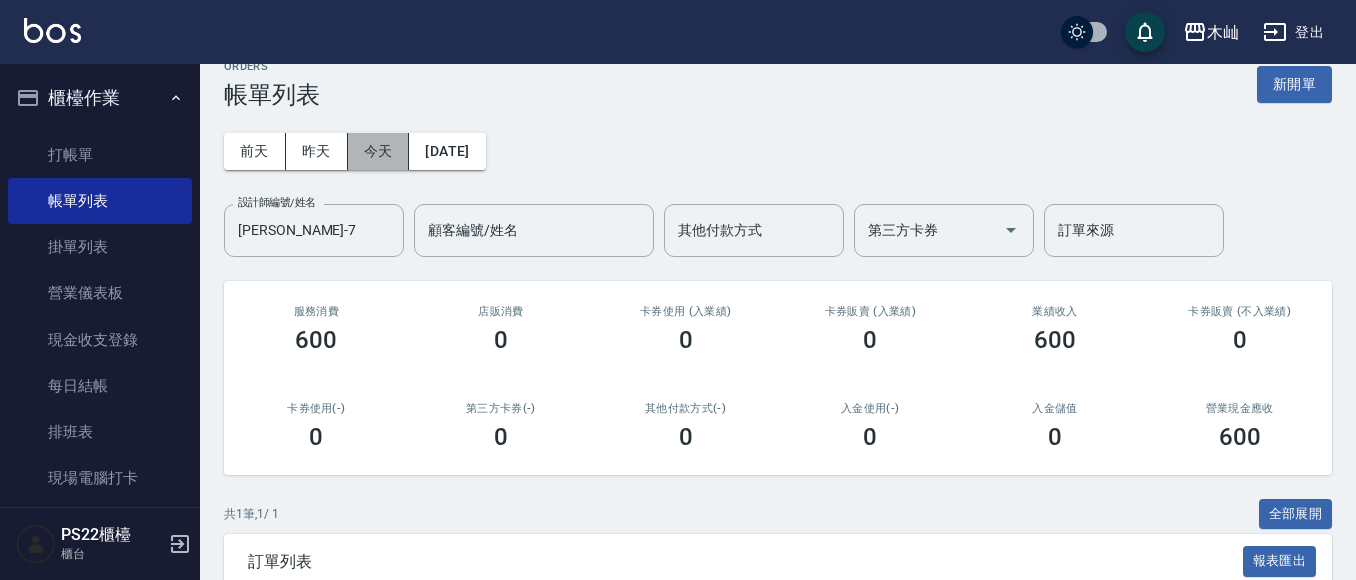 click on "今天" at bounding box center [379, 151] 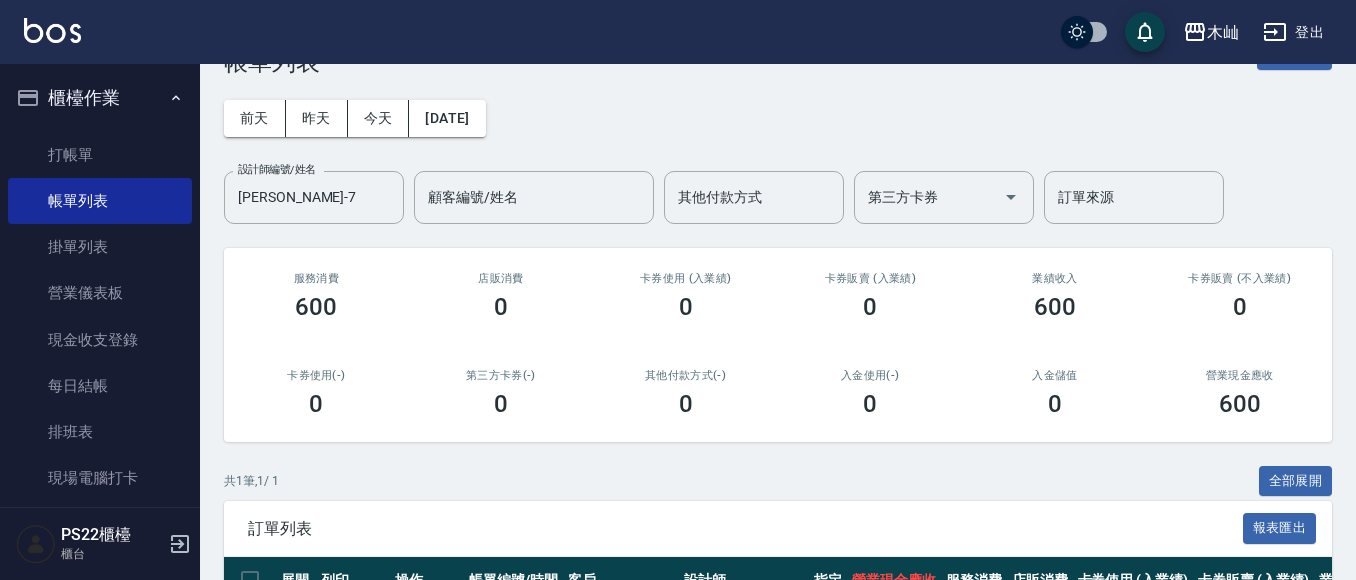 scroll, scrollTop: 28, scrollLeft: 0, axis: vertical 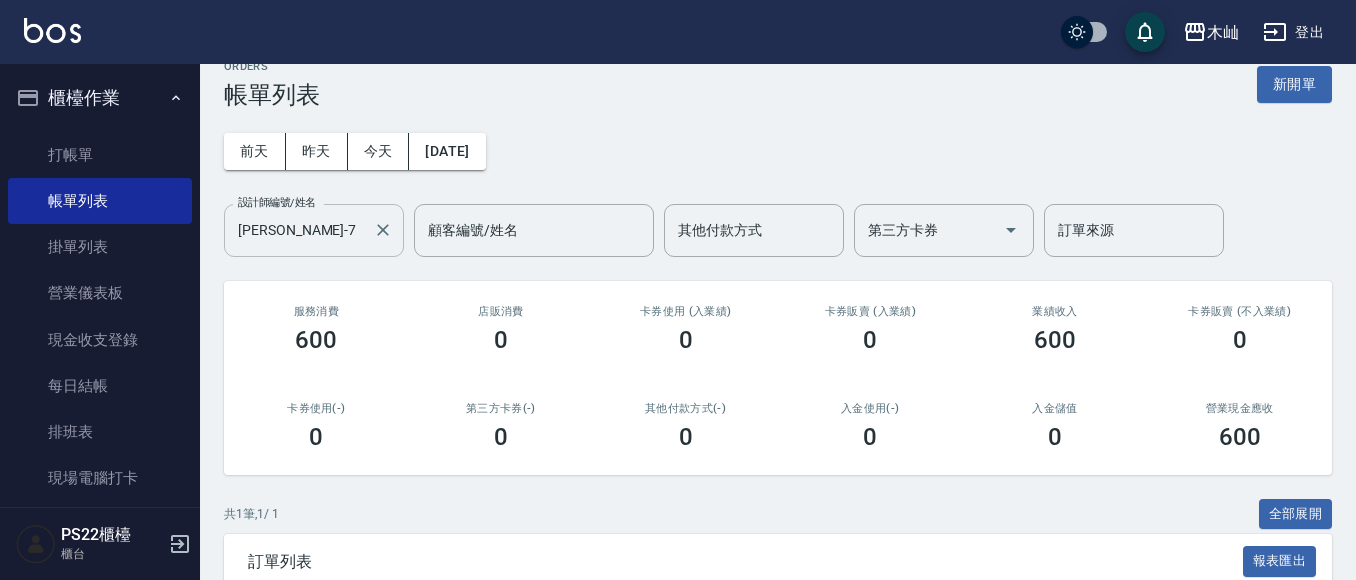 click on "[PERSON_NAME]-7" at bounding box center [299, 230] 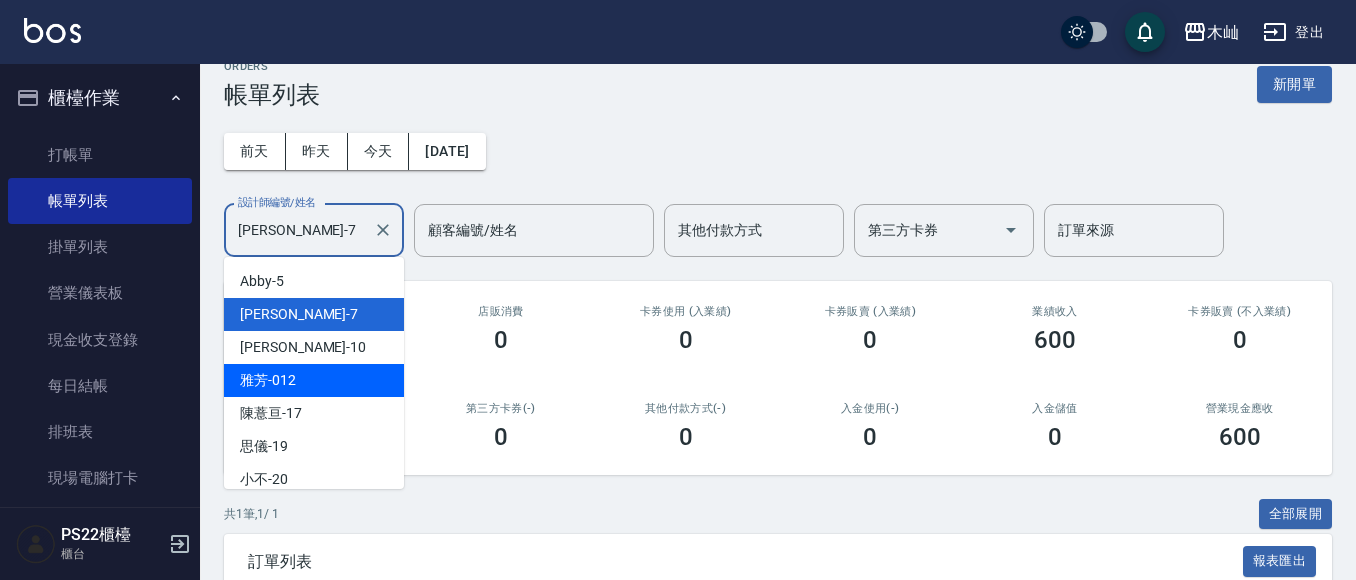 click on "雅芳 -012" at bounding box center [314, 380] 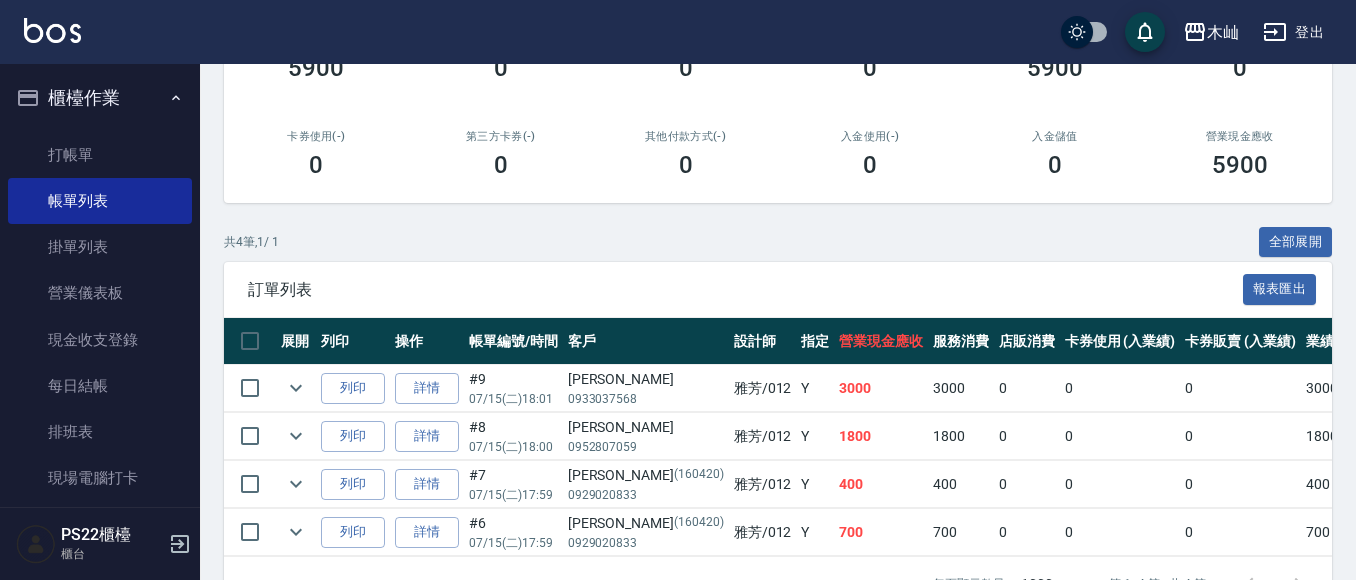 scroll, scrollTop: 372, scrollLeft: 0, axis: vertical 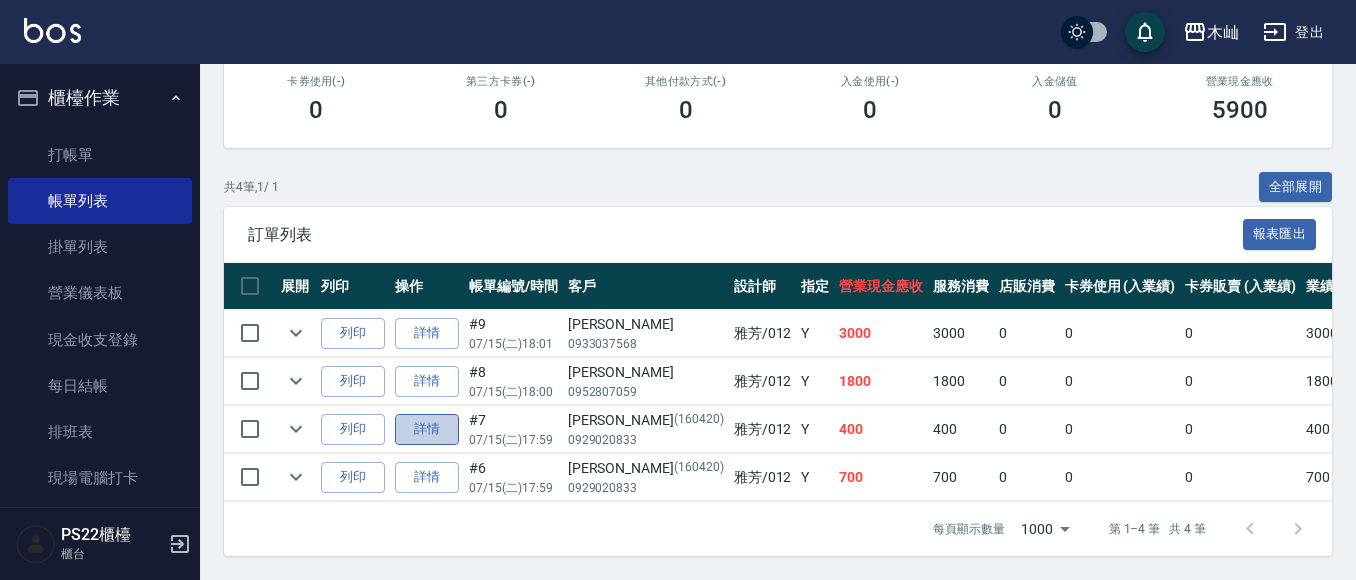 click on "詳情" at bounding box center [427, 429] 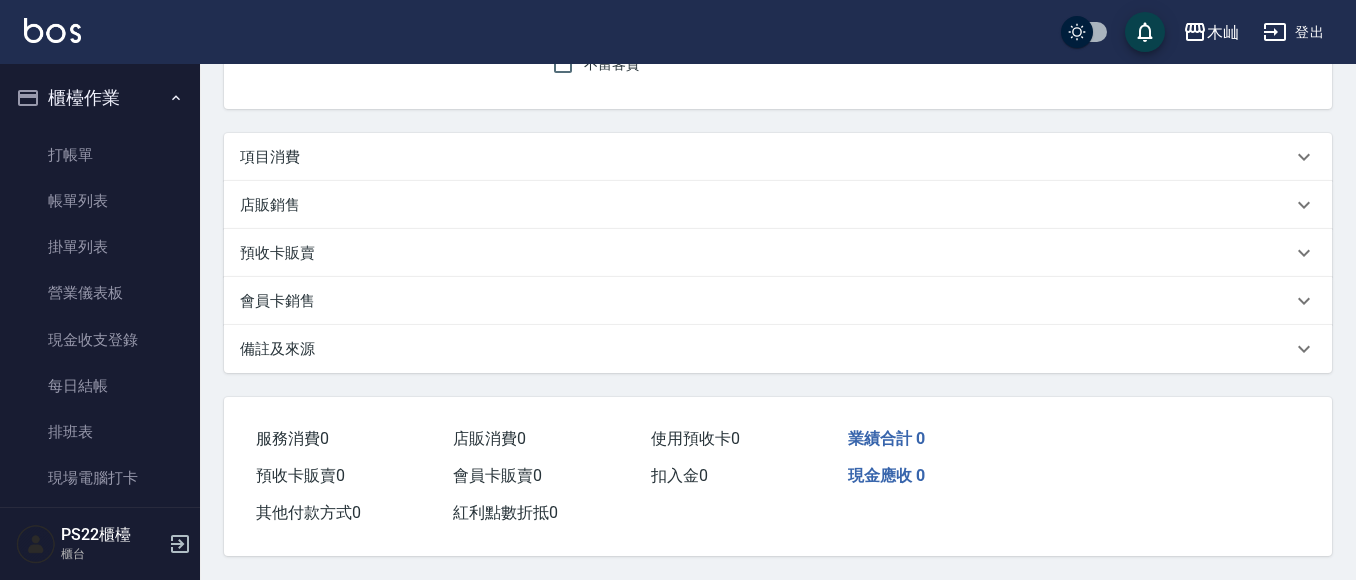 scroll, scrollTop: 0, scrollLeft: 0, axis: both 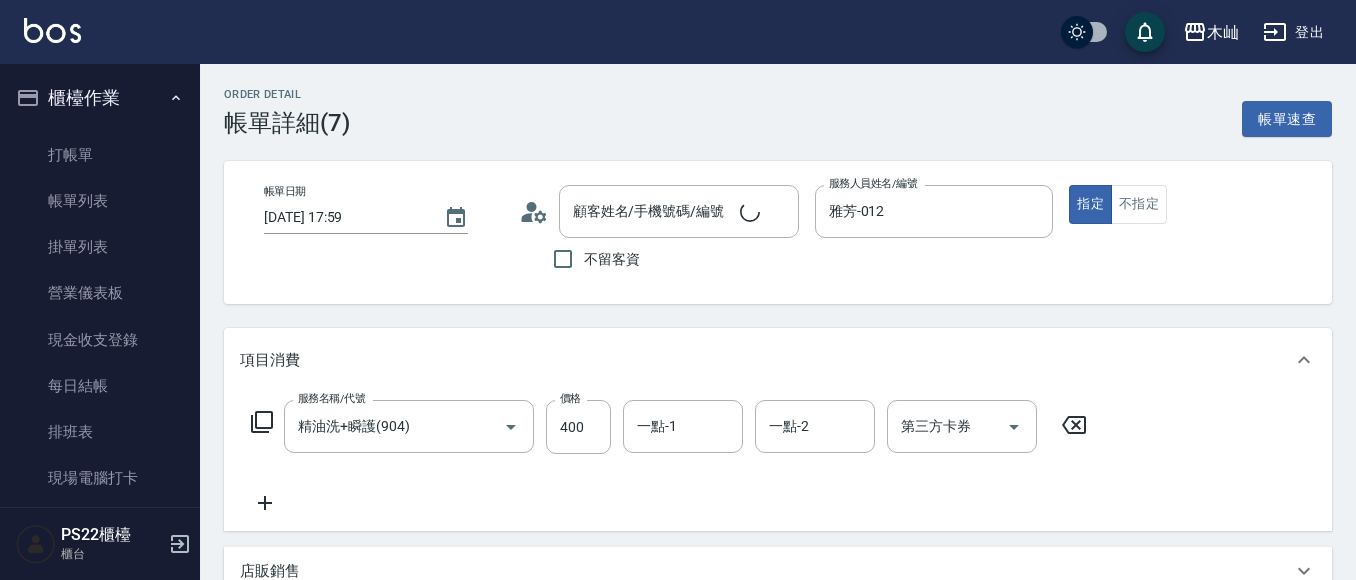 type on "[DATE] 17:59" 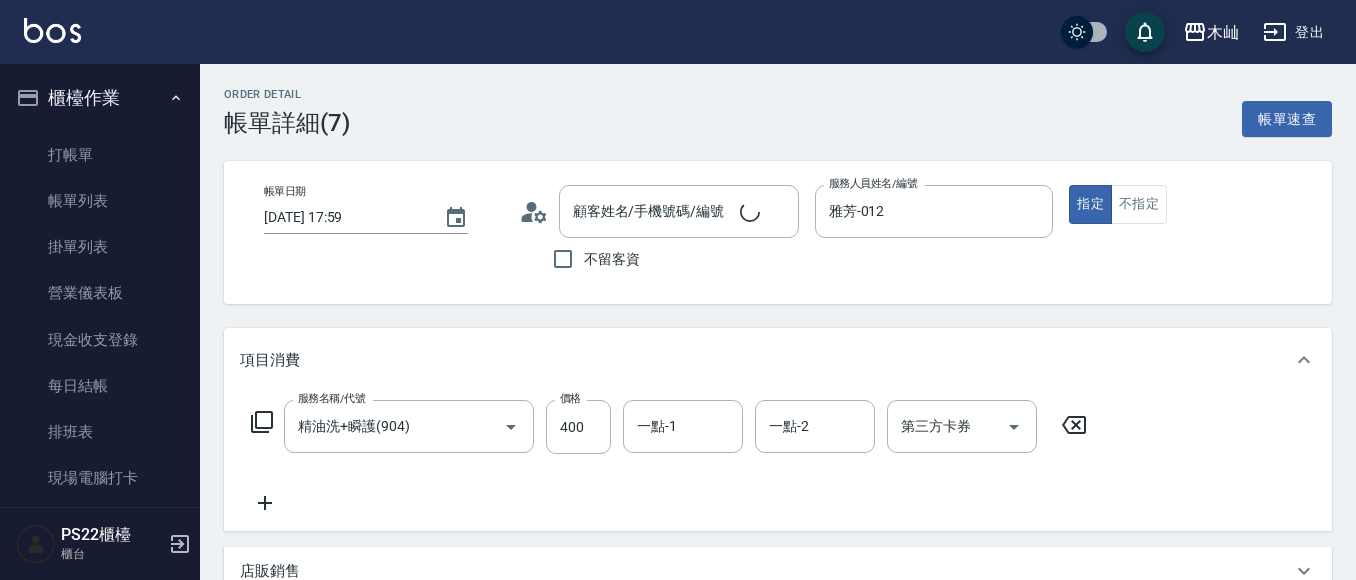 type on "雅芳-012" 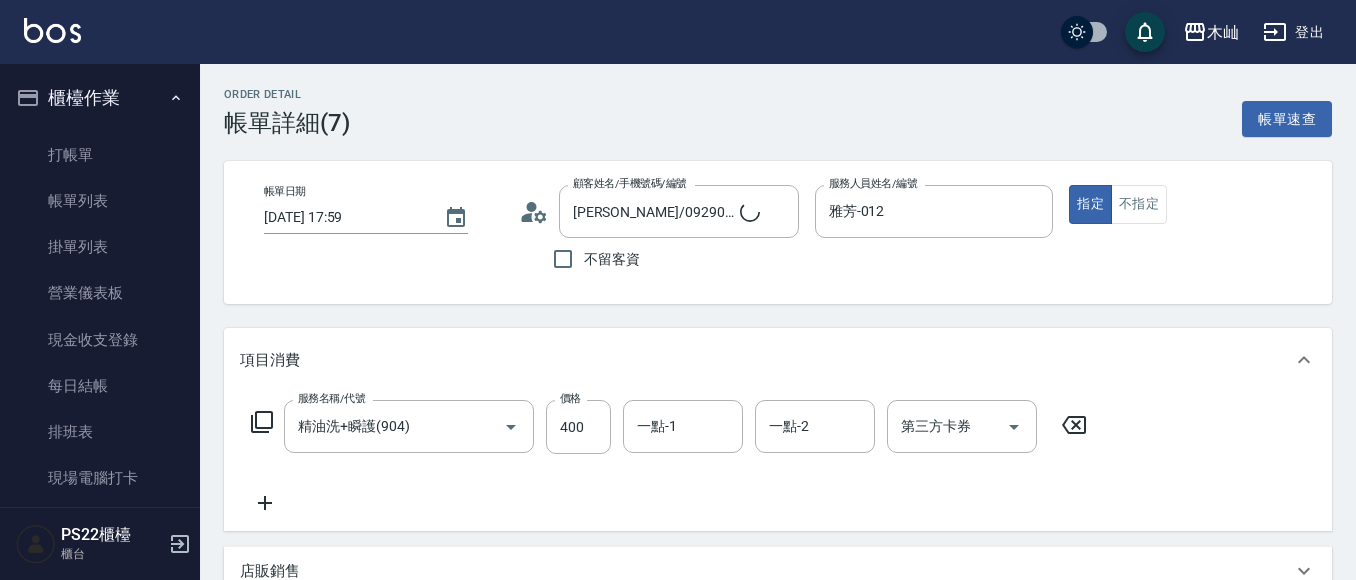 type on "[PERSON_NAME]/0929020833/160420" 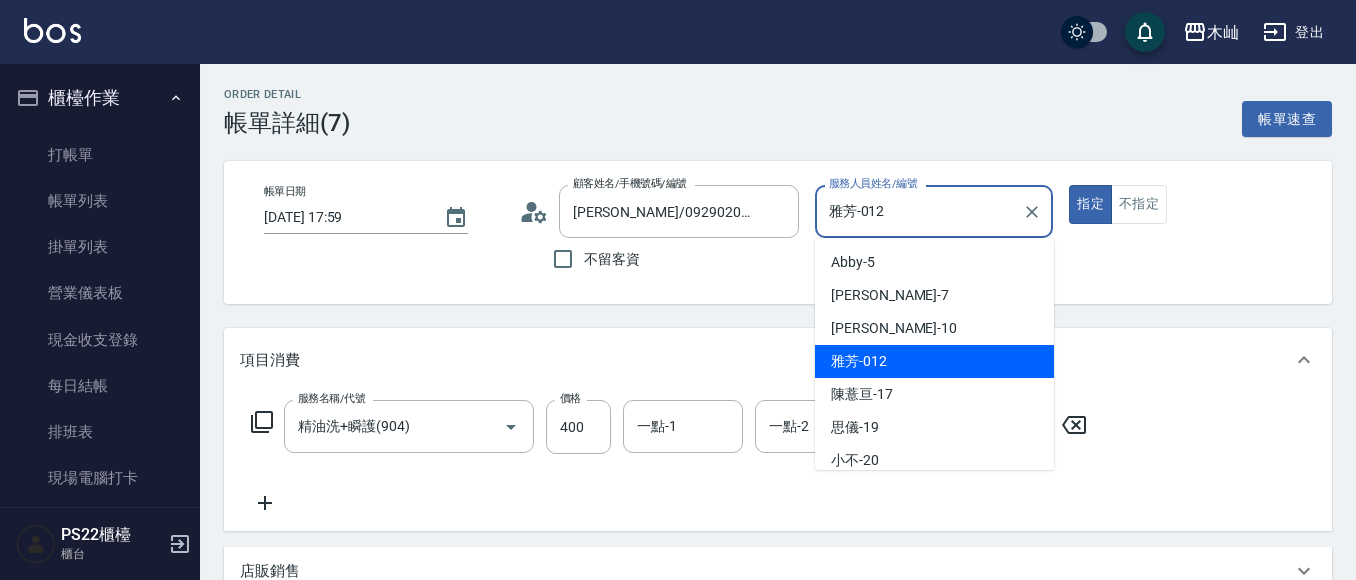 click on "雅芳-012" at bounding box center [919, 211] 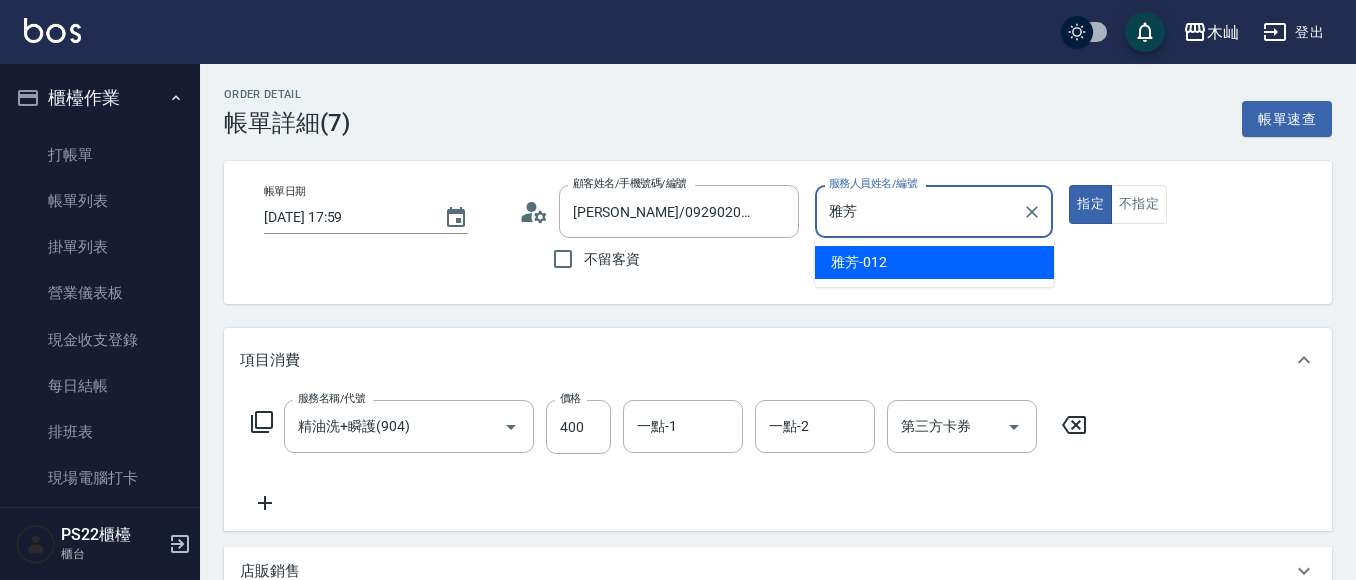 type on "雅" 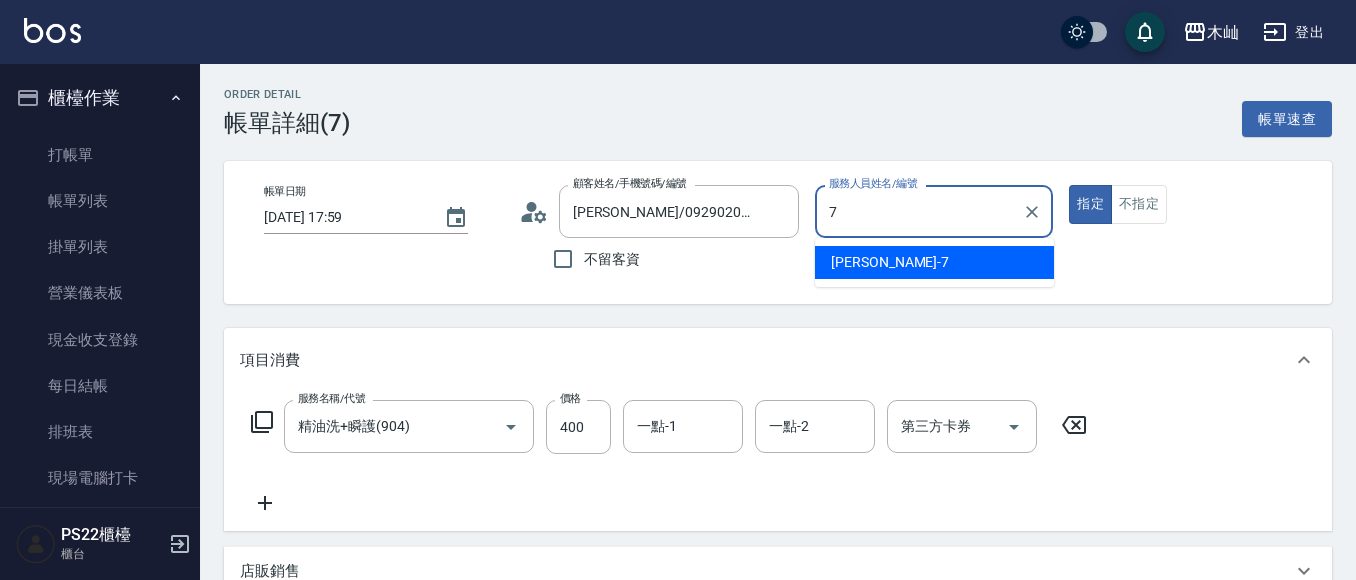 type on "[PERSON_NAME]-7" 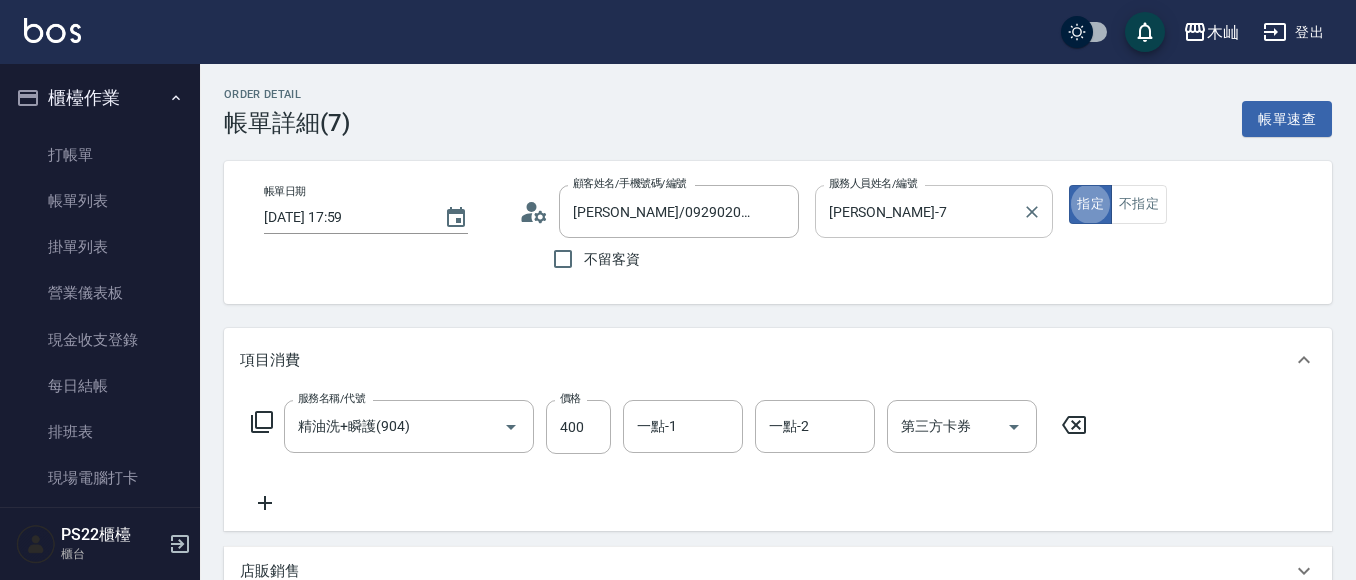 type on "true" 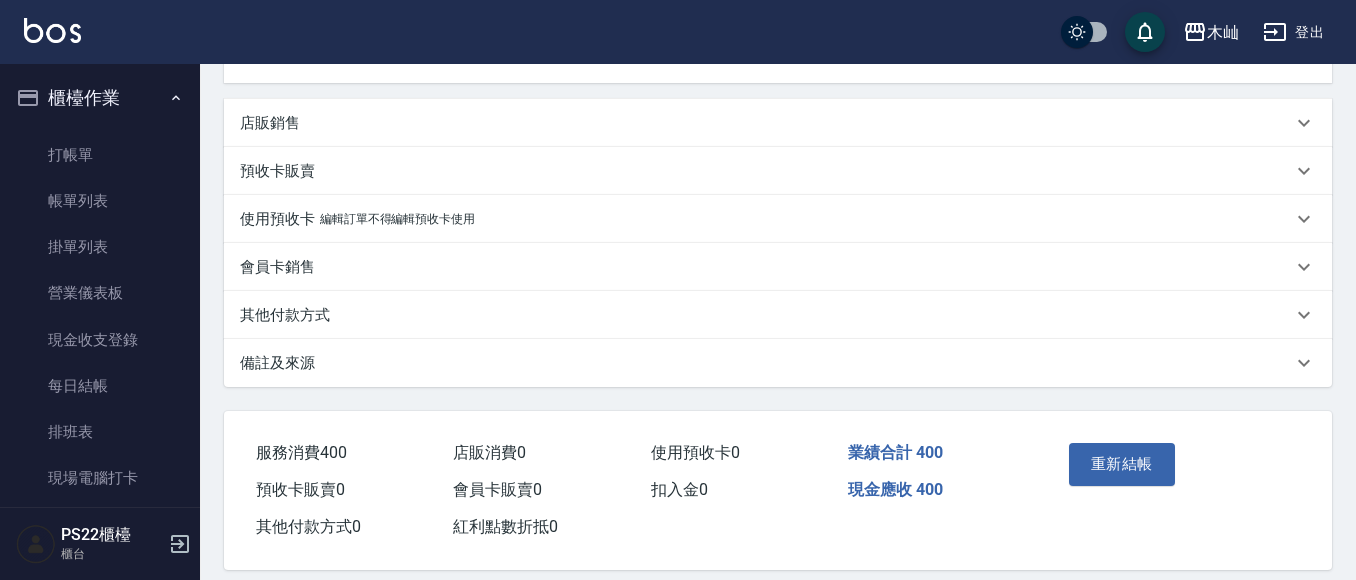 scroll, scrollTop: 471, scrollLeft: 0, axis: vertical 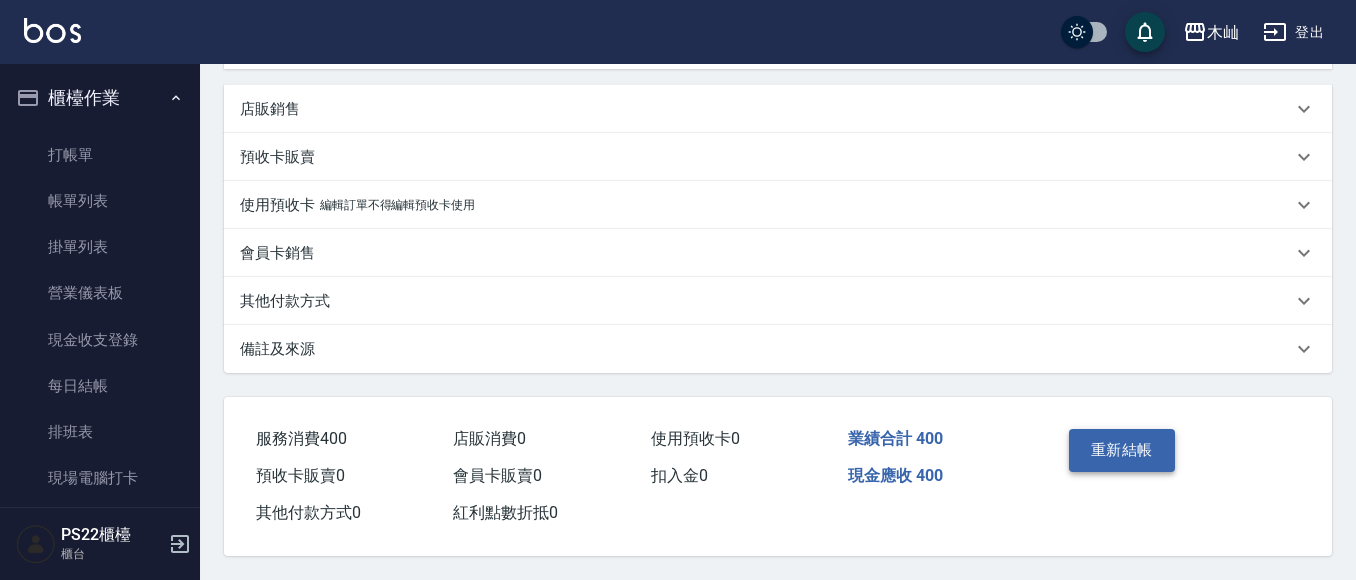 click on "重新結帳" at bounding box center [1122, 450] 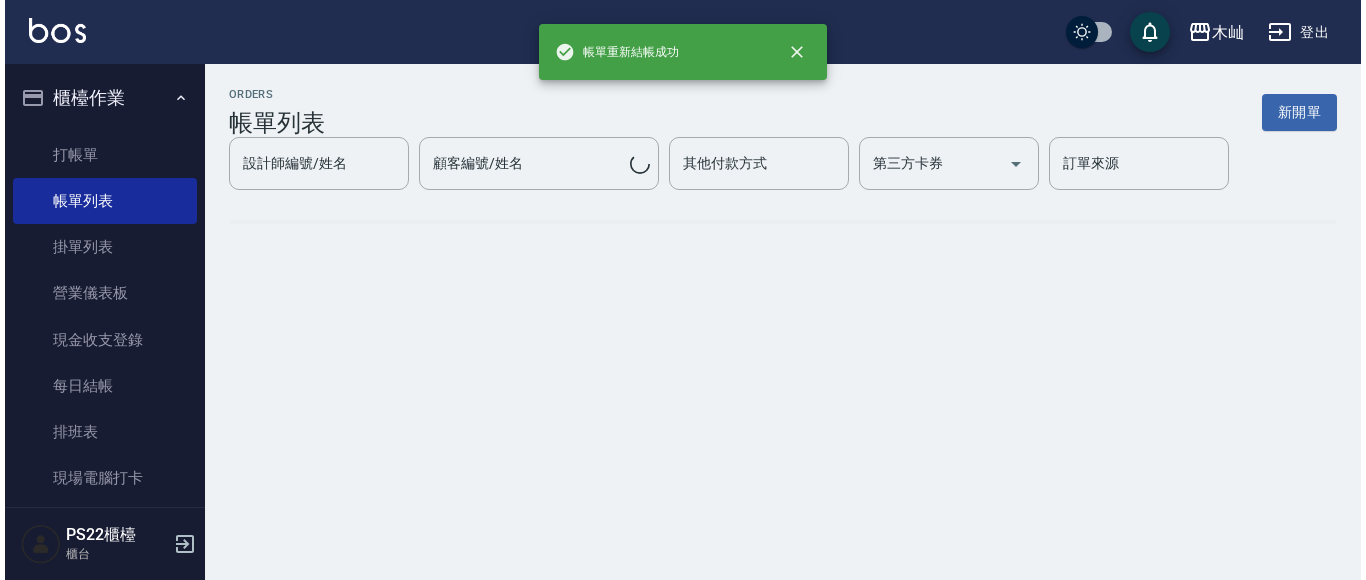 scroll, scrollTop: 0, scrollLeft: 0, axis: both 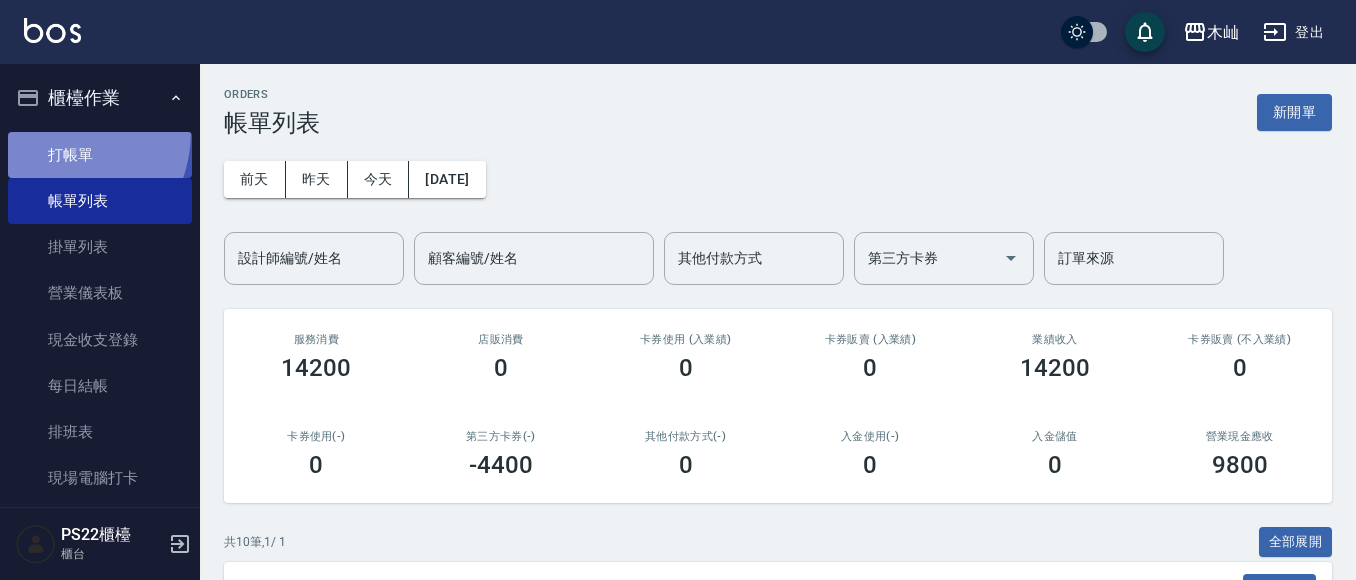 click on "打帳單" at bounding box center (100, 155) 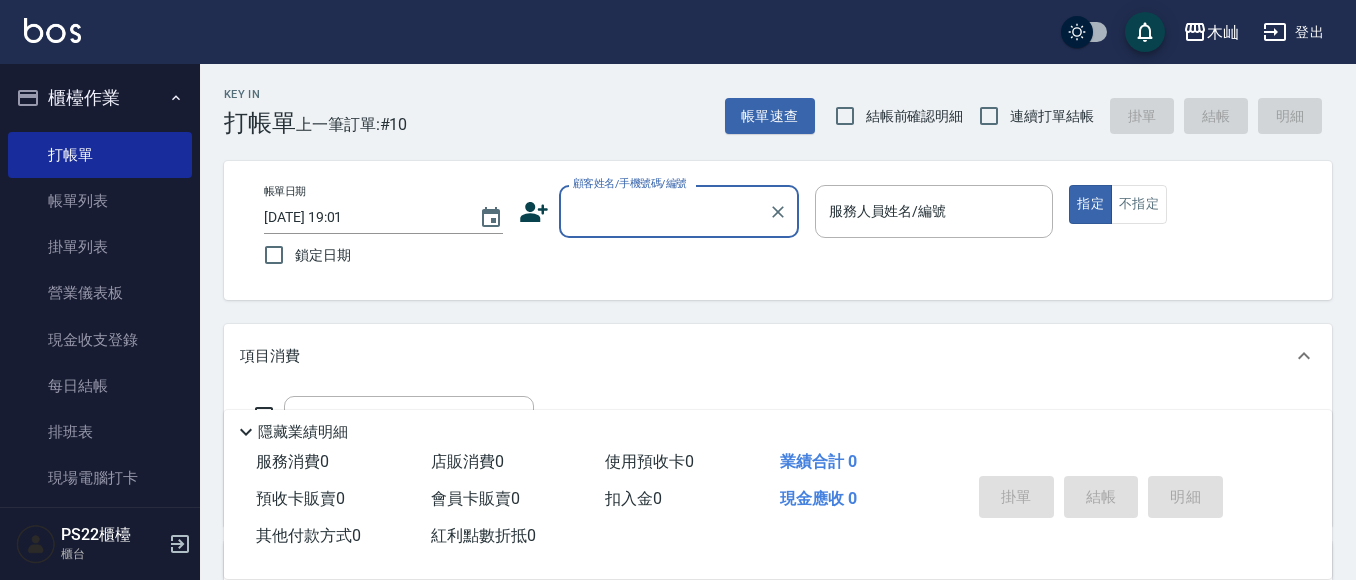 click on "顧客姓名/手機號碼/編號" at bounding box center [679, 211] 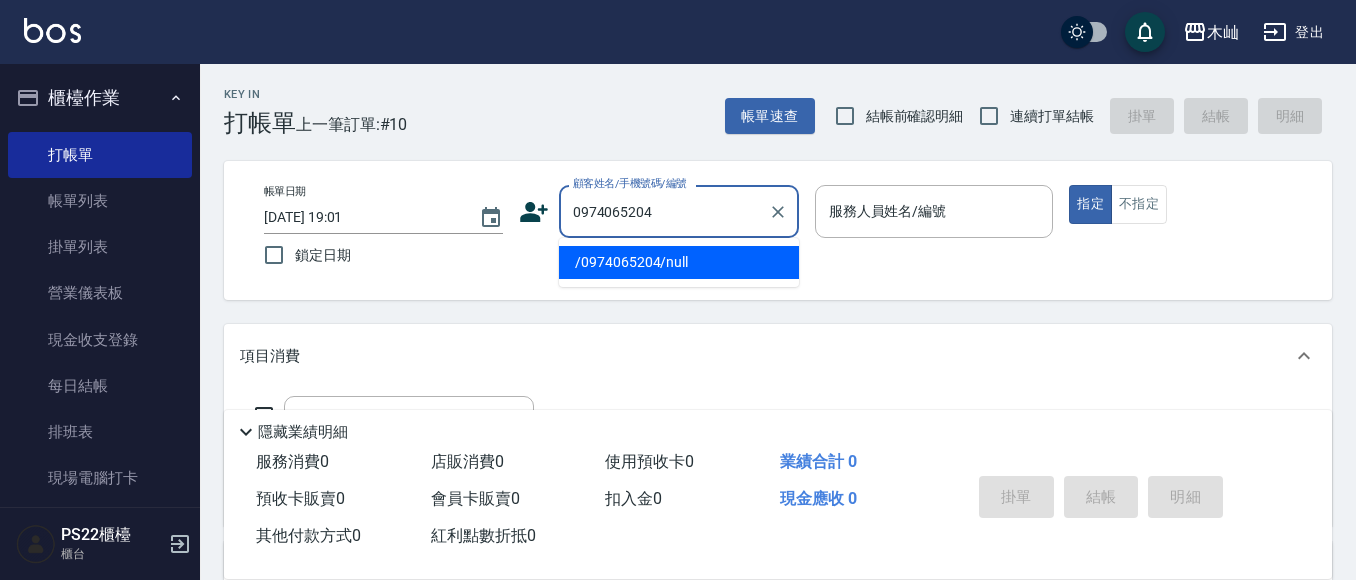 type on "/0974065204/null" 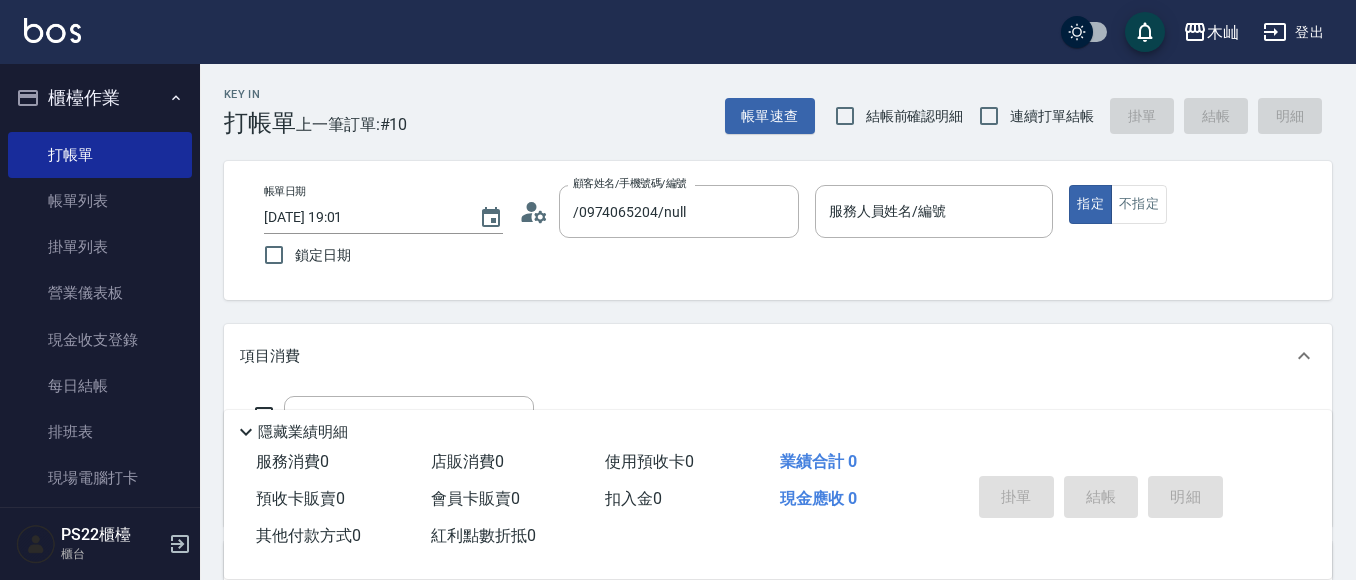 click 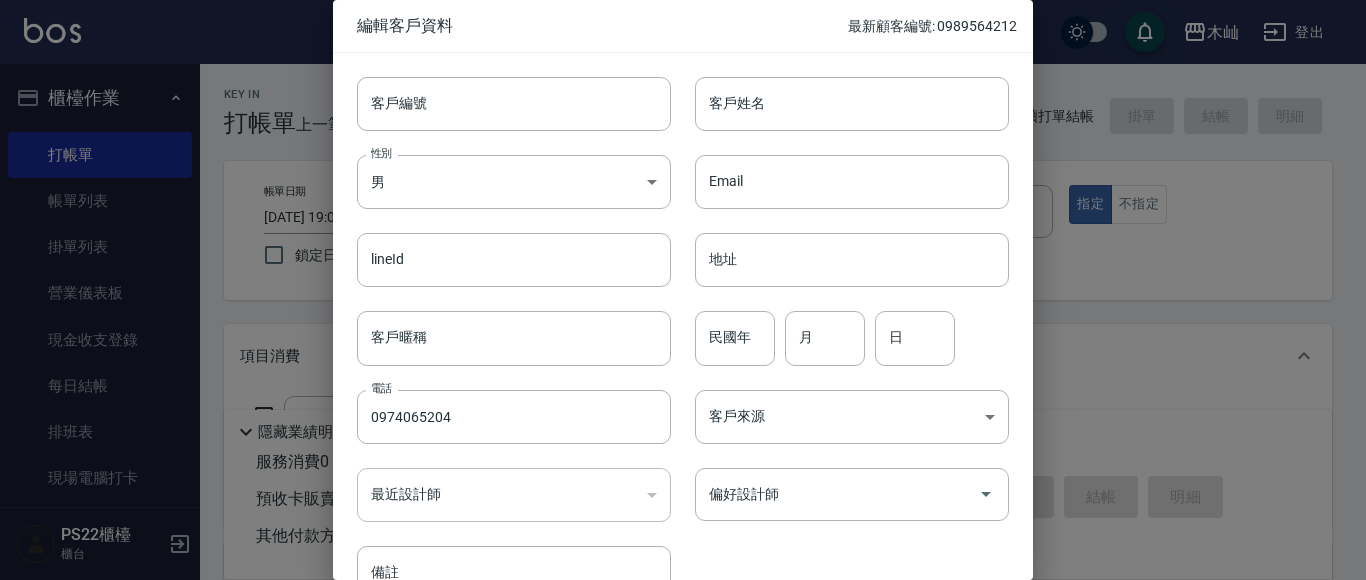 click on "性別 男 MALE 性別" at bounding box center [502, 170] 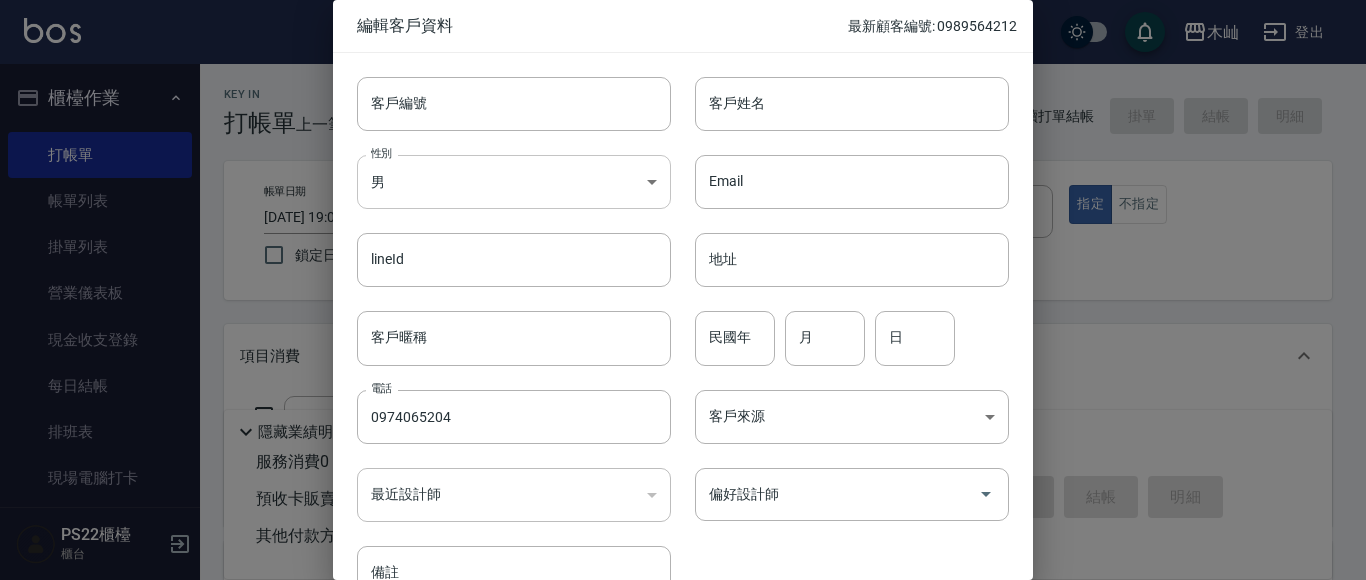 click on "木屾 登出 櫃檯作業 打帳單 帳單列表 掛單列表 營業儀表板 現金收支登錄 每日結帳 排班表 現場電腦打卡 預約管理 預約管理 單日預約紀錄 單週預約紀錄 報表及分析 報表目錄 店家日報表 互助日報表 互助排行榜 全店業績分析表 設計師日報表 設計師業績分析表 設計師業績月報表 設計師排行榜 每日收支明細 收支分類明細表 客戶管理 客戶列表 卡券管理 入金管理 員工及薪資 員工列表 商品管理 商品分類設定 商品列表 資料設定 服務項目設定 PS22櫃檯 櫃台 Key In 打帳單 上一筆訂單:#10 帳單速查 結帳前確認明細 連續打單結帳 掛單 結帳 明細 帳單日期 2025/07/15 19:01 鎖定日期 顧客姓名/手機號碼/編號 /0974065204/null 顧客姓名/手機號碼/編號 服務人員姓名/編號 服務人員姓名/編號 指定 不指定 項目消費 服務名稱/代號 服務名稱/代號 店販銷售 服務人員姓名/編號 預收卡販賣 0" at bounding box center [683, 487] 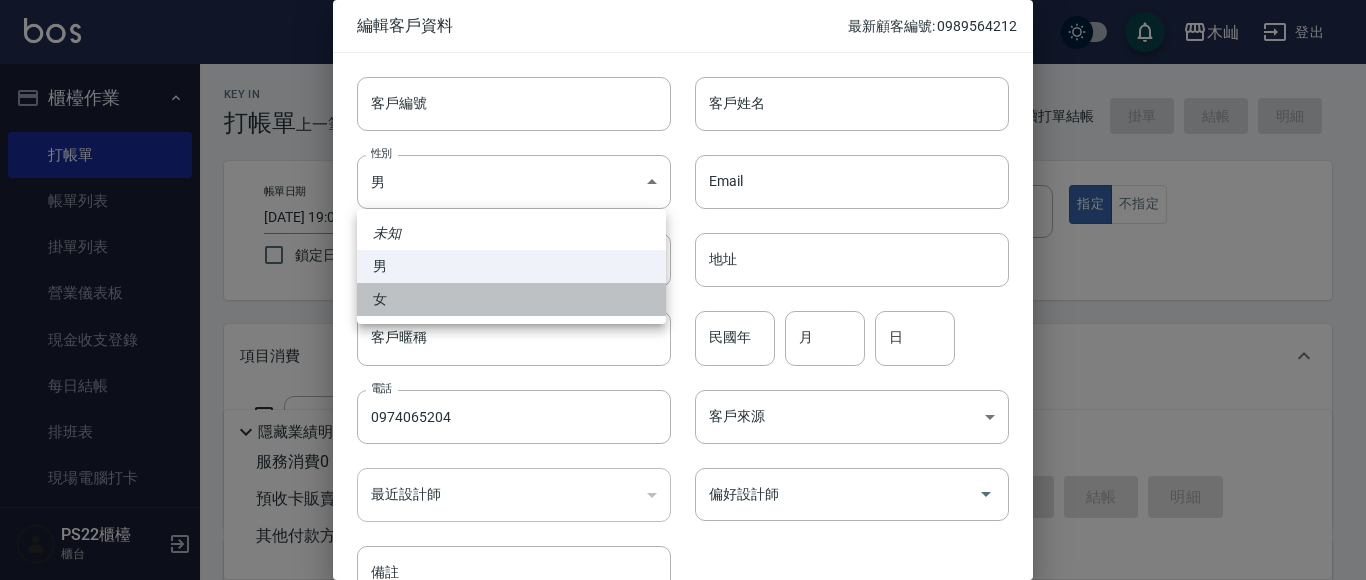 click on "女" at bounding box center [511, 299] 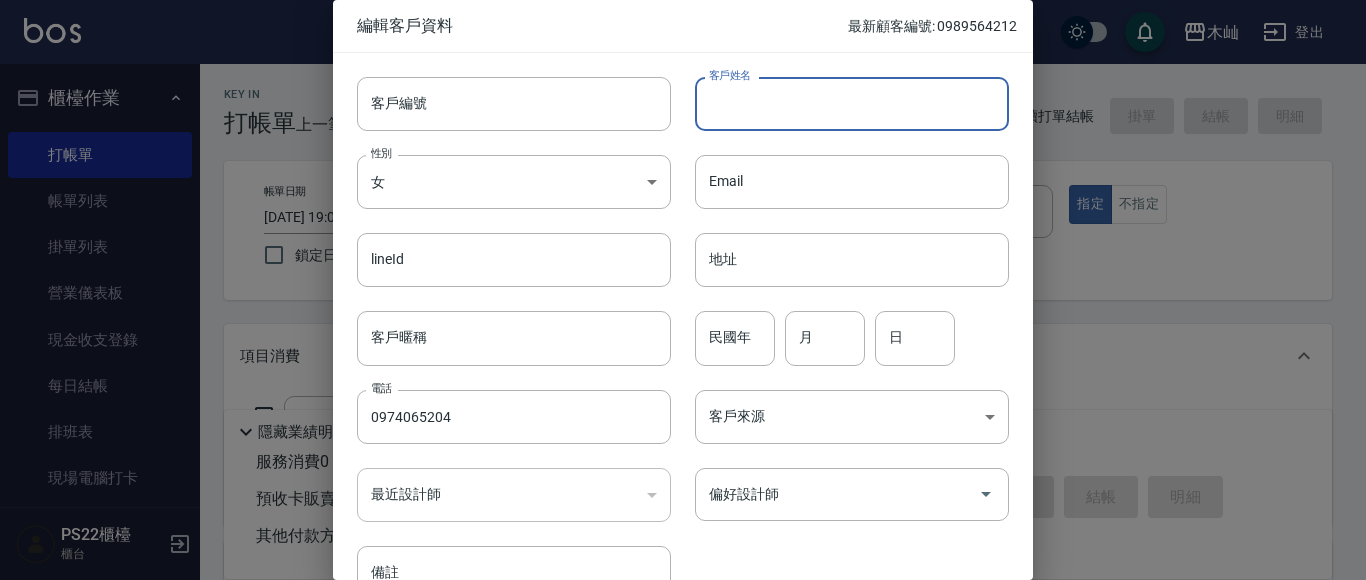 click on "客戶姓名" at bounding box center (852, 104) 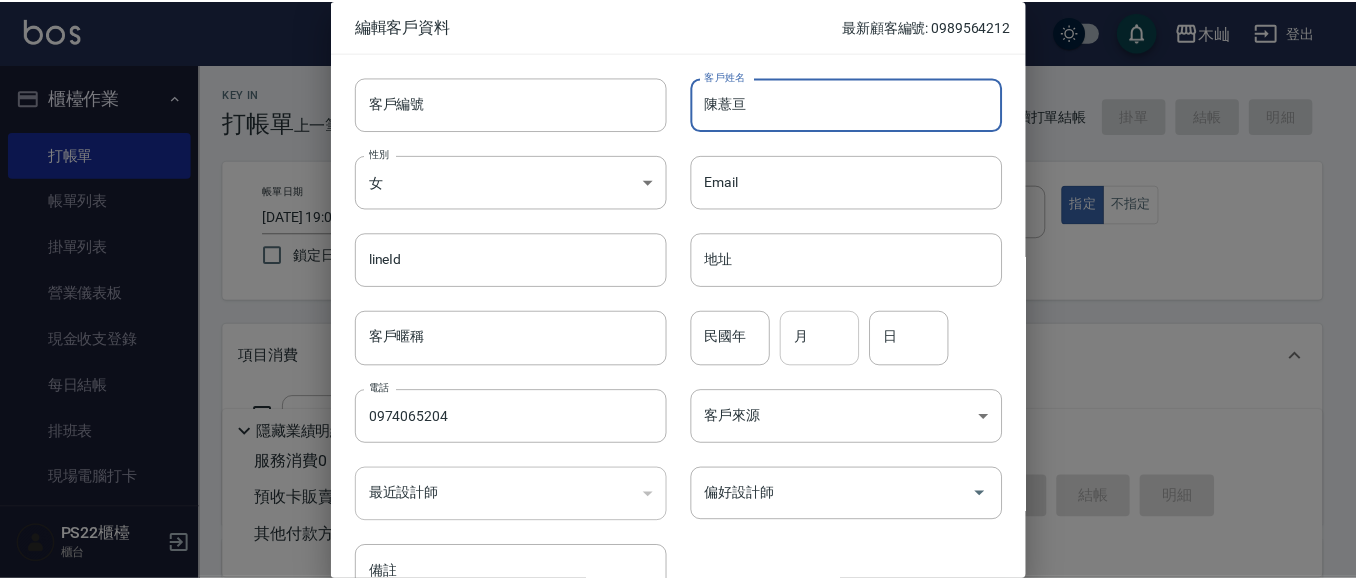 scroll, scrollTop: 100, scrollLeft: 0, axis: vertical 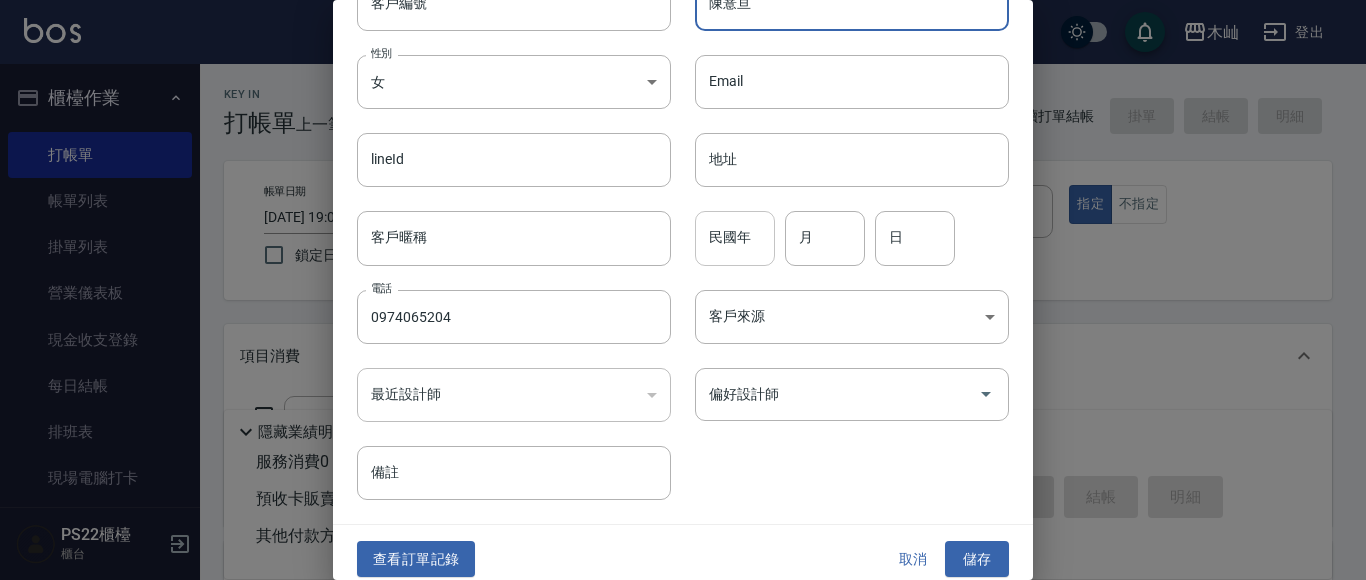 type on "陳薏亘" 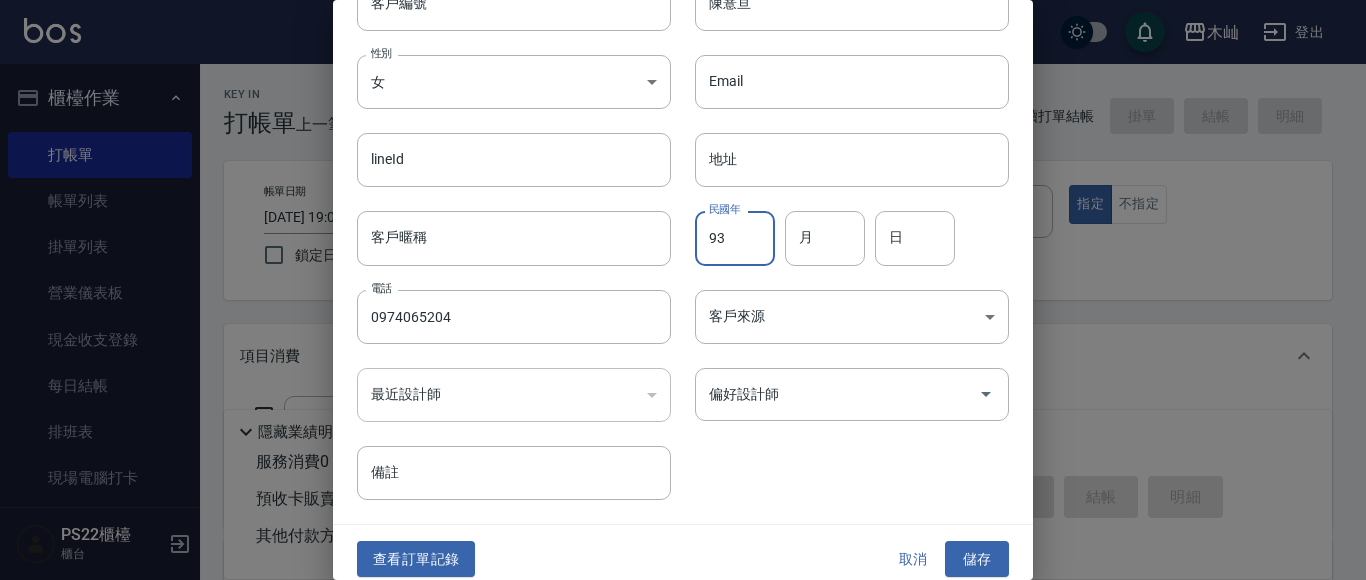 type on "93" 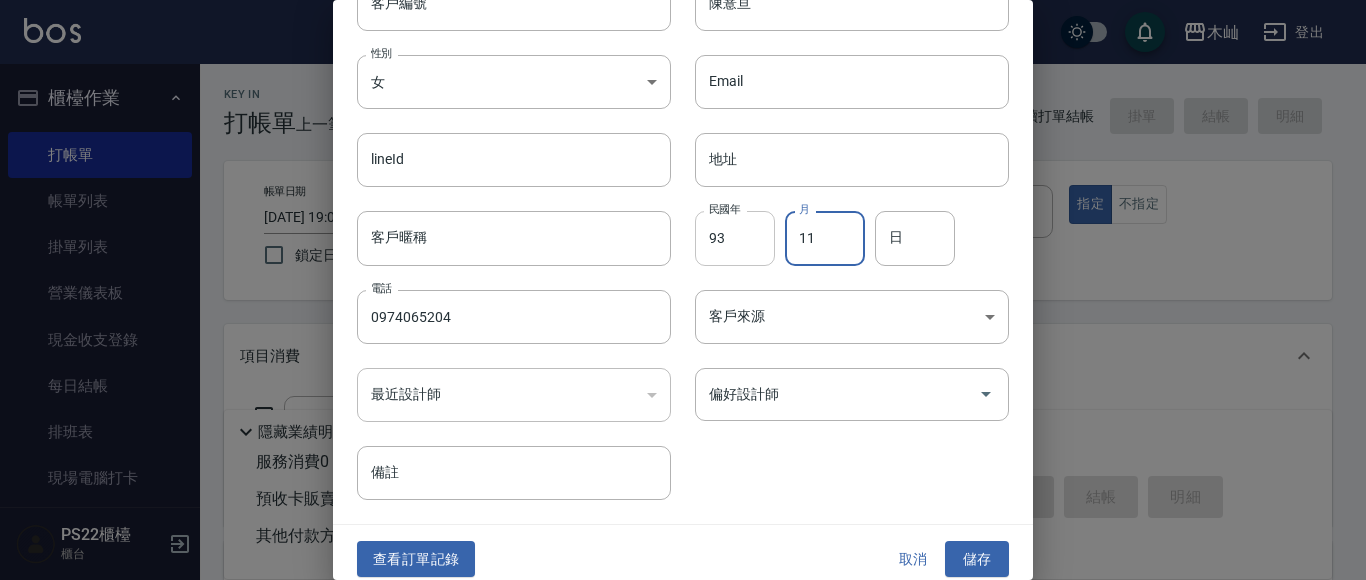 type on "11" 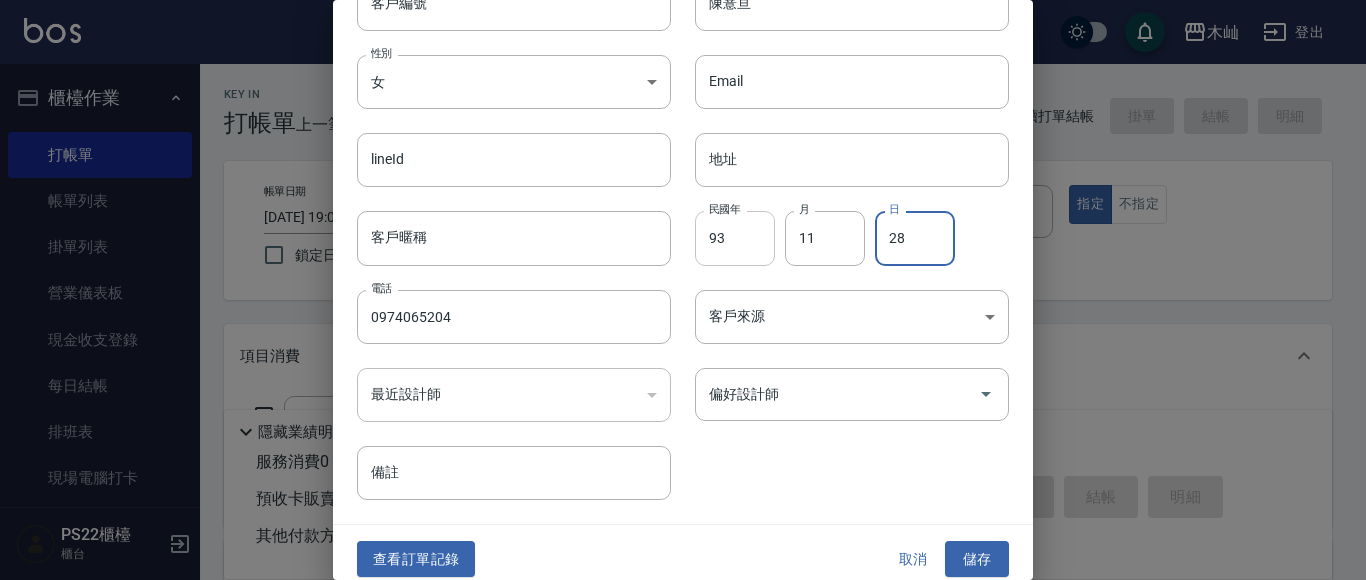 type on "28" 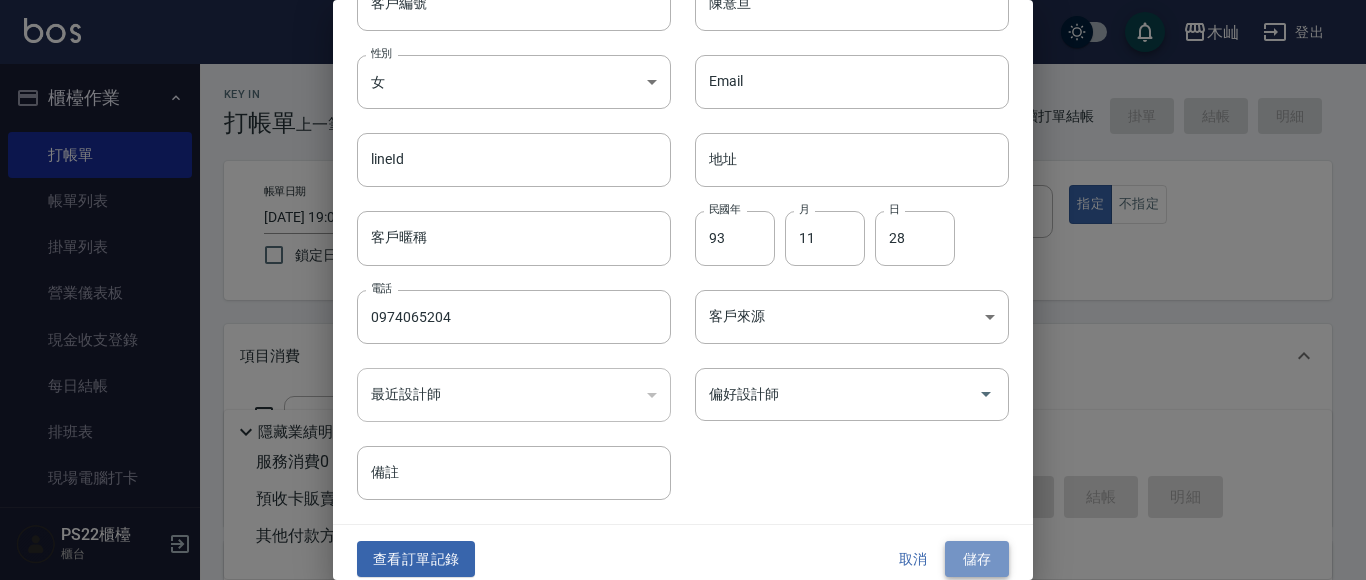 click on "儲存" at bounding box center (977, 559) 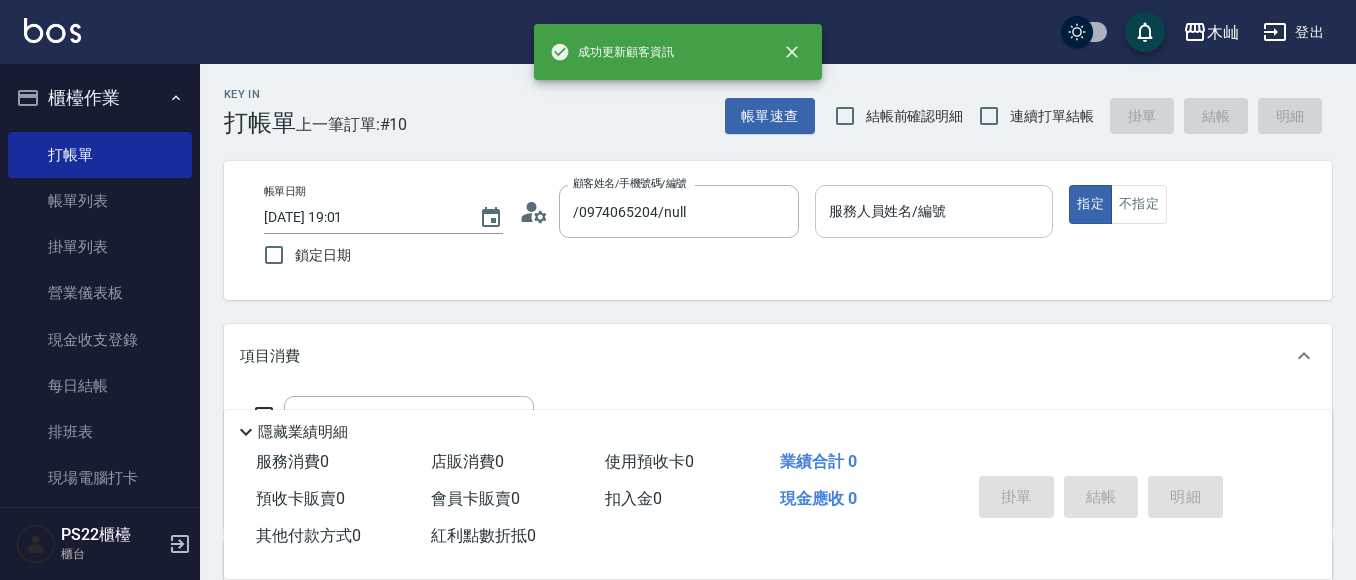click on "服務人員姓名/編號" at bounding box center [934, 211] 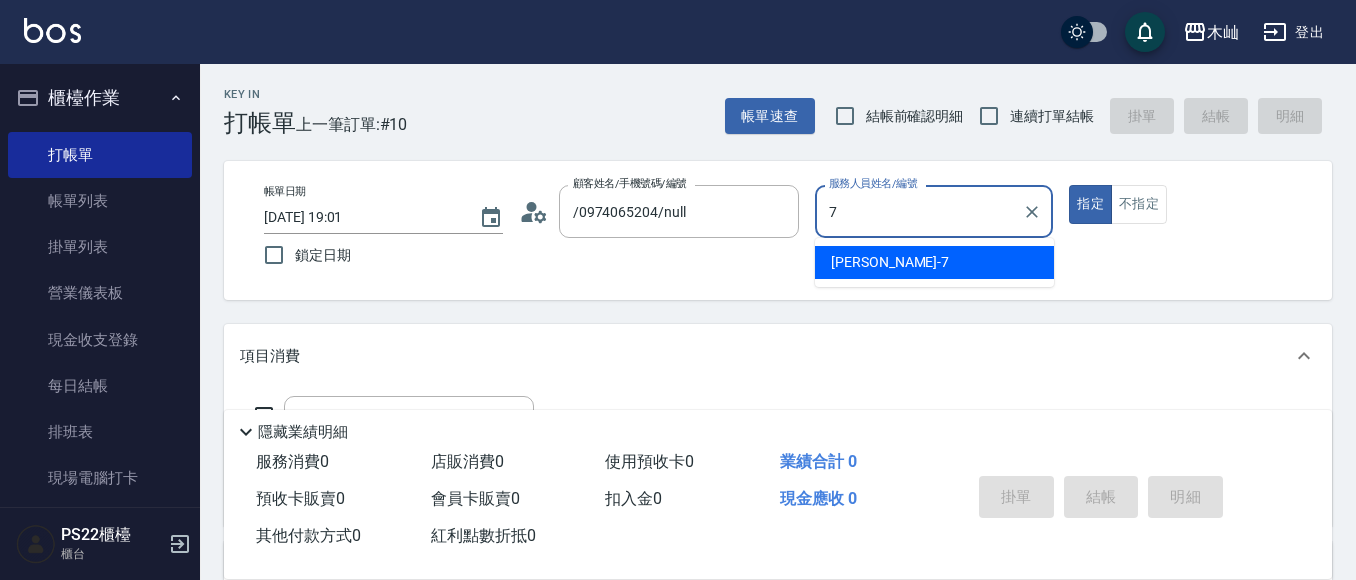 type on "[PERSON_NAME]-7" 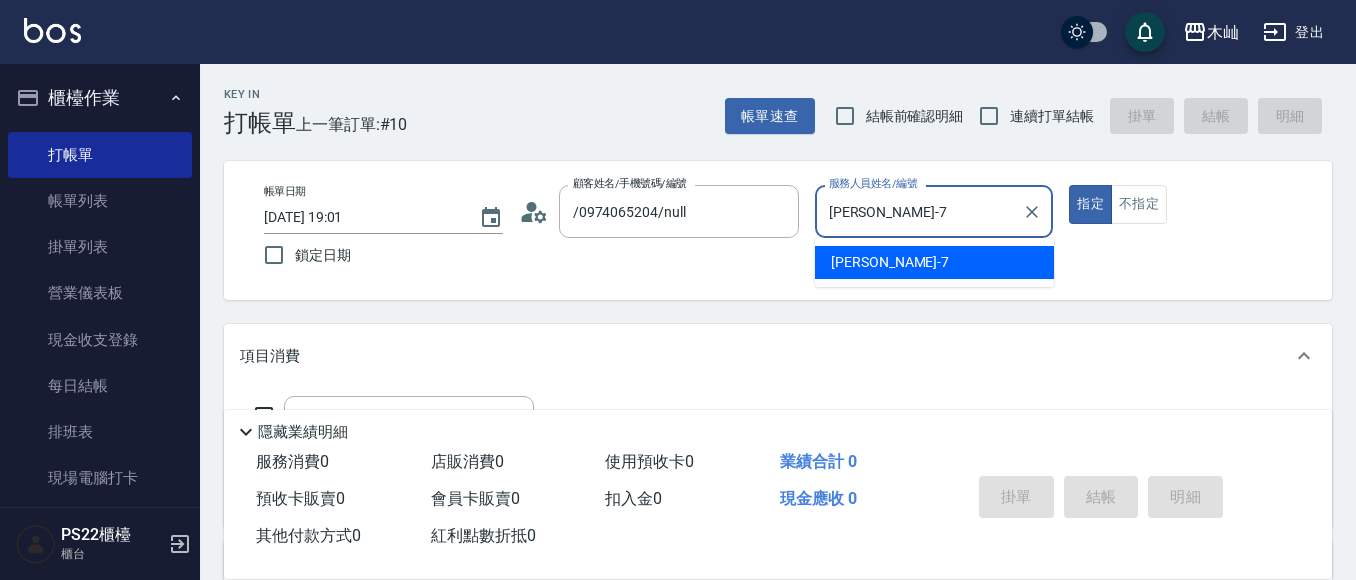 type on "true" 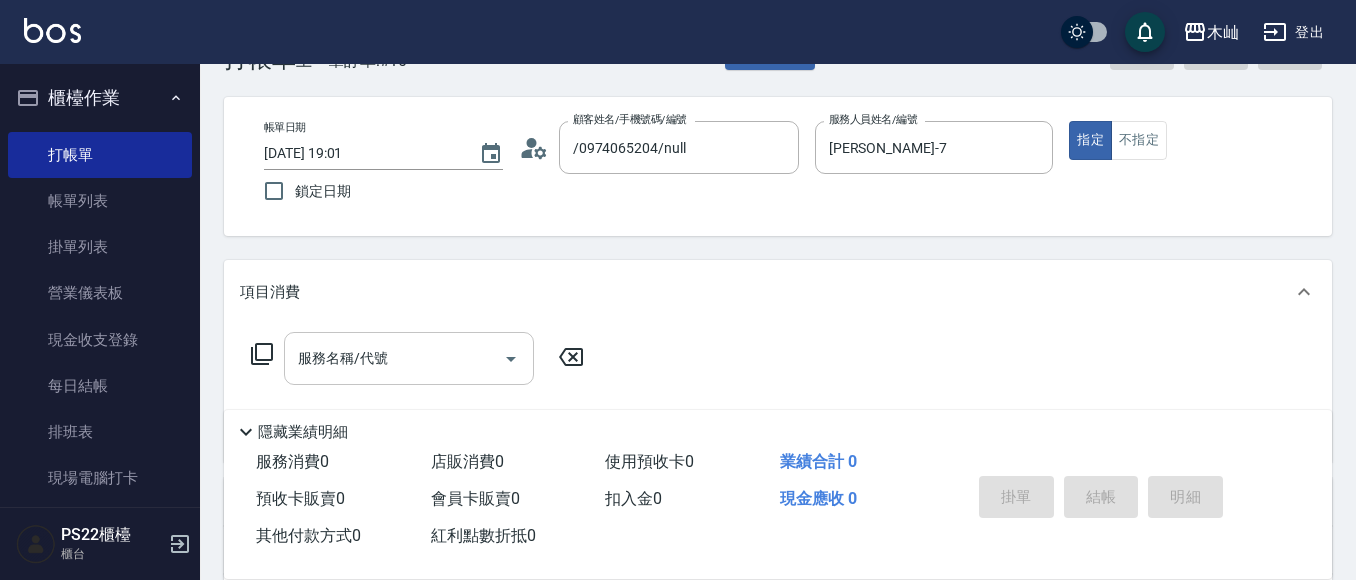 scroll, scrollTop: 100, scrollLeft: 0, axis: vertical 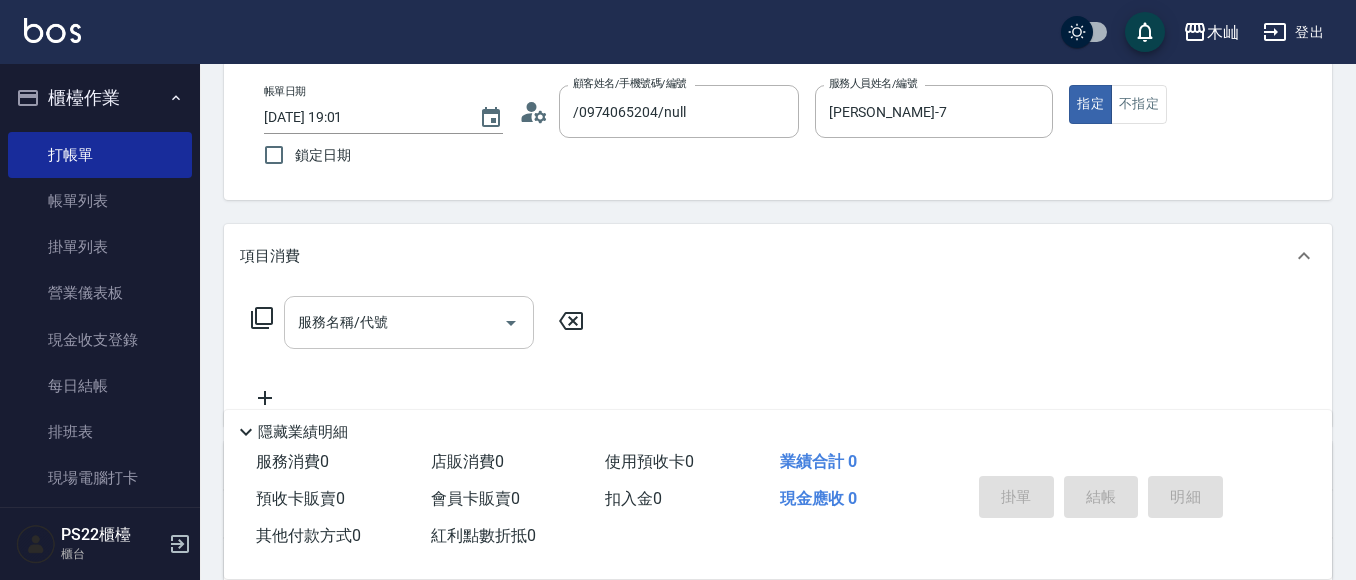 click on "服務名稱/代號" at bounding box center (394, 322) 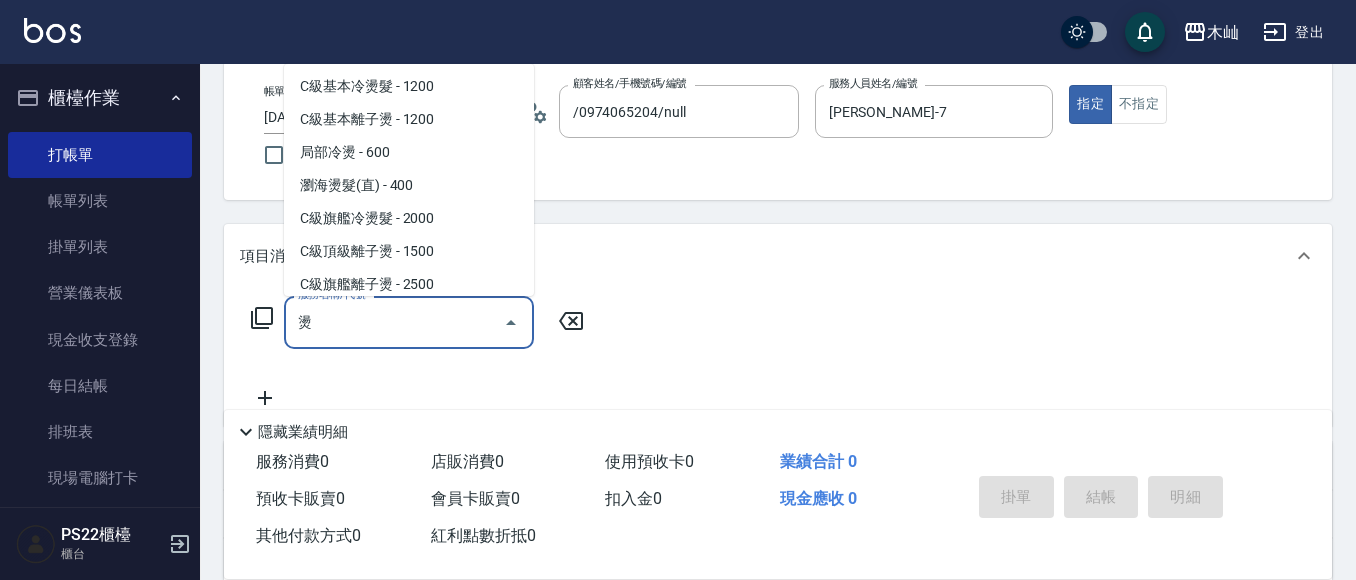 scroll, scrollTop: 0, scrollLeft: 0, axis: both 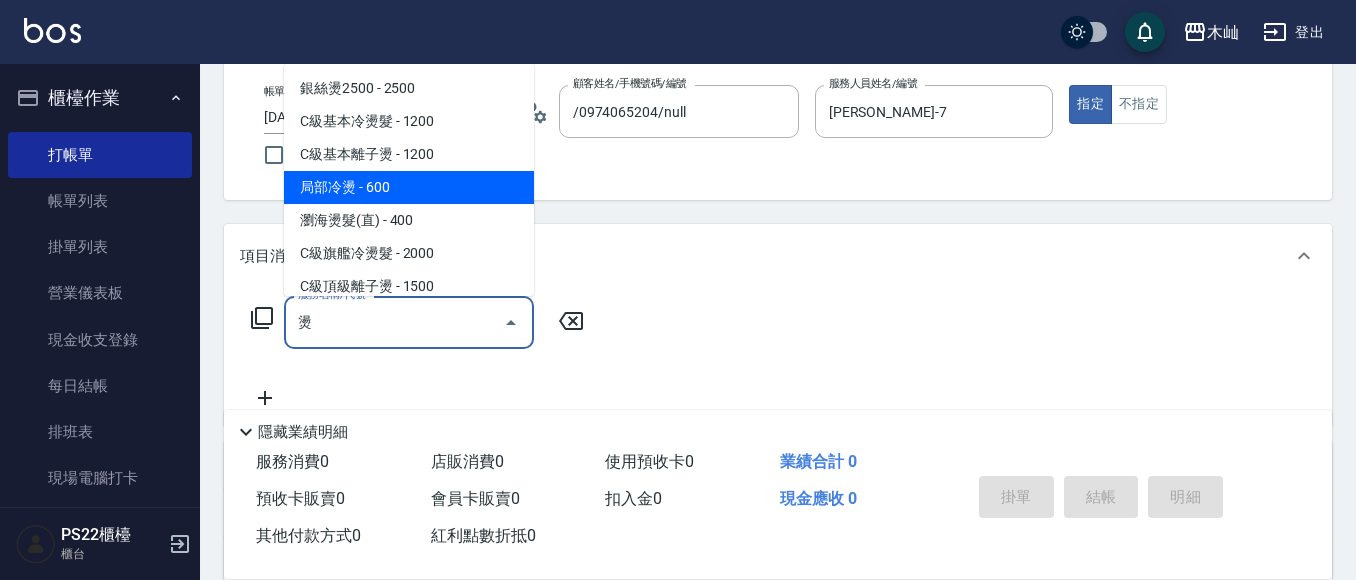 click on "局部冷燙 - 600" at bounding box center [409, 187] 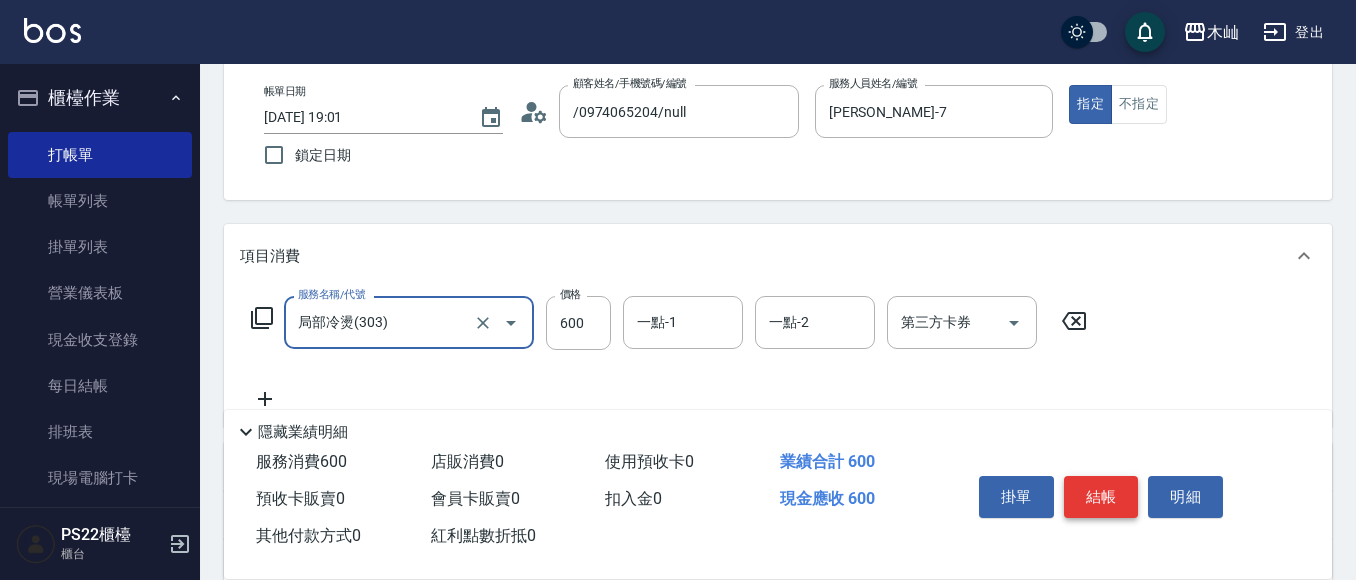 type on "局部冷燙(303)" 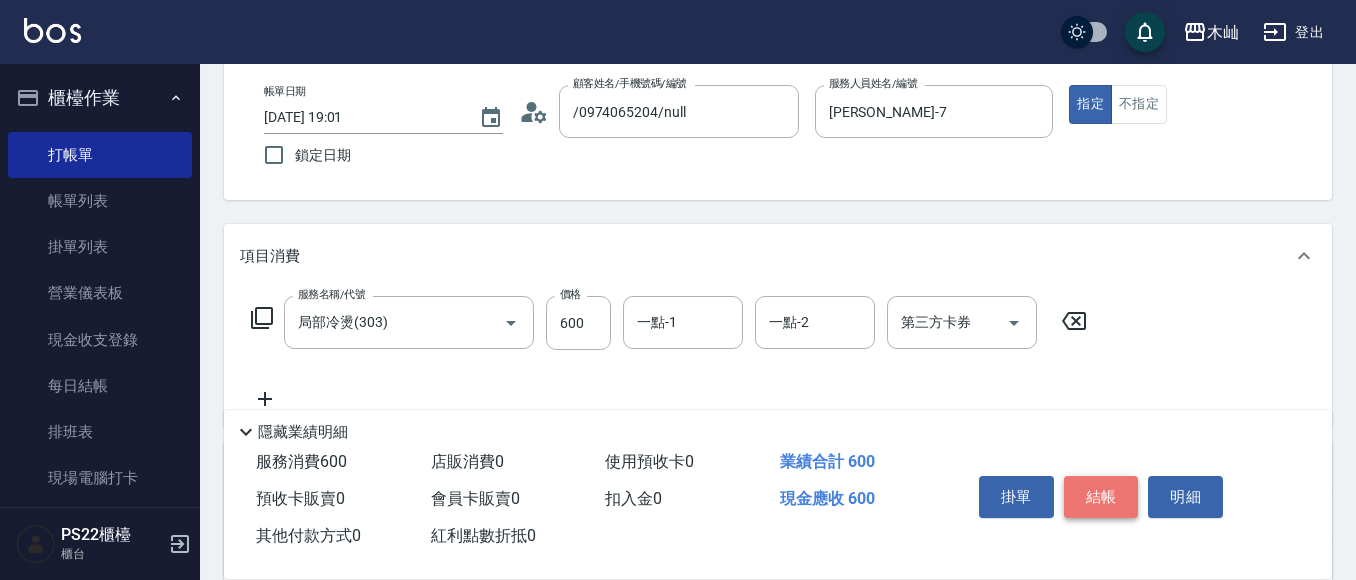 click on "結帳" at bounding box center [1101, 497] 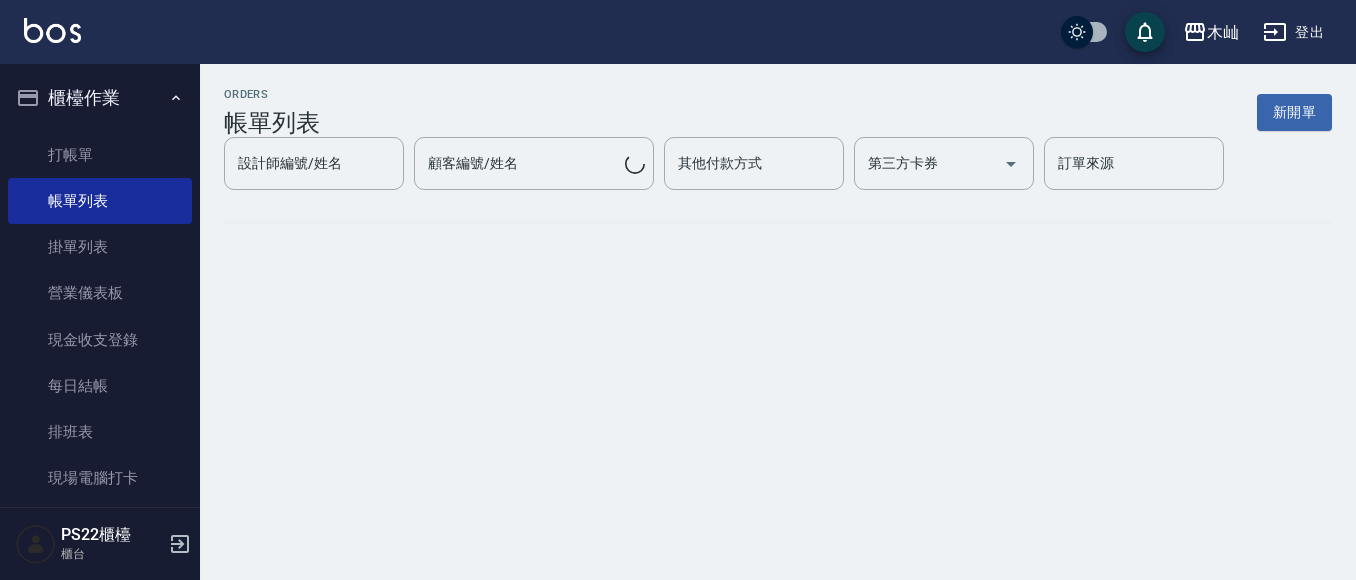 scroll, scrollTop: 0, scrollLeft: 0, axis: both 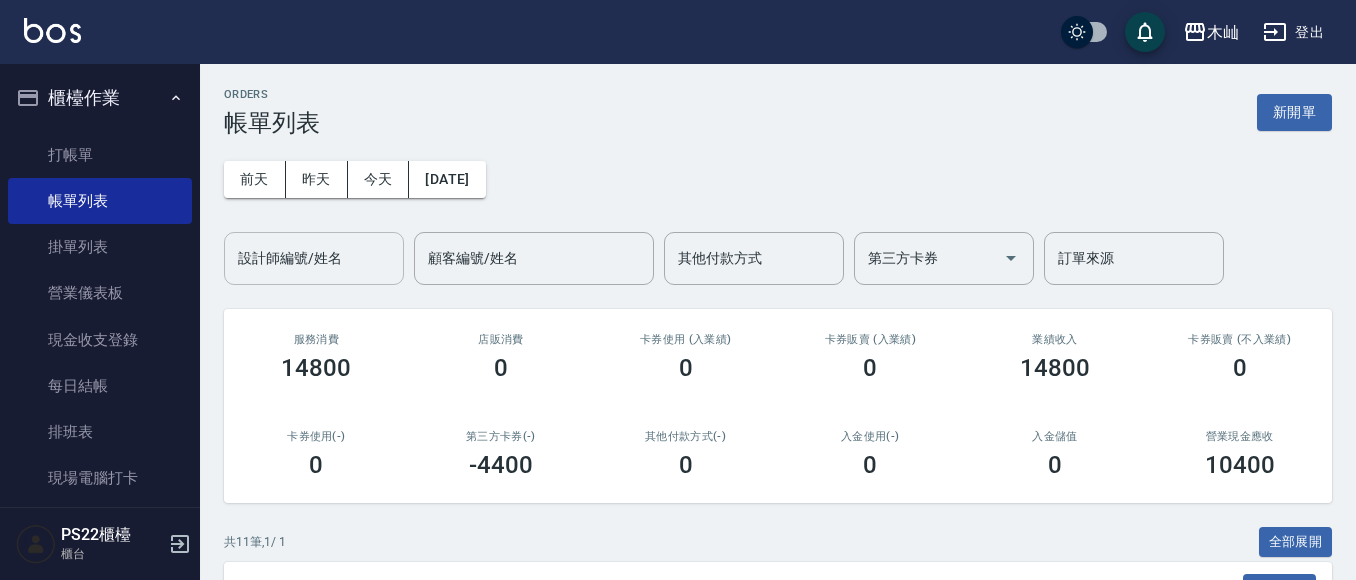 click on "前天" at bounding box center (255, 179) 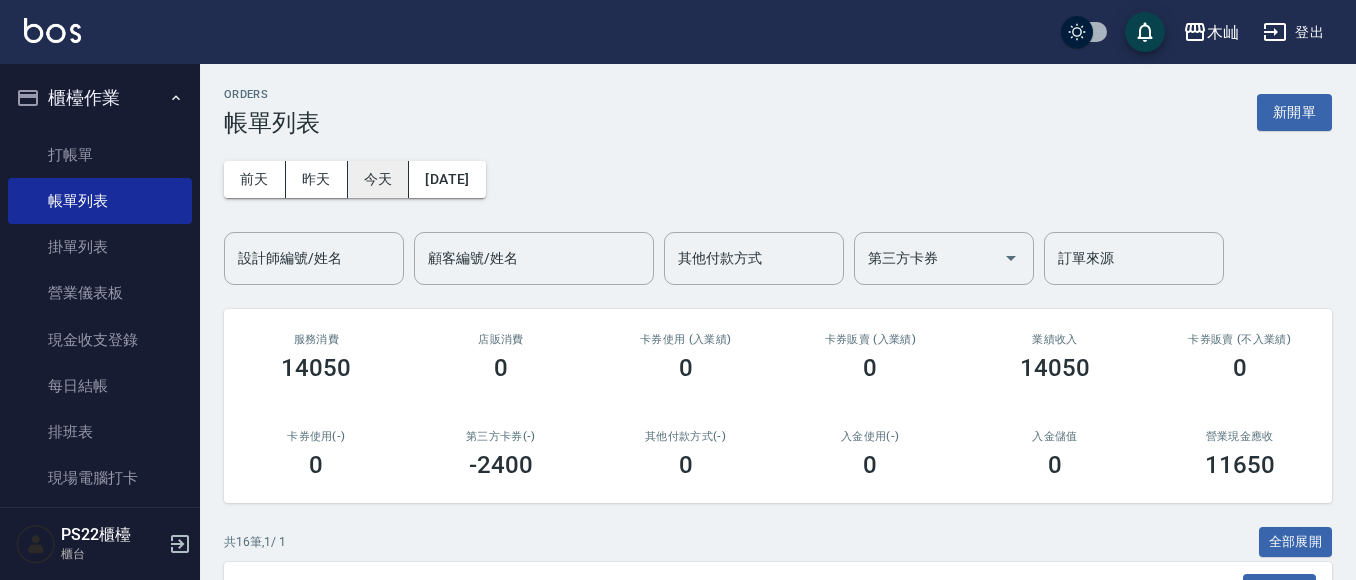 click on "今天" at bounding box center [379, 179] 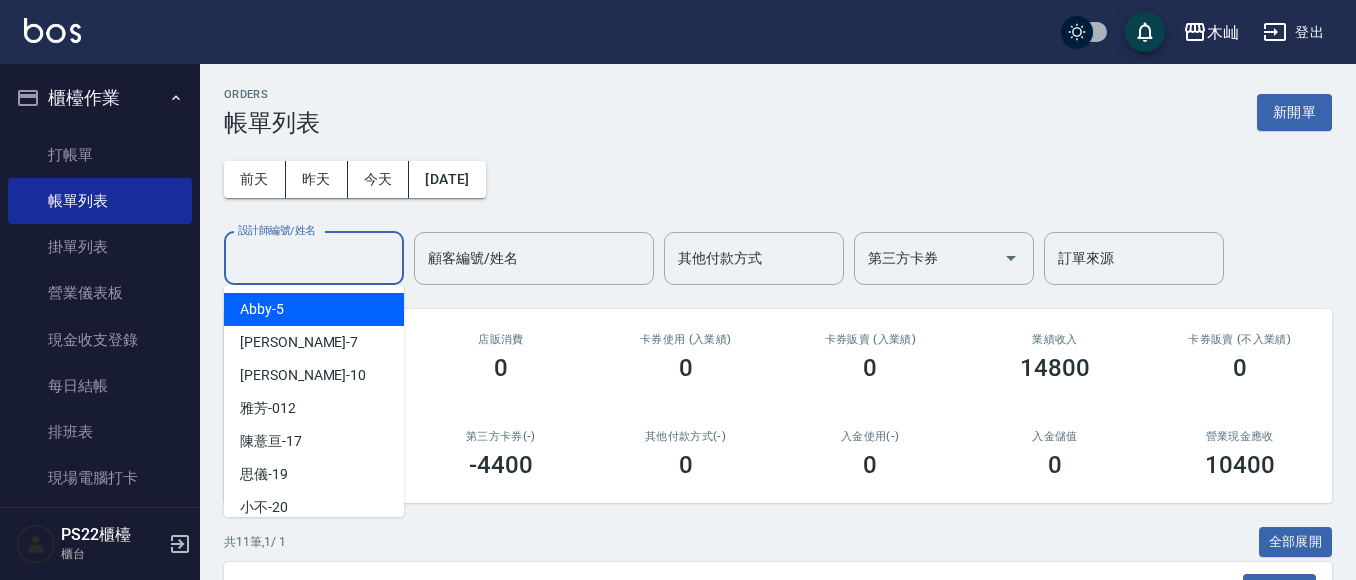 click on "設計師編號/姓名" at bounding box center [314, 258] 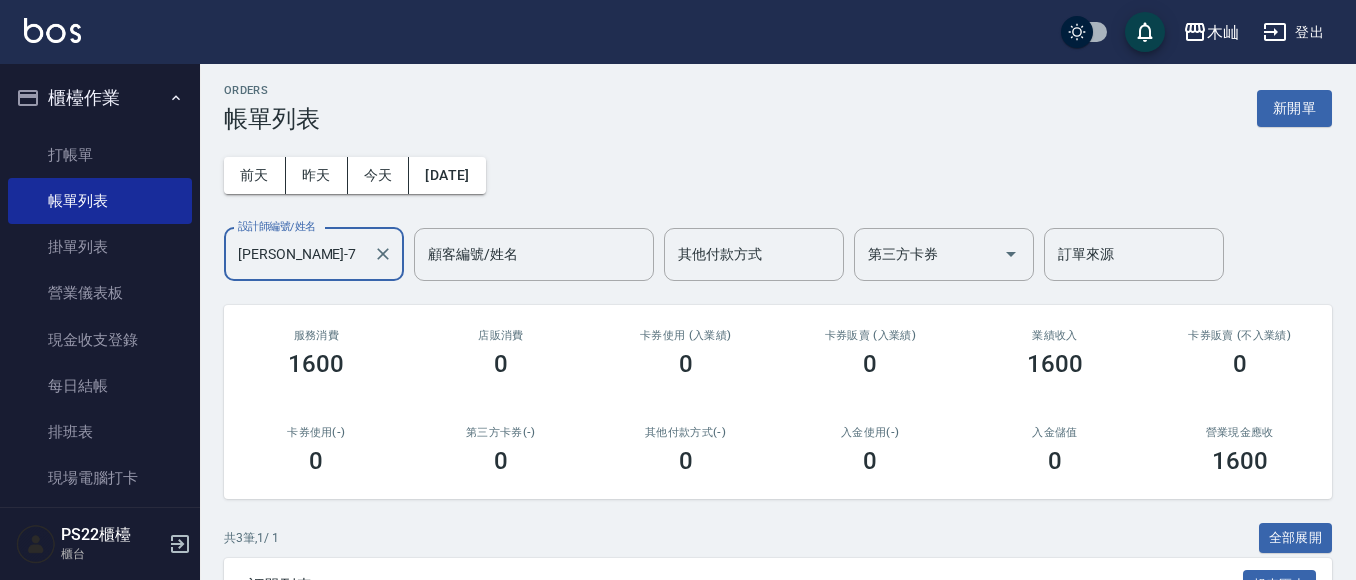 scroll, scrollTop: 0, scrollLeft: 0, axis: both 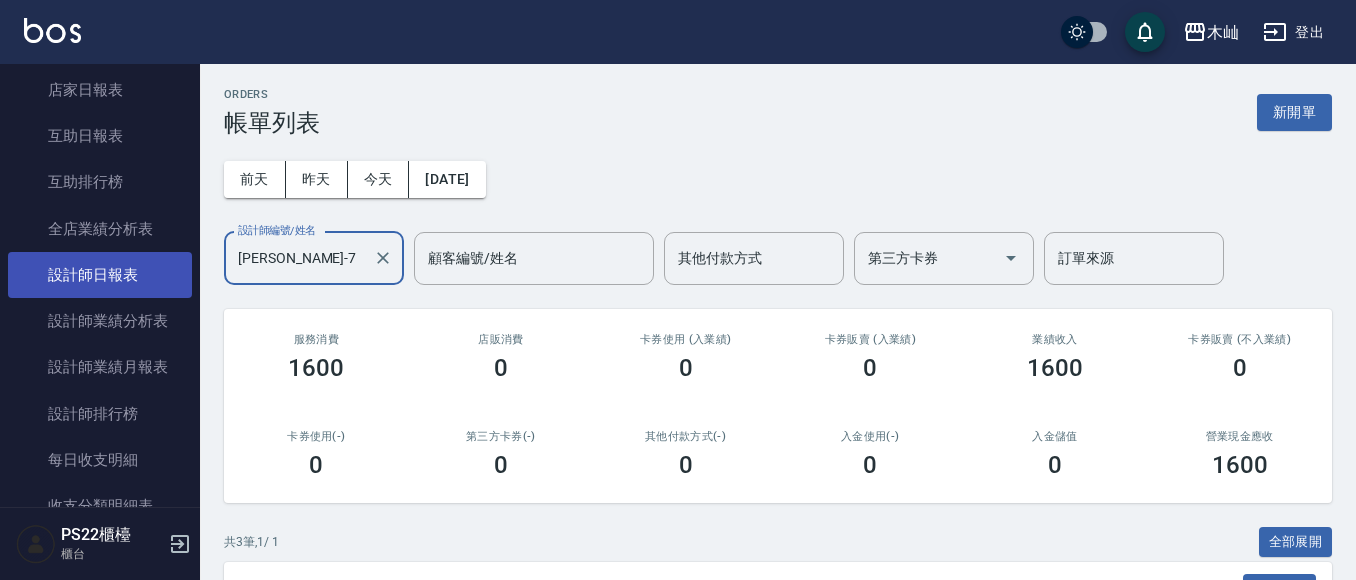 type on "[PERSON_NAME]-7" 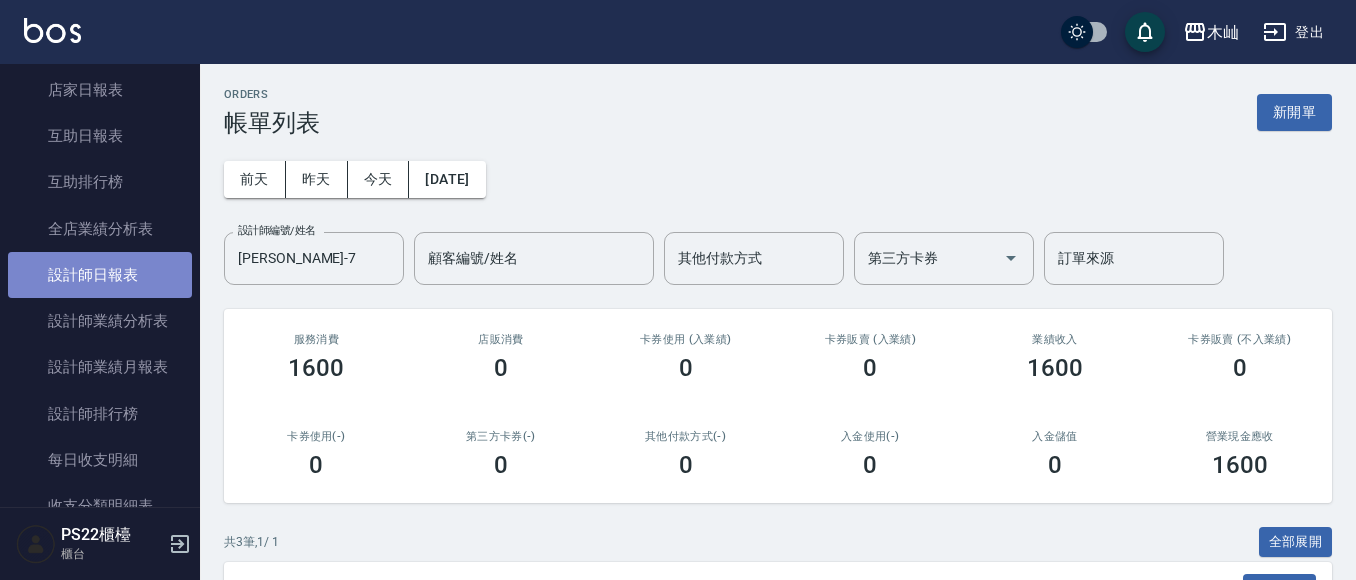 click on "設計師日報表" at bounding box center [100, 275] 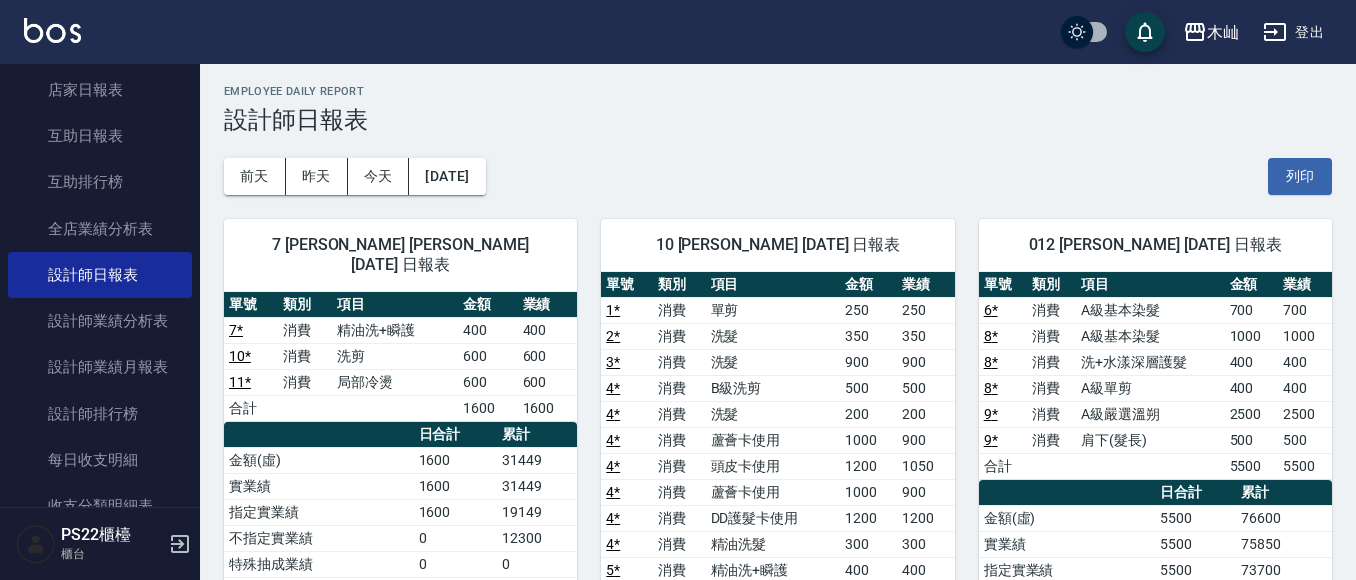scroll, scrollTop: 0, scrollLeft: 0, axis: both 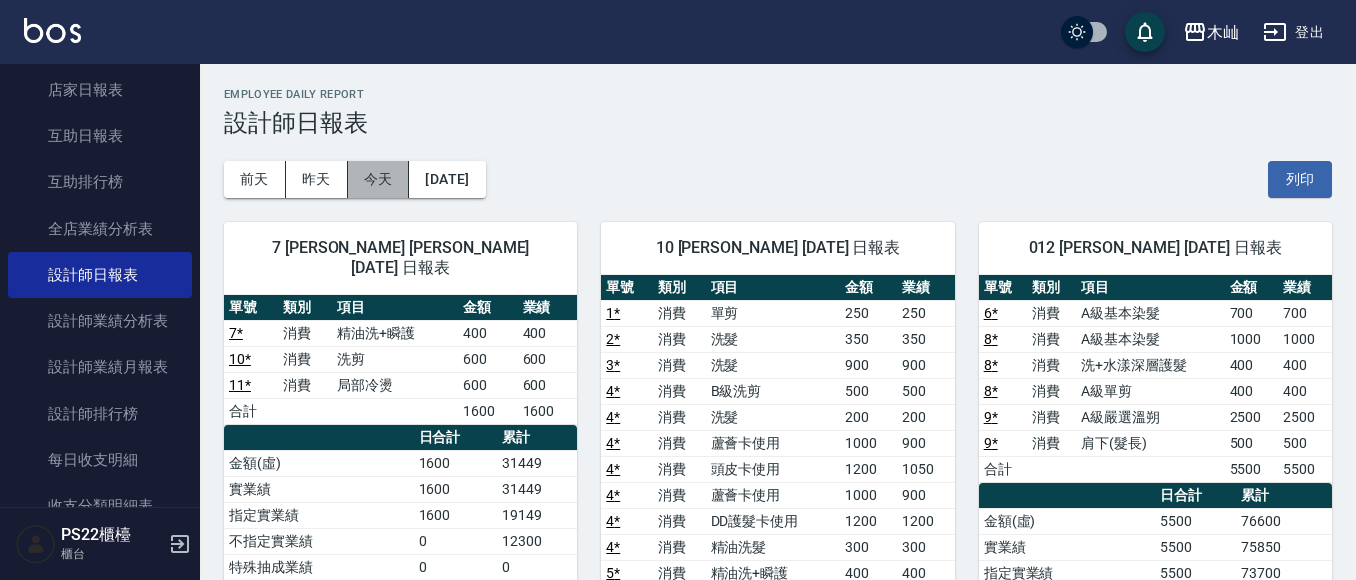 click on "今天" at bounding box center [379, 179] 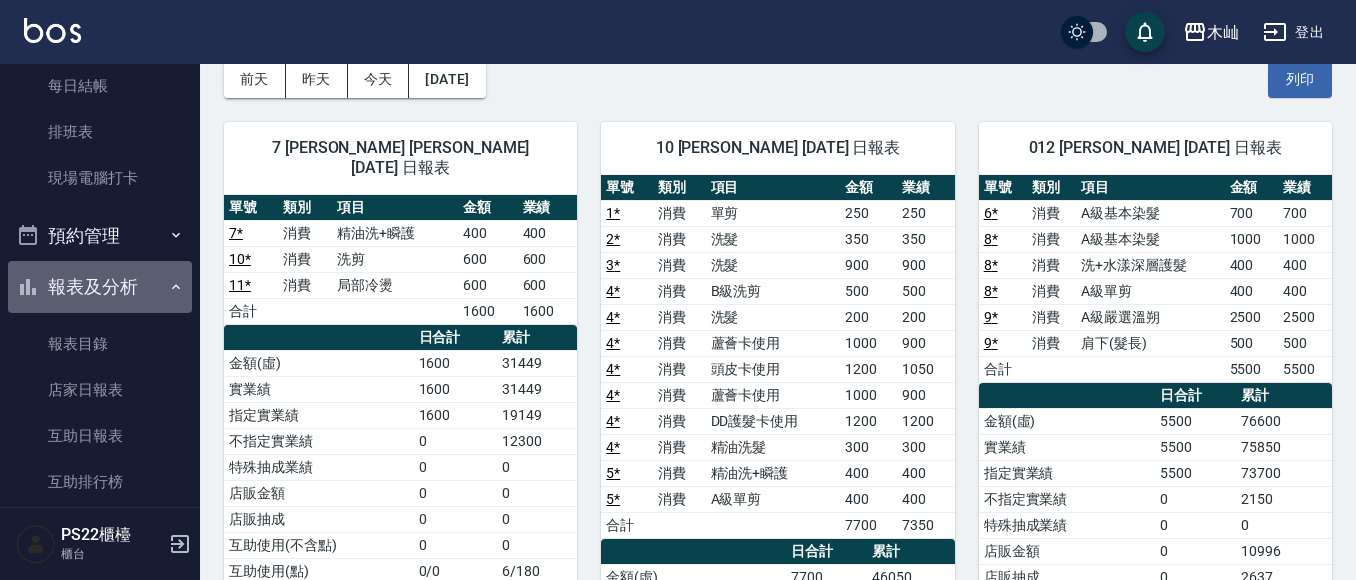 click on "報表及分析" at bounding box center [100, 287] 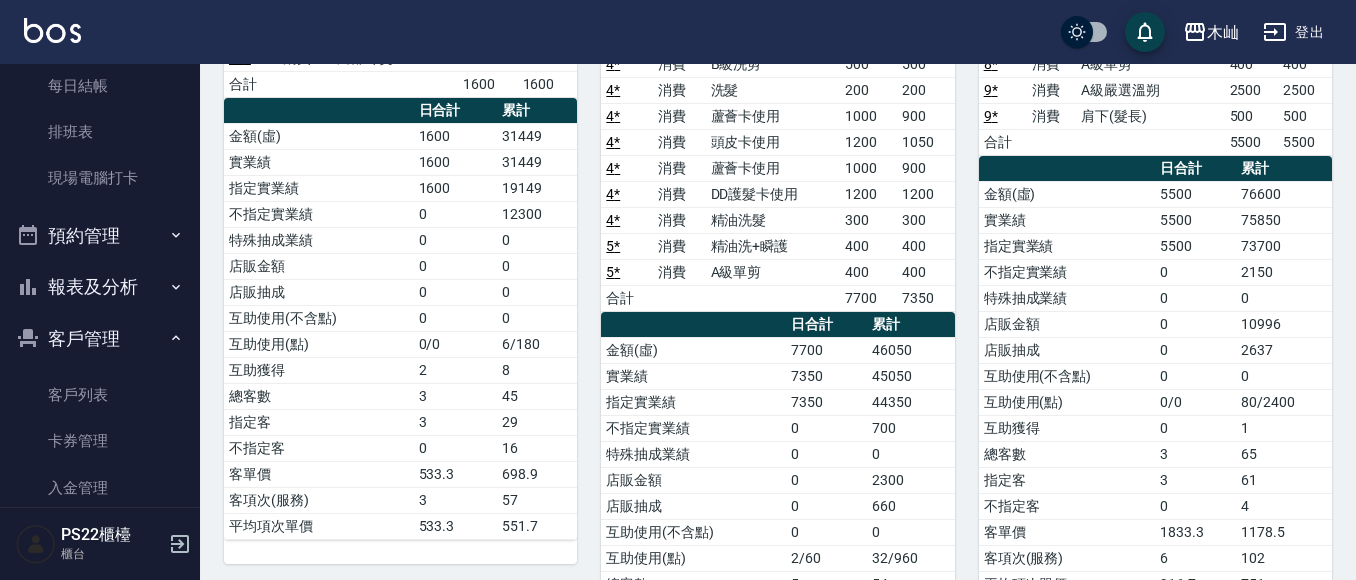 scroll, scrollTop: 400, scrollLeft: 0, axis: vertical 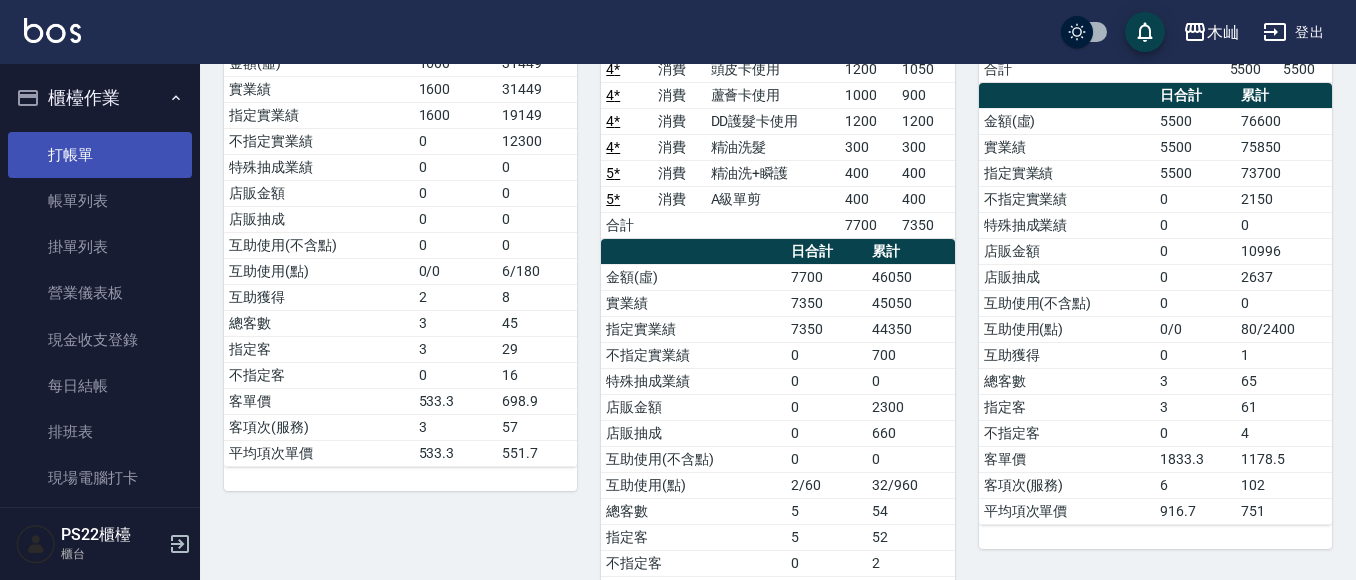 click on "打帳單" at bounding box center (100, 155) 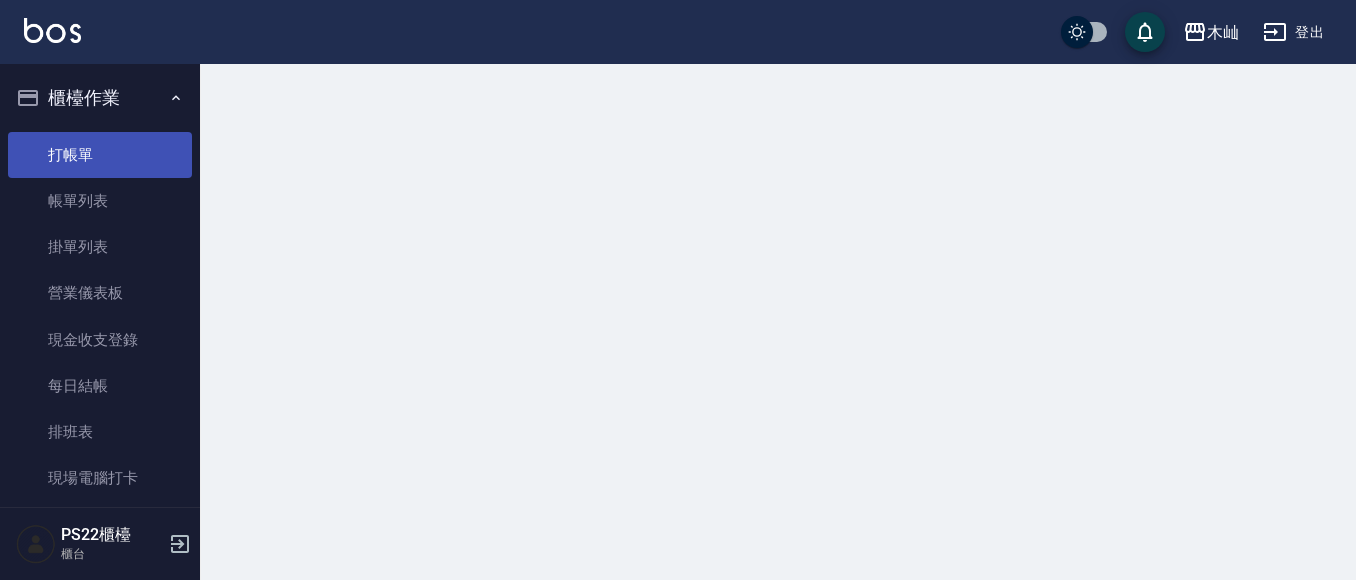 scroll, scrollTop: 0, scrollLeft: 0, axis: both 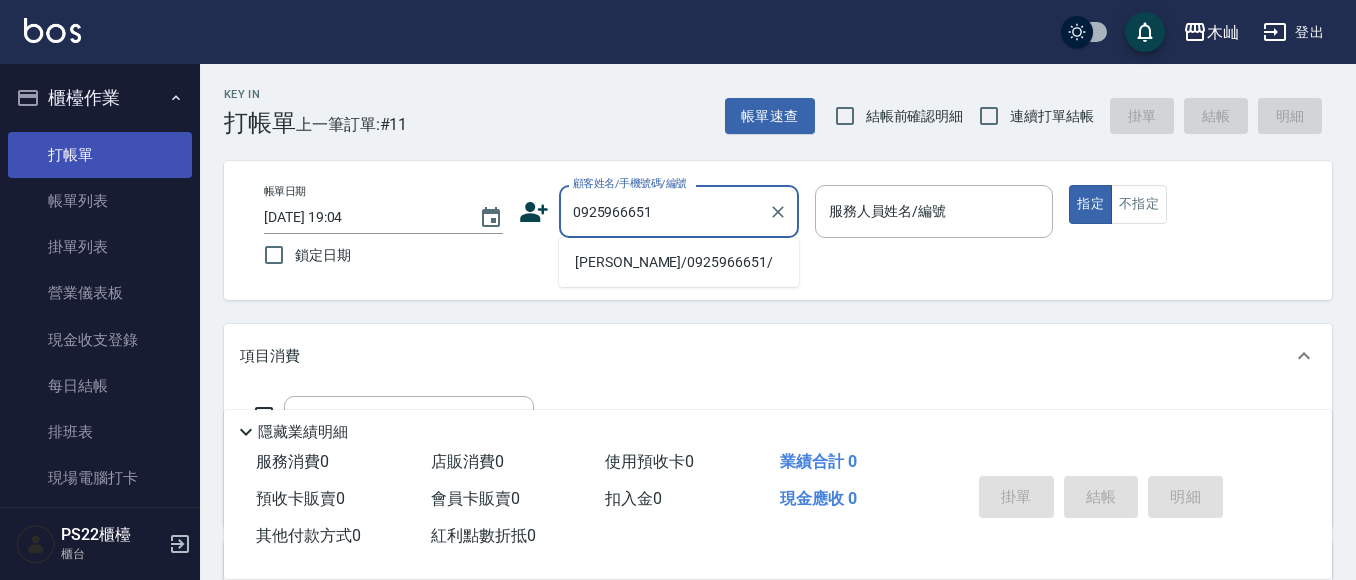 type on "林雅雯/0925966651/" 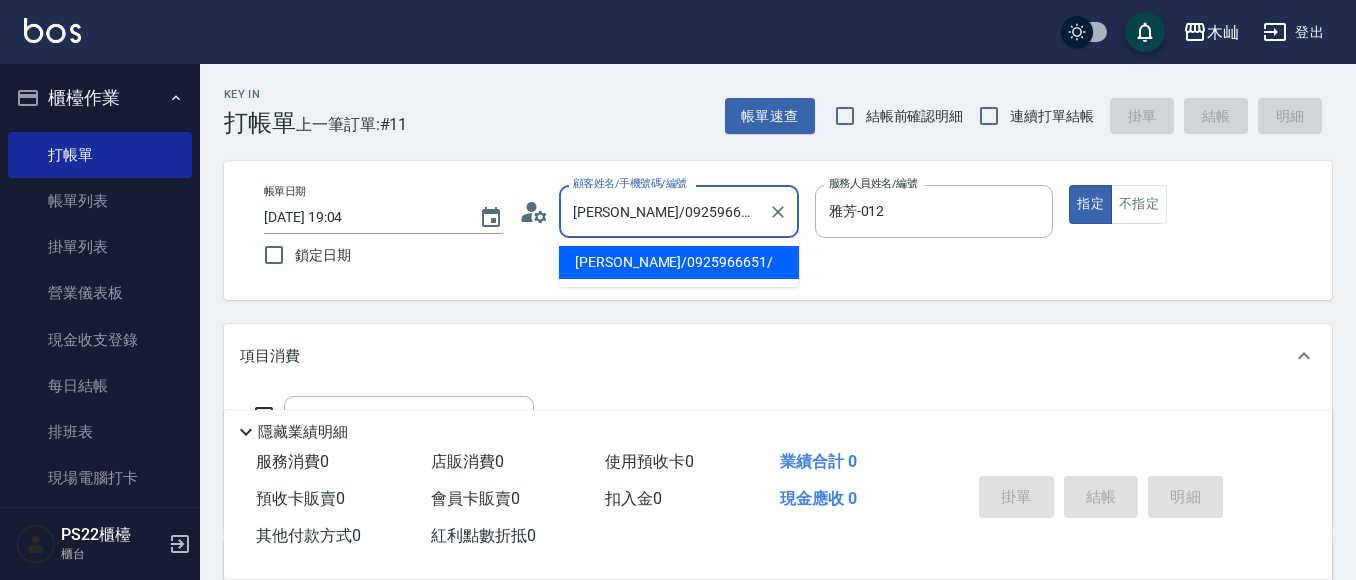 drag, startPoint x: 610, startPoint y: 213, endPoint x: 559, endPoint y: 218, distance: 51.24451 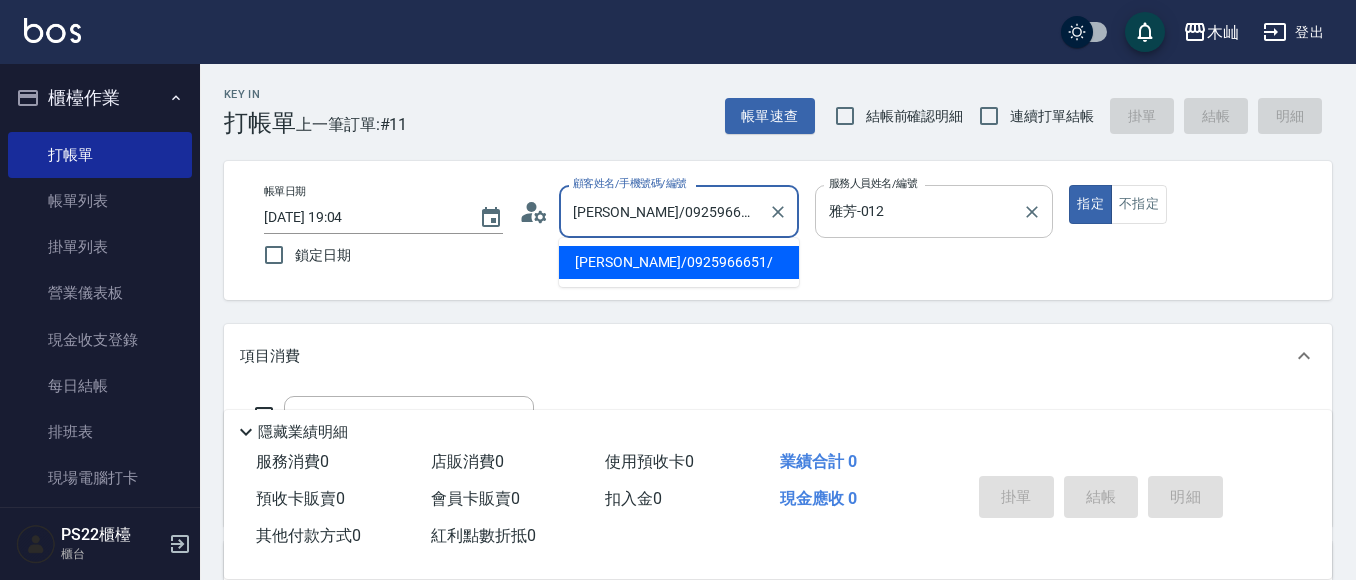 click on "雅芳-012" at bounding box center (919, 211) 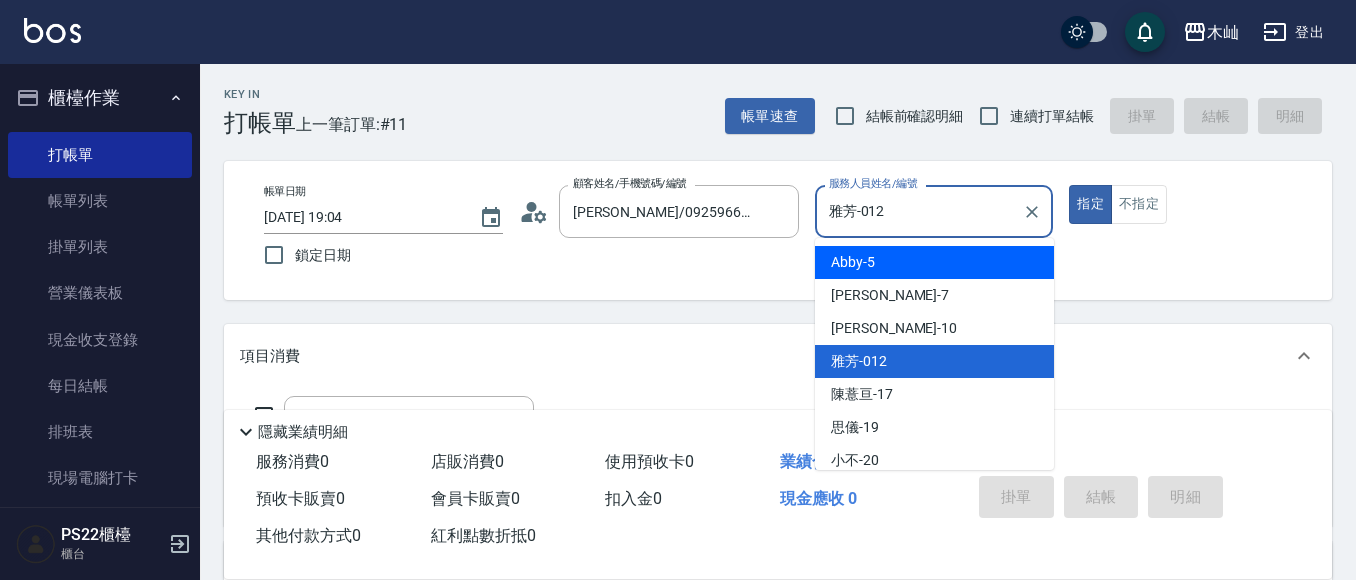 click on "Abby -5" at bounding box center [934, 262] 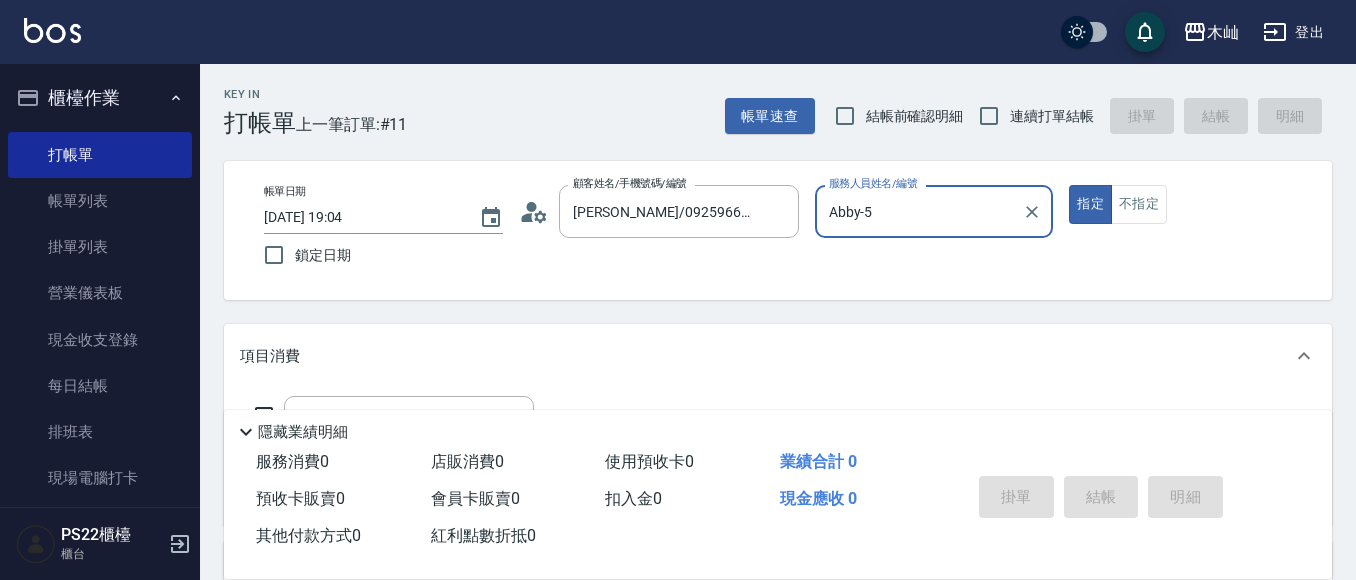 scroll, scrollTop: 100, scrollLeft: 0, axis: vertical 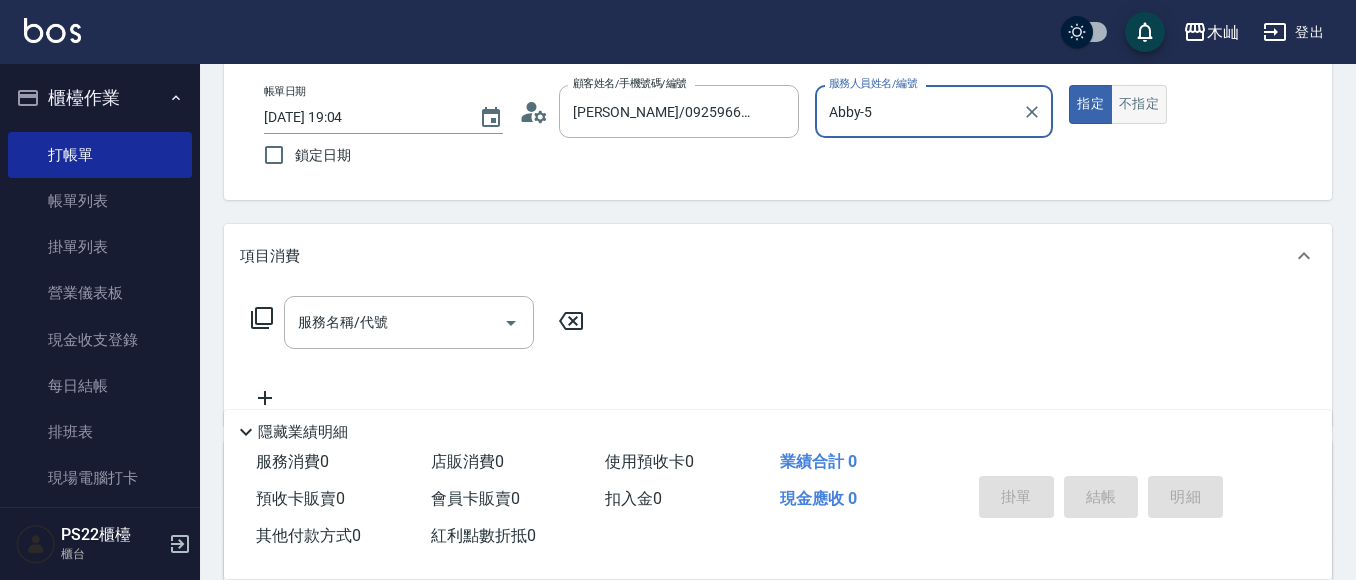 click on "不指定" at bounding box center (1139, 104) 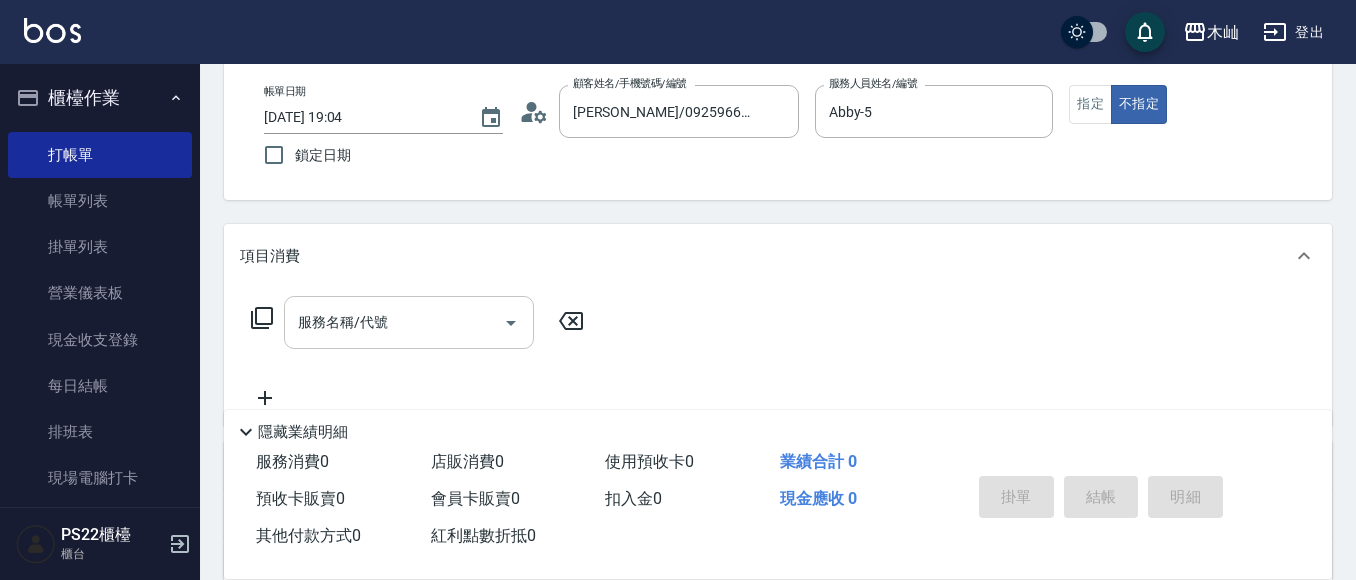 click on "服務名稱/代號" at bounding box center (394, 322) 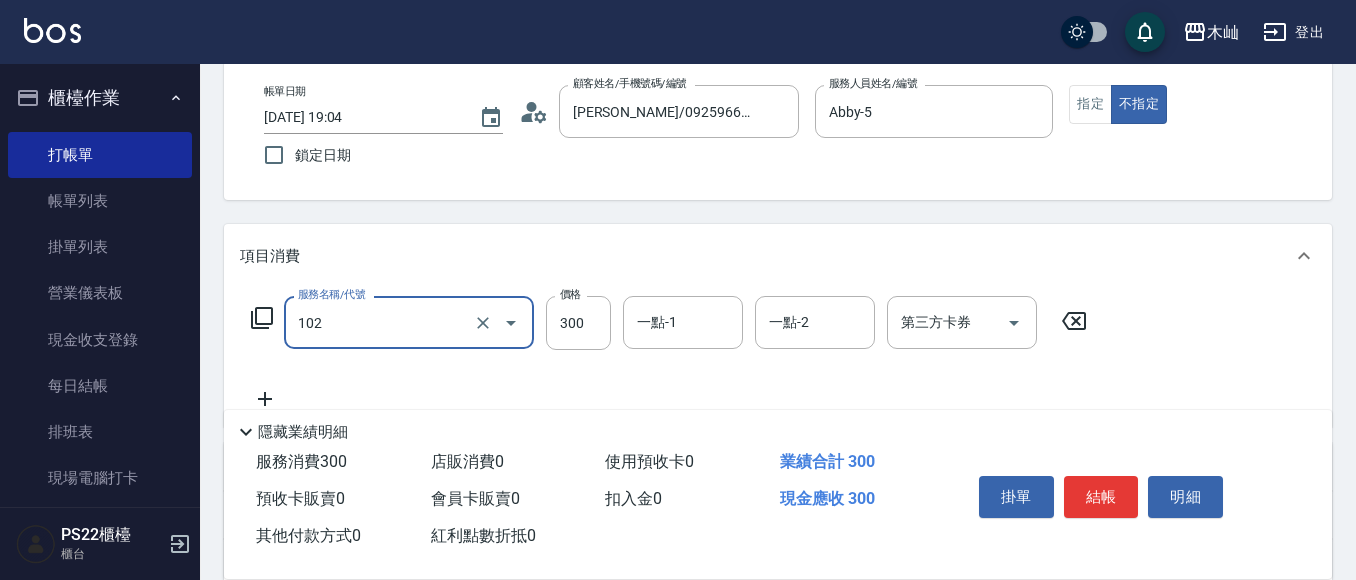 type on "精油洗髮(102)" 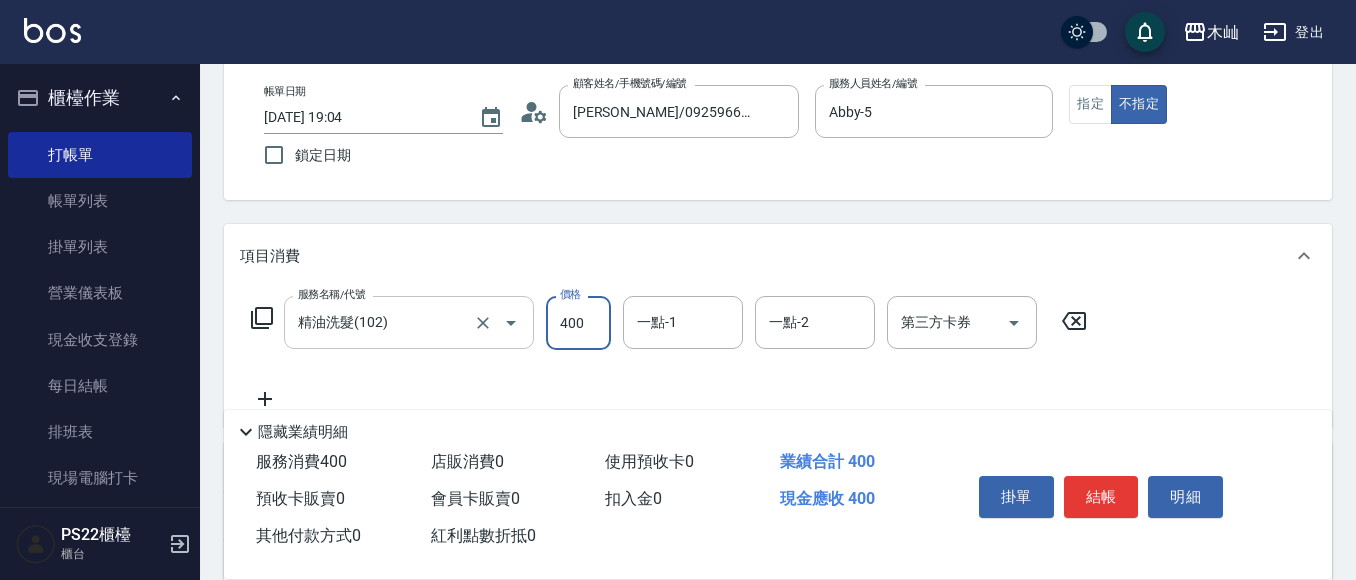 type on "400" 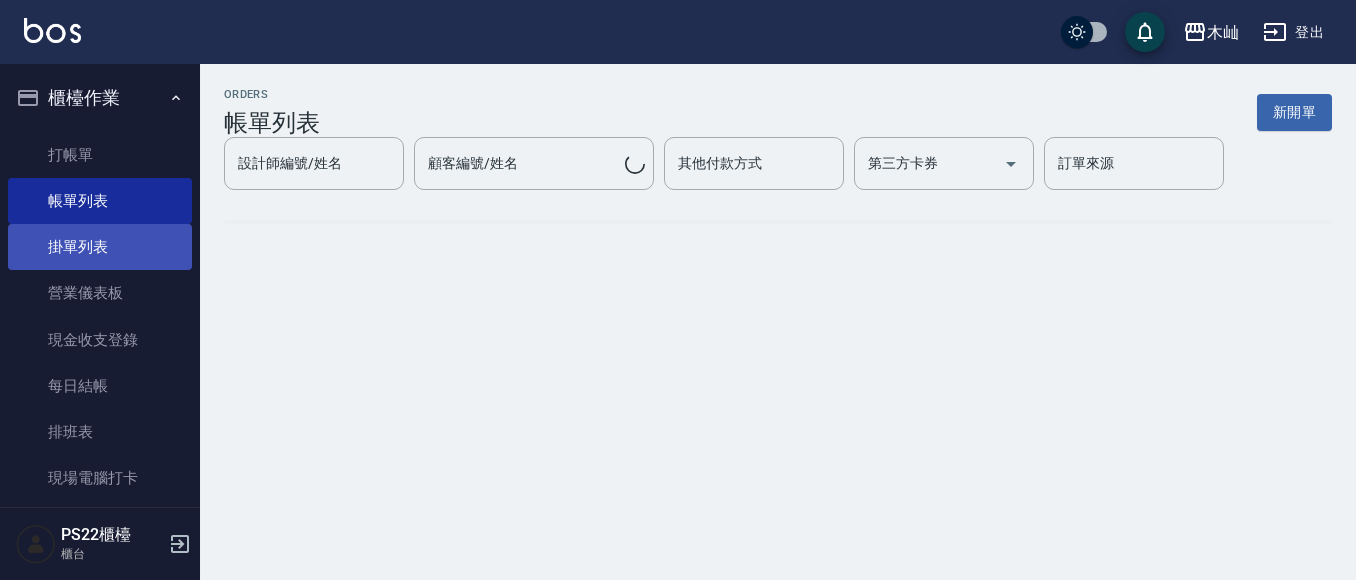 scroll, scrollTop: 0, scrollLeft: 0, axis: both 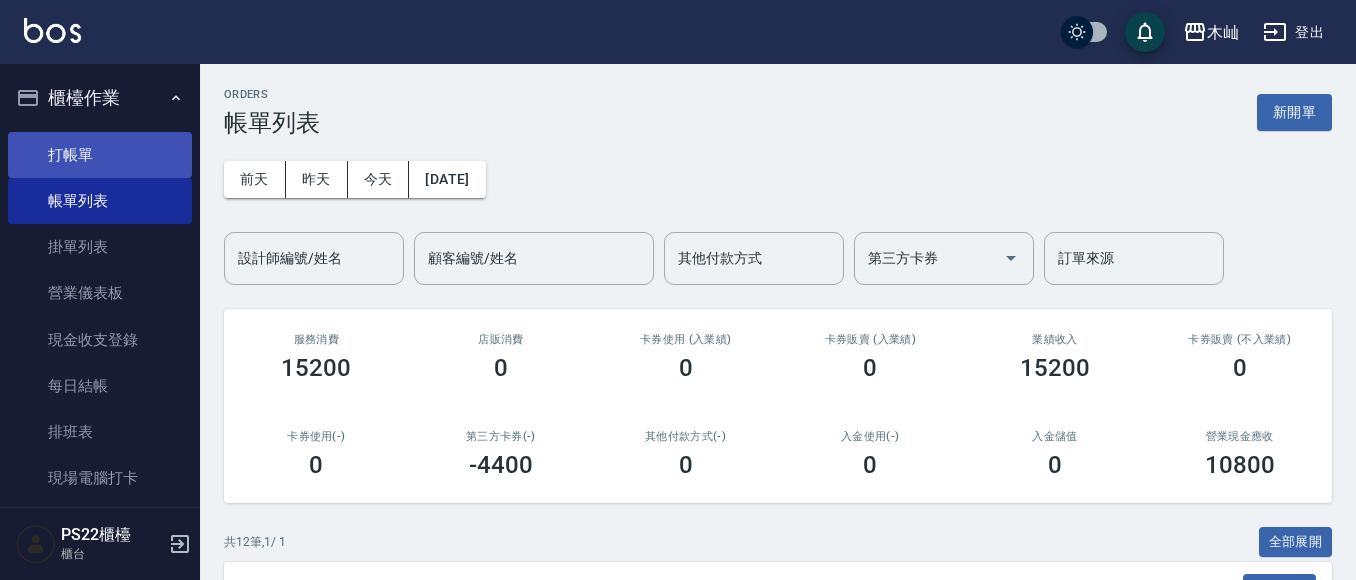 click on "打帳單" at bounding box center (100, 155) 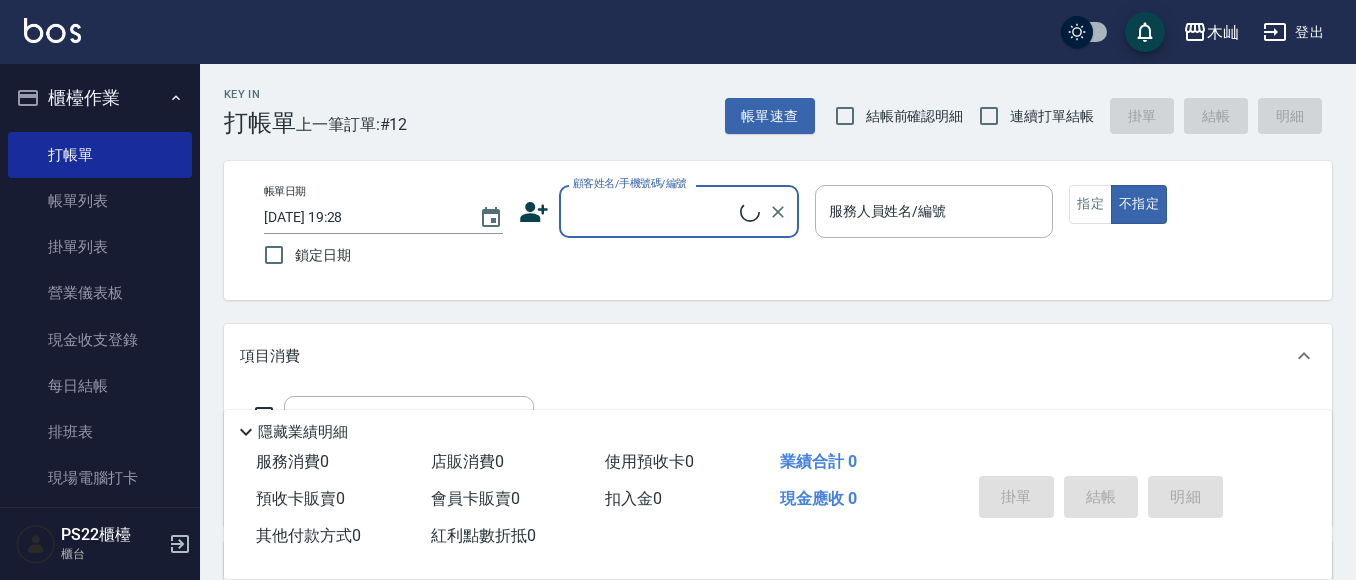 click on "顧客姓名/手機號碼/編號" at bounding box center (654, 211) 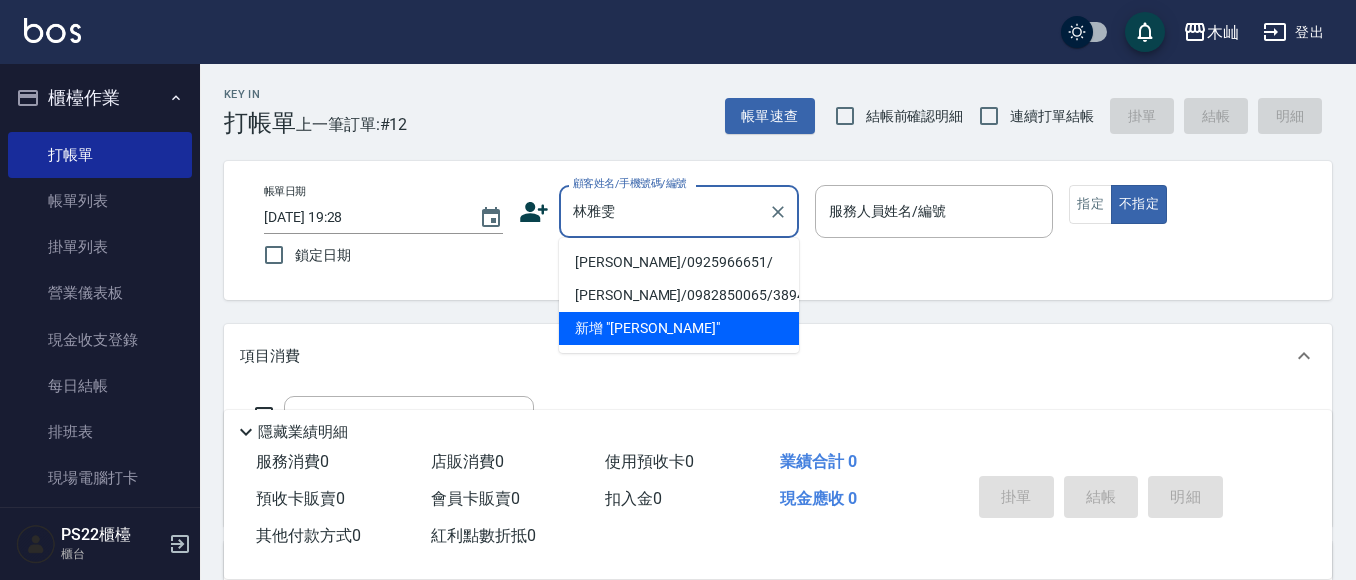 click on "林雅雯/0925966651/" at bounding box center (679, 262) 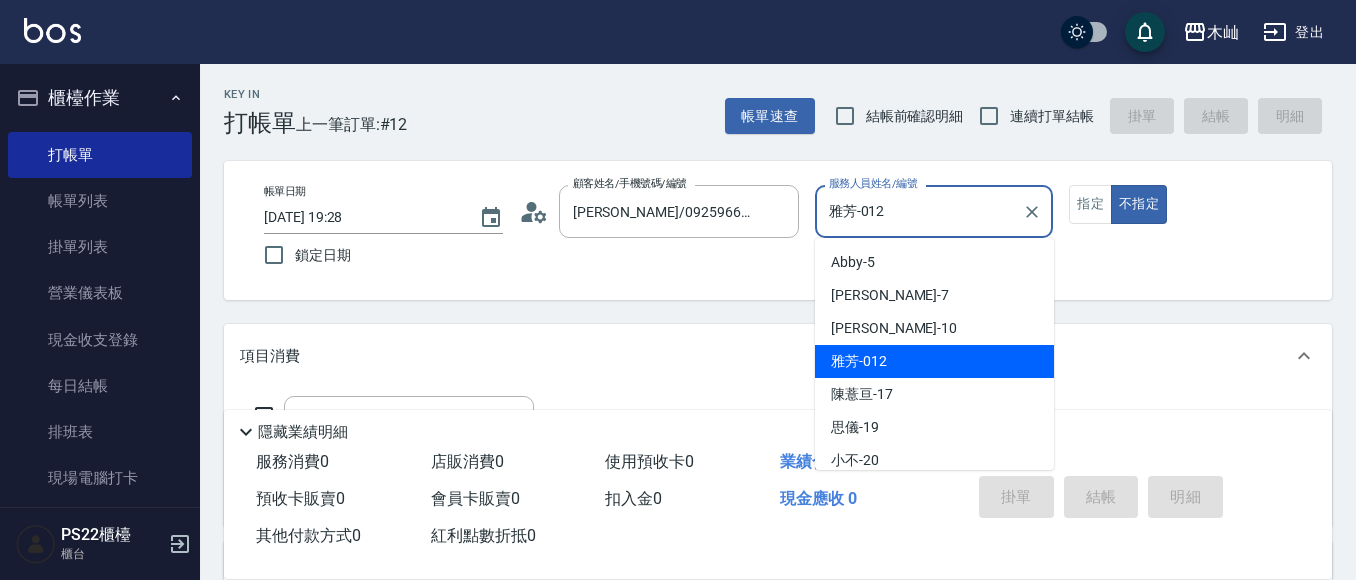 drag, startPoint x: 925, startPoint y: 211, endPoint x: 816, endPoint y: 222, distance: 109.55364 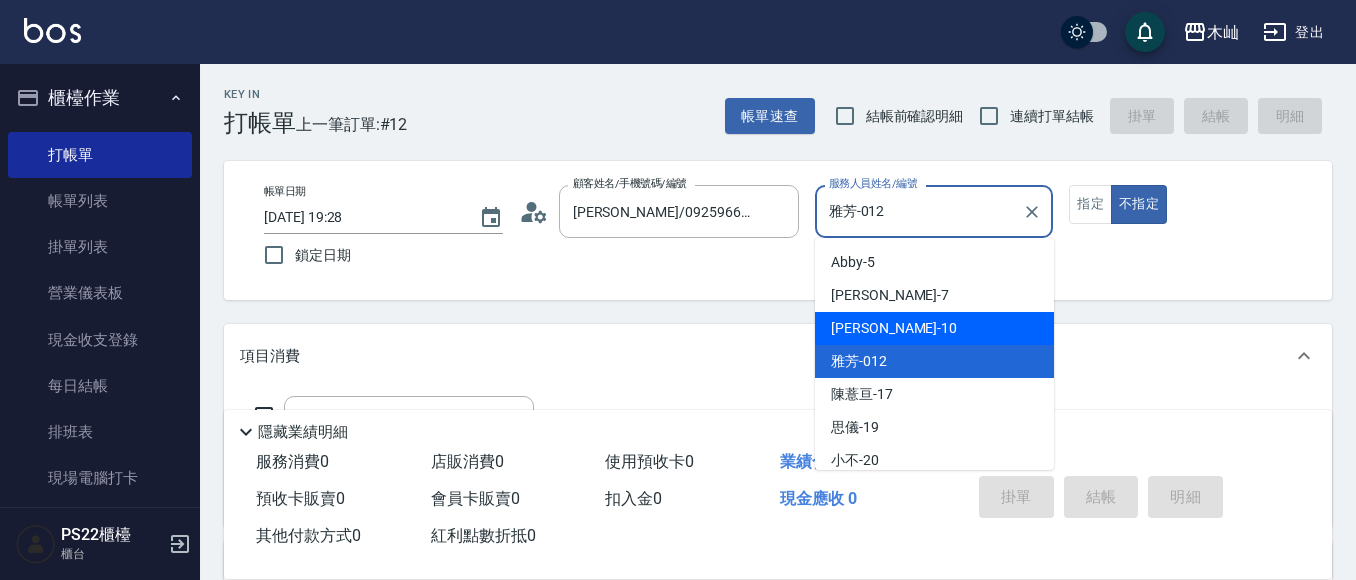 click on "小愛 -10" at bounding box center (894, 328) 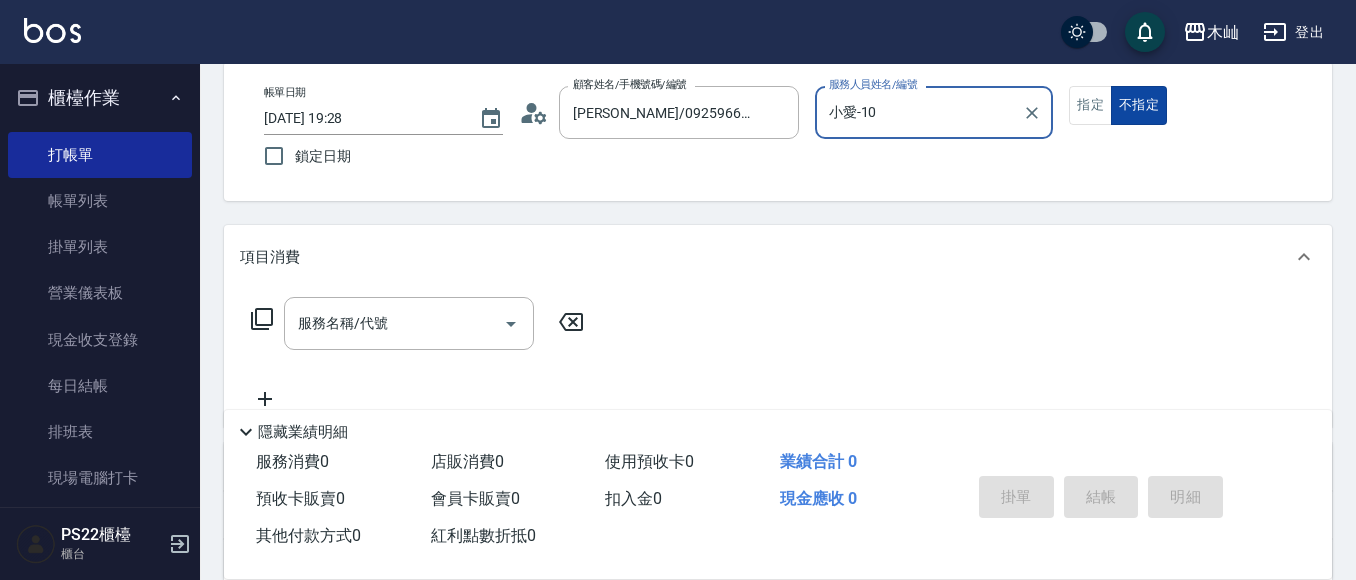 scroll, scrollTop: 100, scrollLeft: 0, axis: vertical 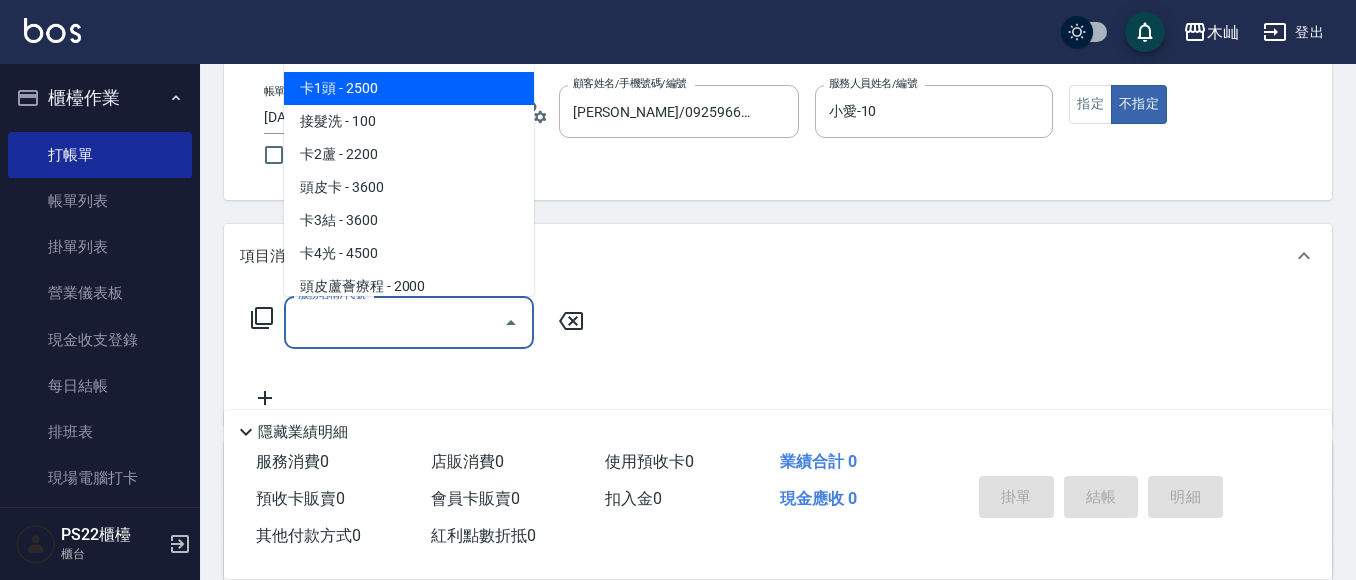 click on "服務名稱/代號" at bounding box center [394, 322] 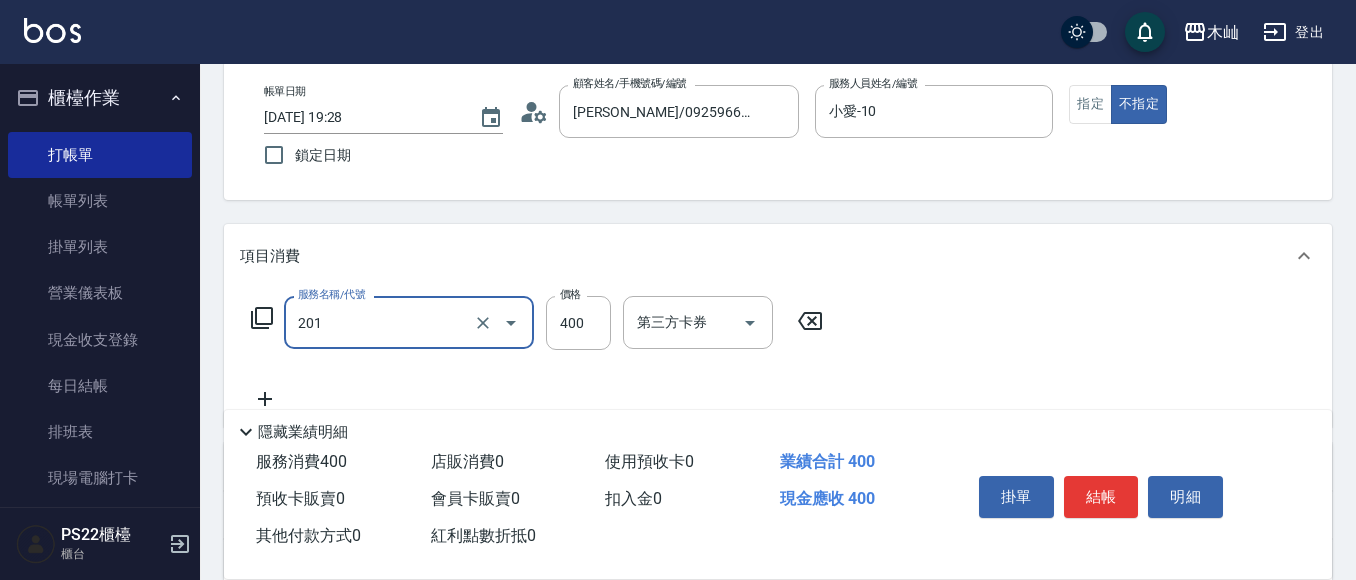 type on "洗剪(201)" 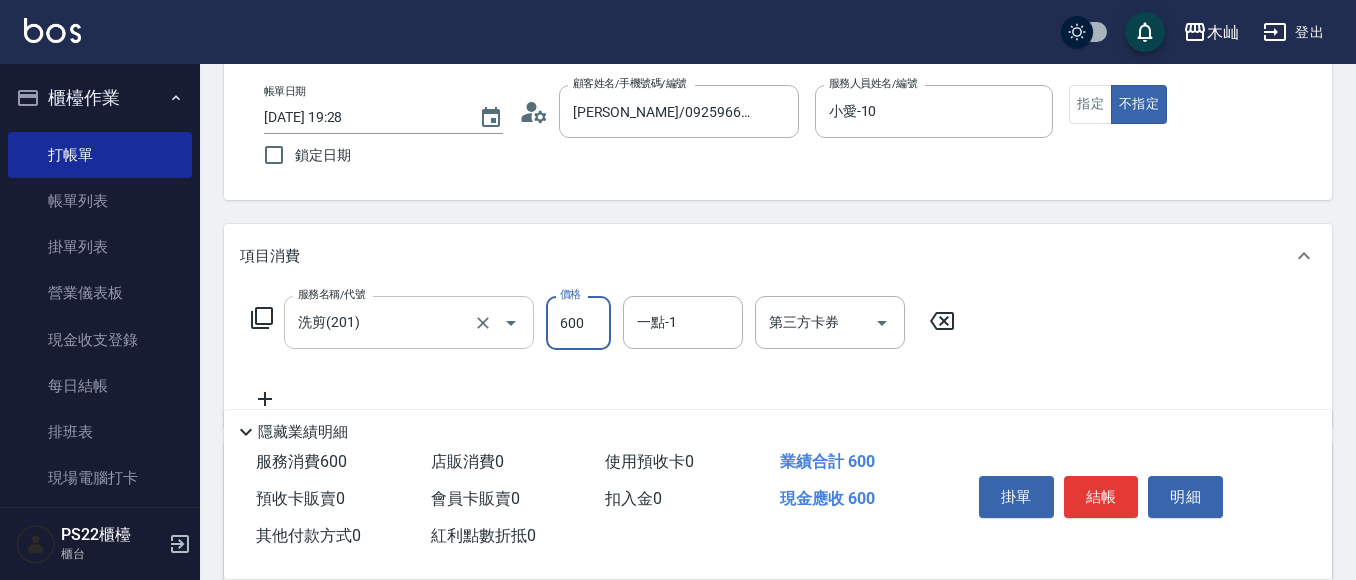 type on "600" 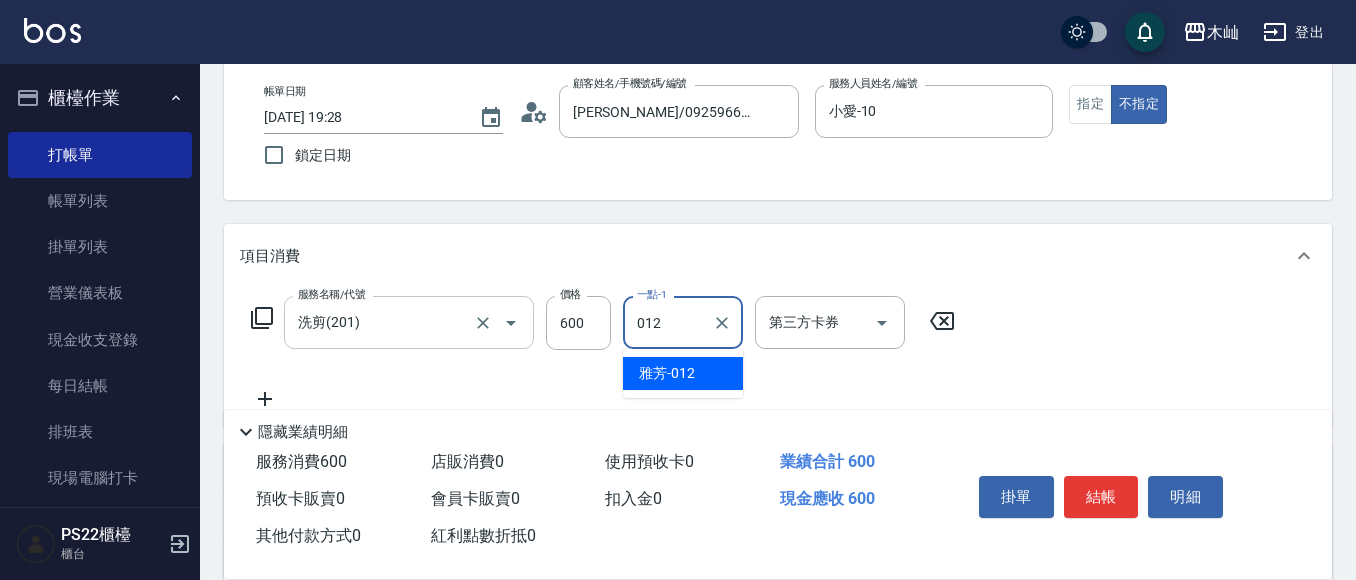 type on "雅芳-012" 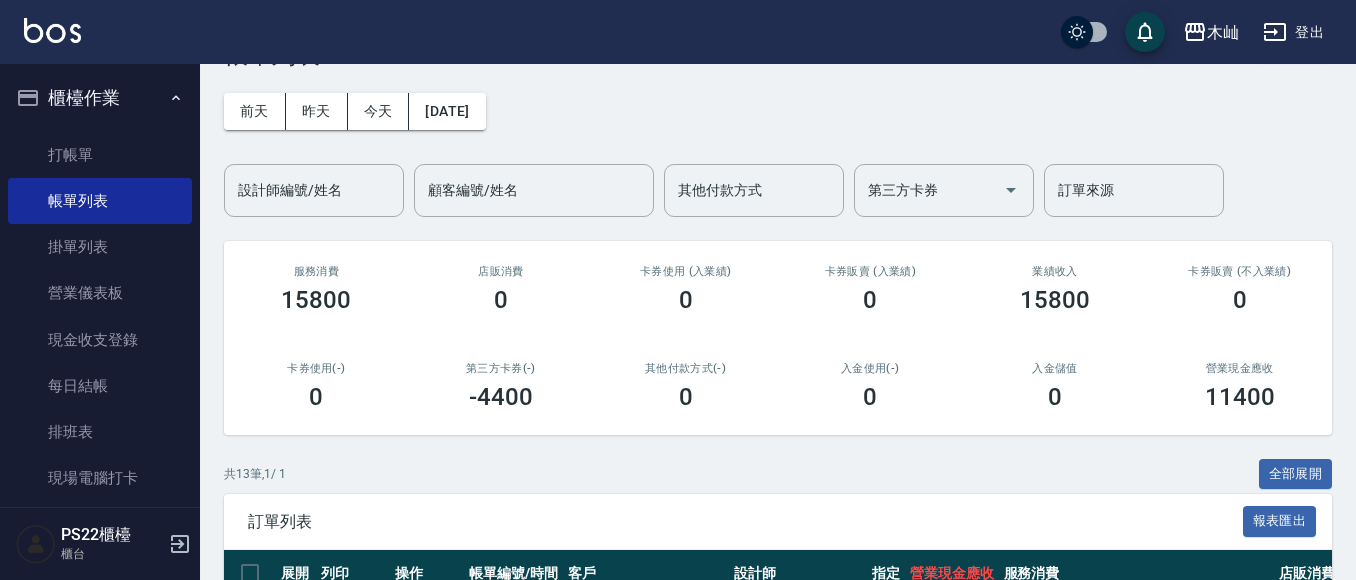 scroll, scrollTop: 100, scrollLeft: 0, axis: vertical 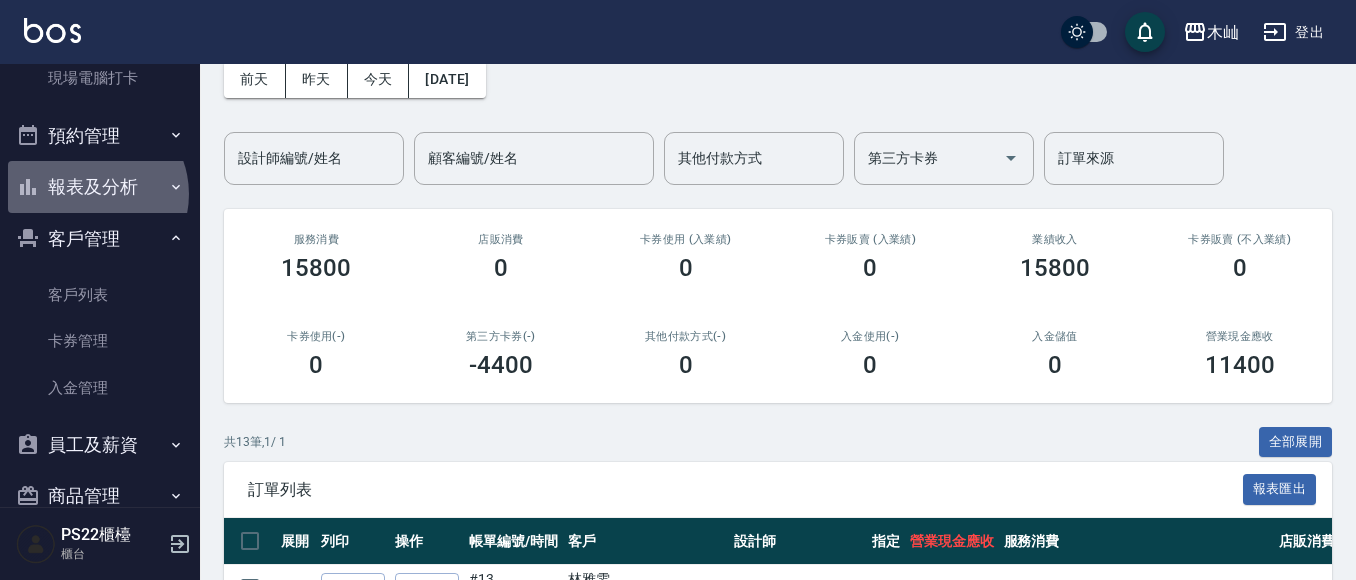 click on "報表及分析" at bounding box center [100, 187] 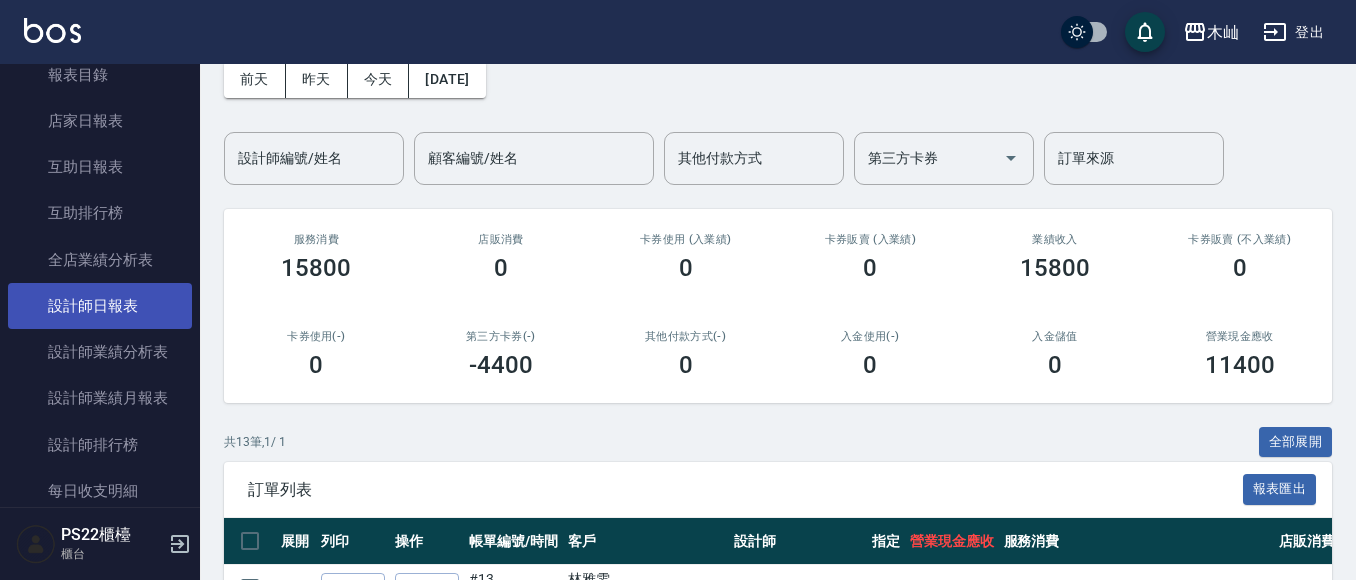 scroll, scrollTop: 600, scrollLeft: 0, axis: vertical 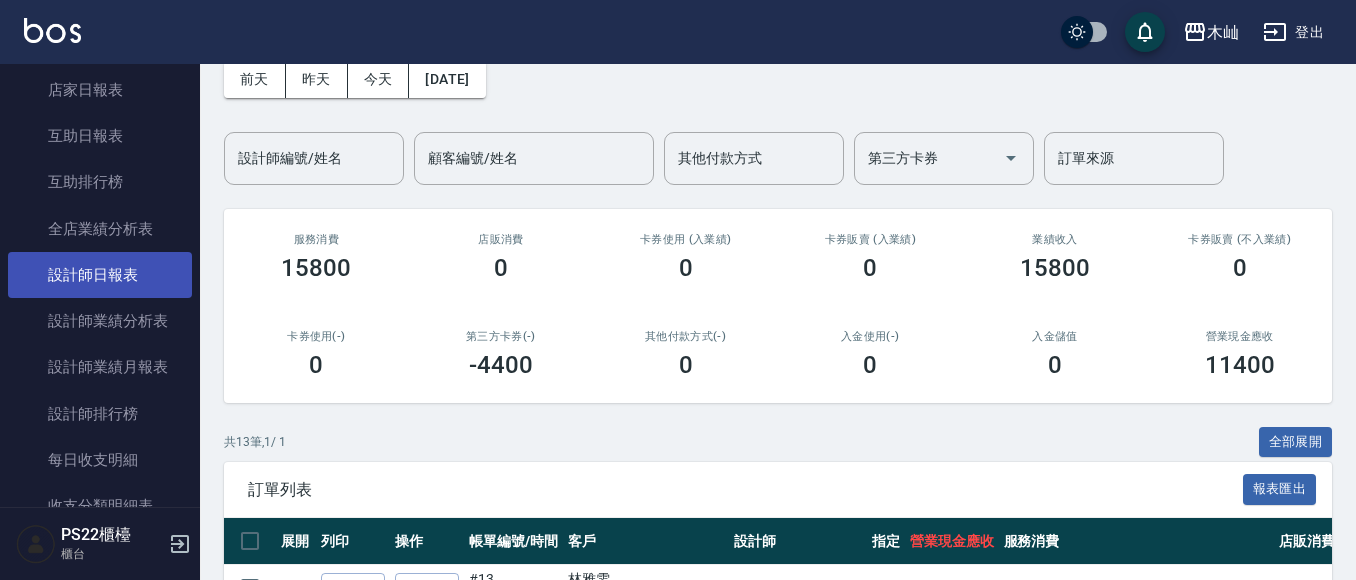 click on "設計師日報表" at bounding box center [100, 275] 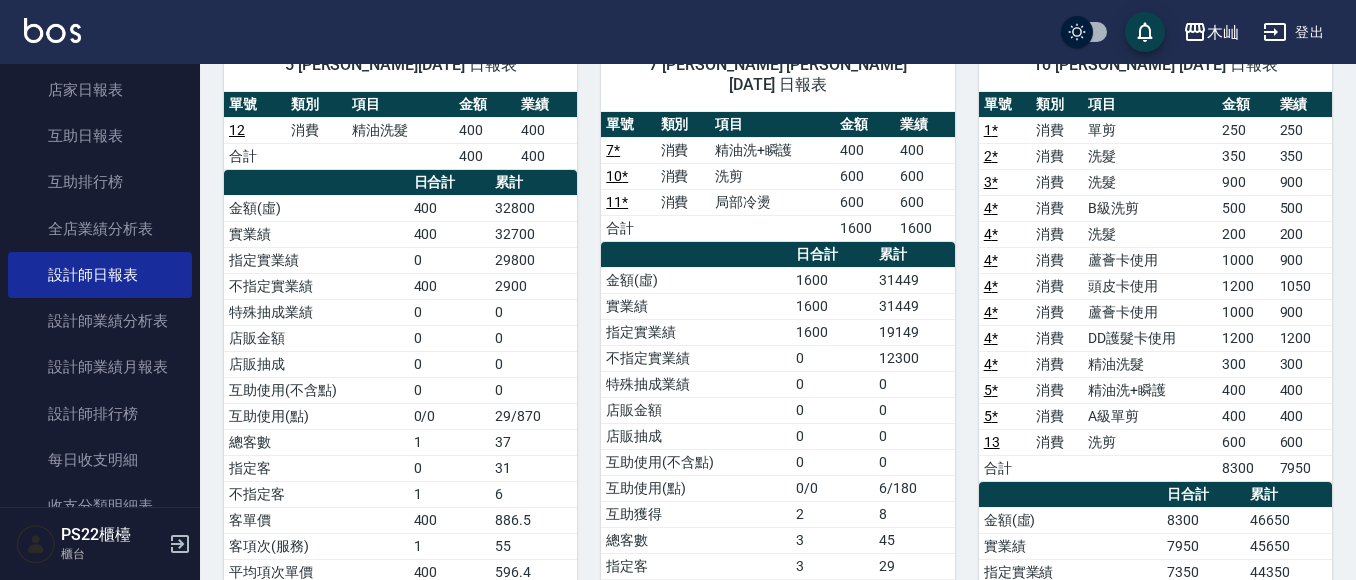 scroll, scrollTop: 200, scrollLeft: 0, axis: vertical 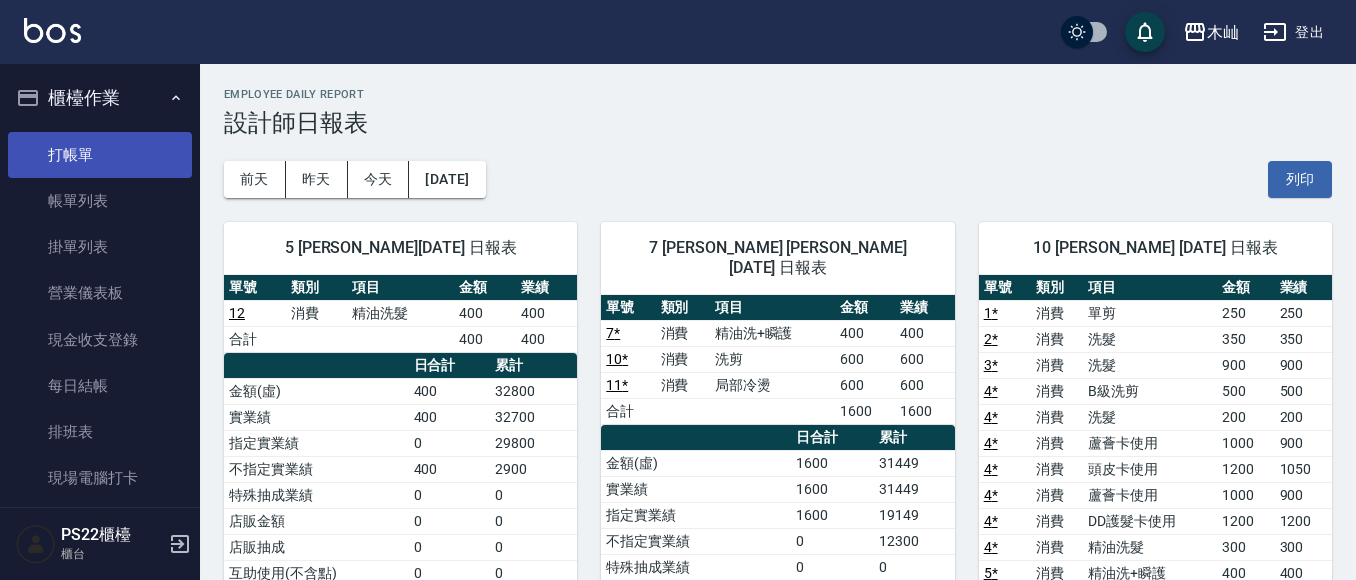 click on "打帳單" at bounding box center (100, 155) 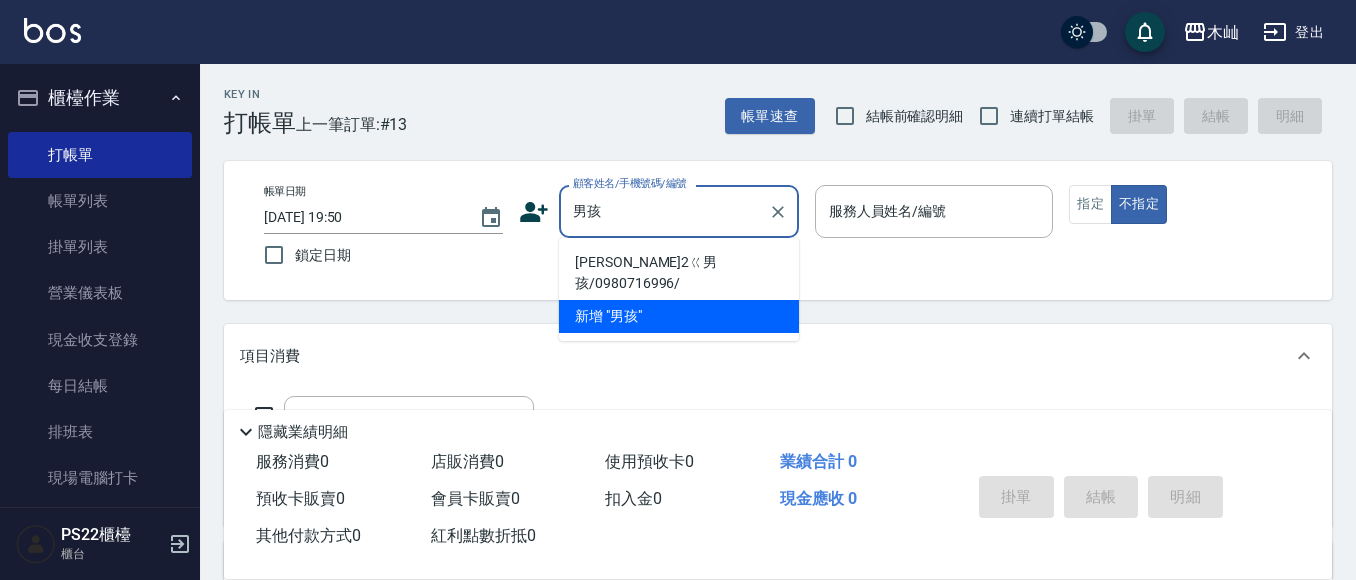 click on "孫琦淳2ㄍ男孩/0980716996/" at bounding box center [679, 273] 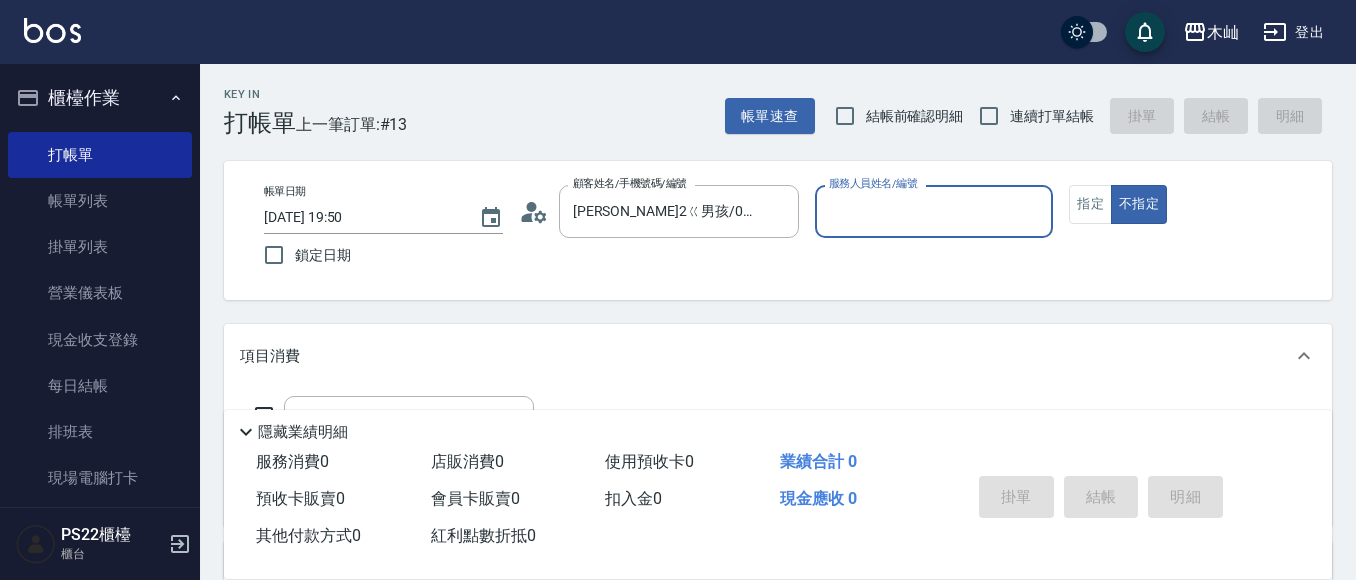 type on "小愛-10" 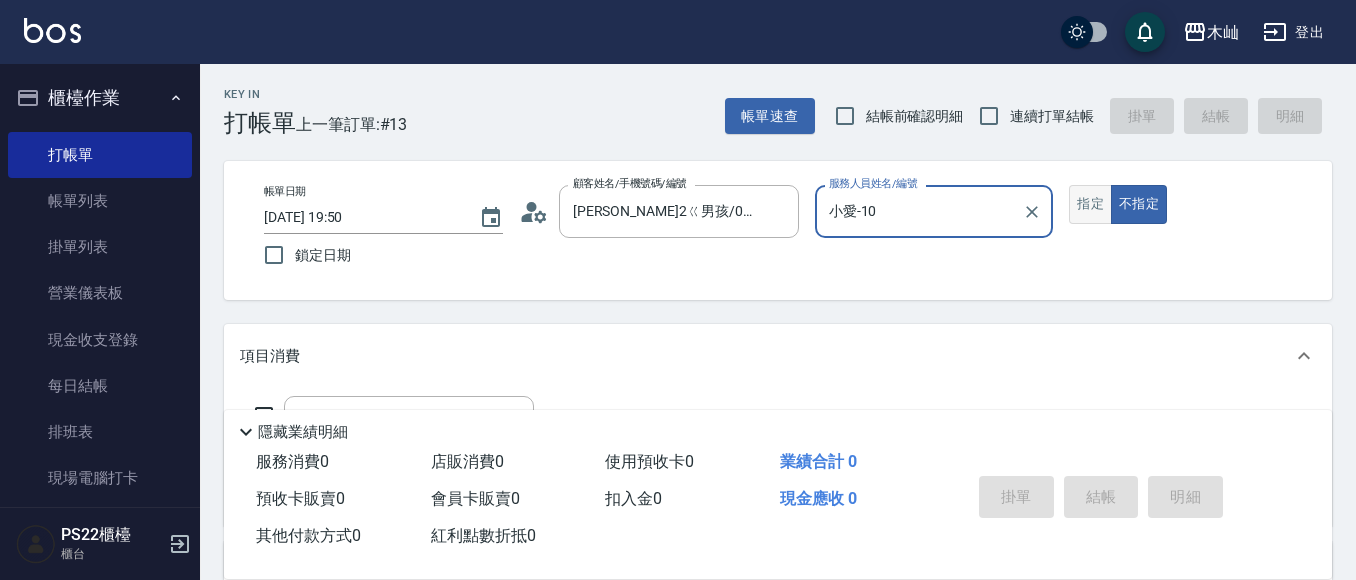click on "指定" at bounding box center [1090, 204] 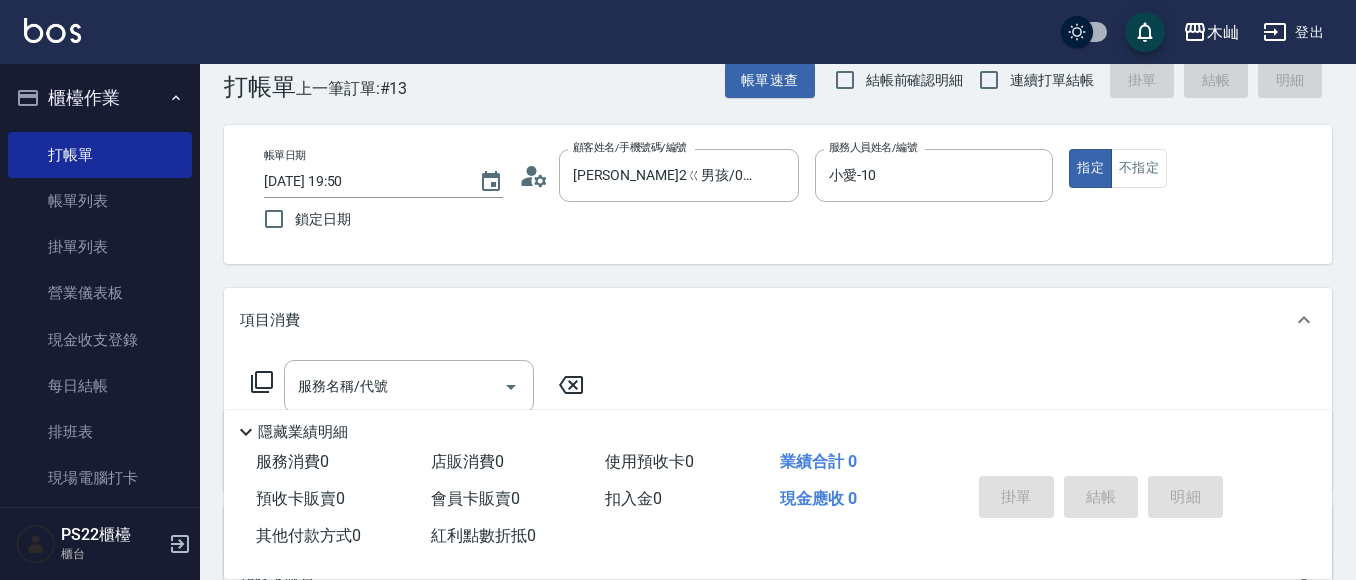 scroll, scrollTop: 100, scrollLeft: 0, axis: vertical 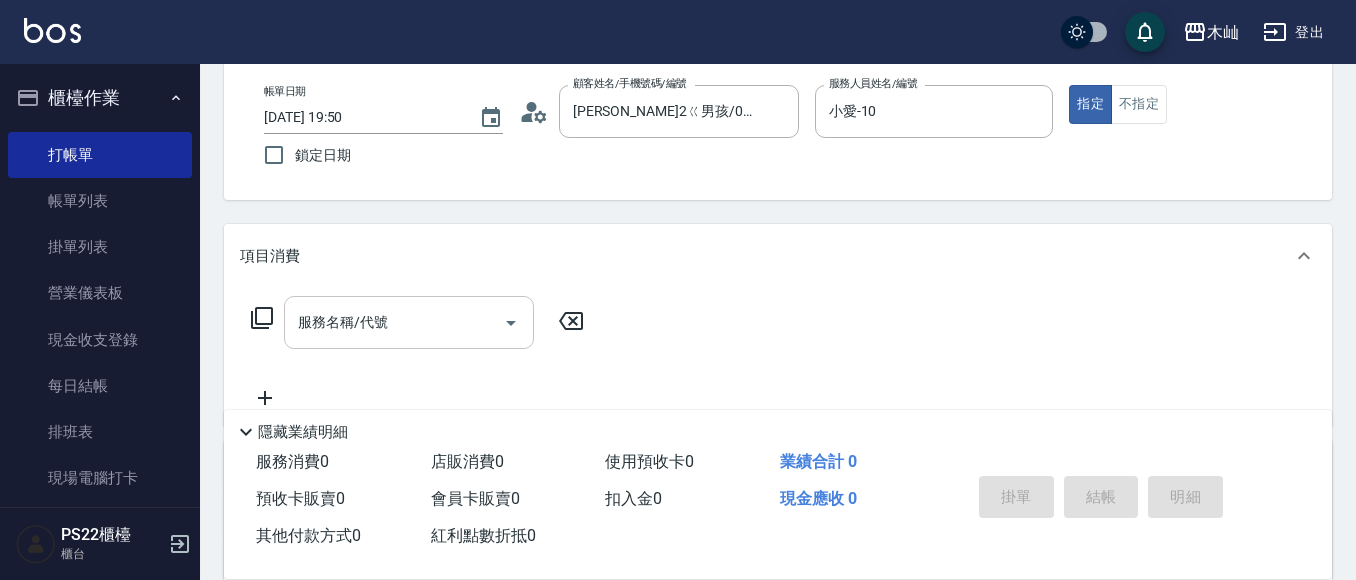 click on "服務名稱/代號" at bounding box center (394, 322) 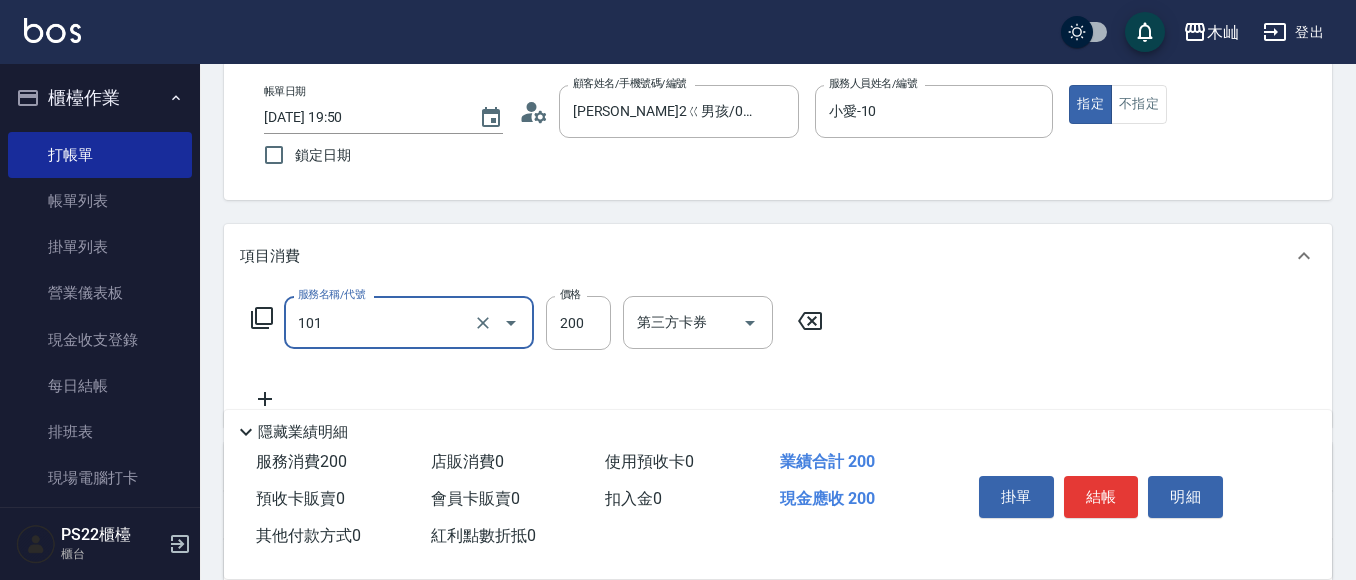 type on "洗髮(101)" 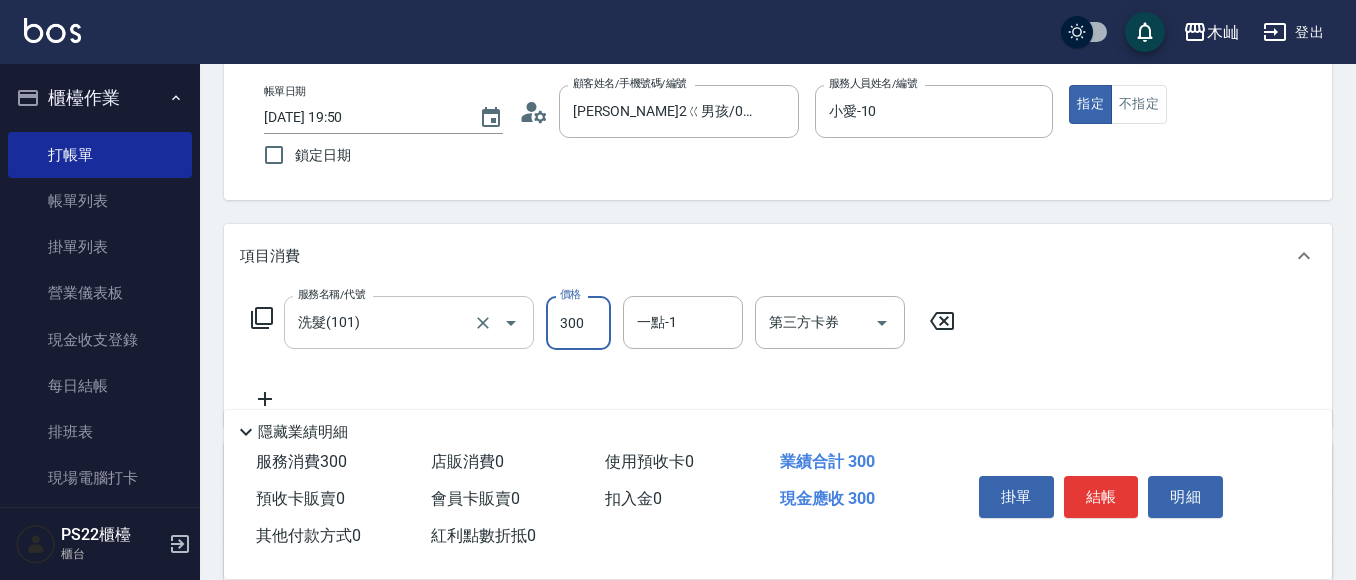 type on "300" 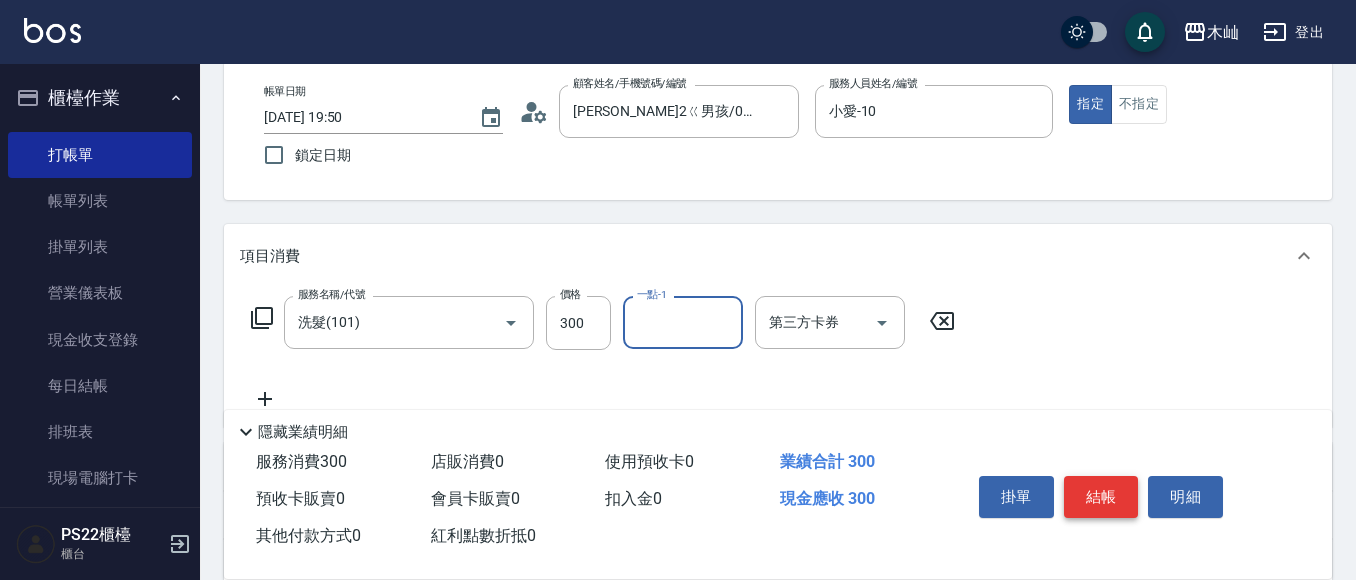 click on "結帳" at bounding box center (1101, 497) 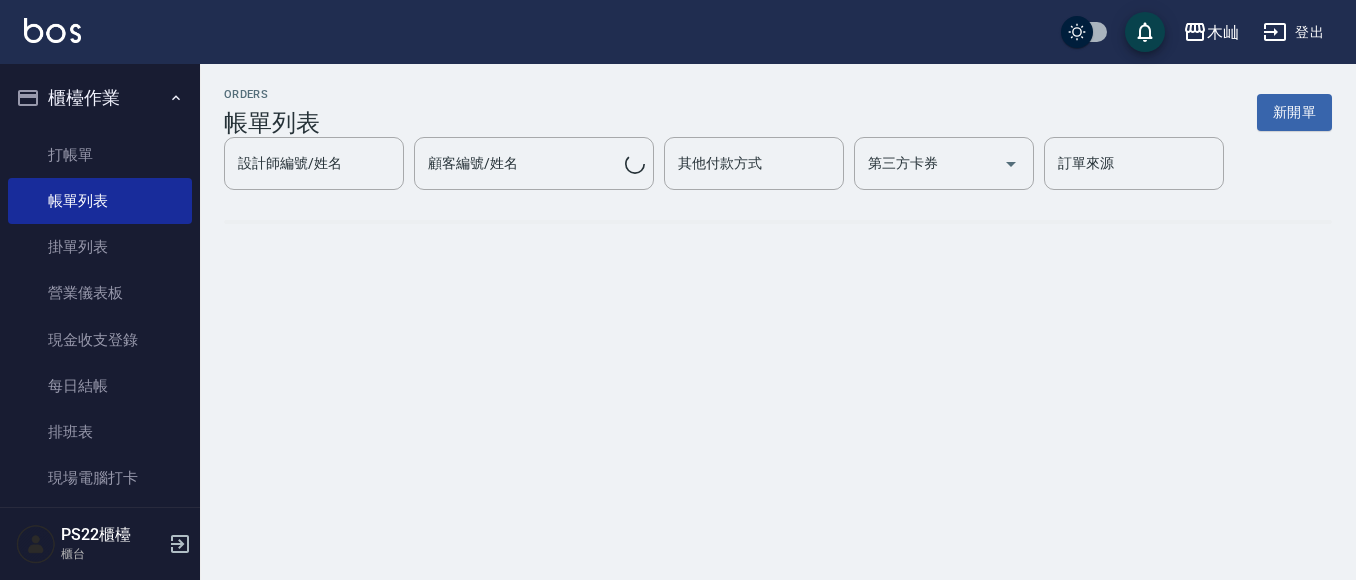 scroll, scrollTop: 0, scrollLeft: 0, axis: both 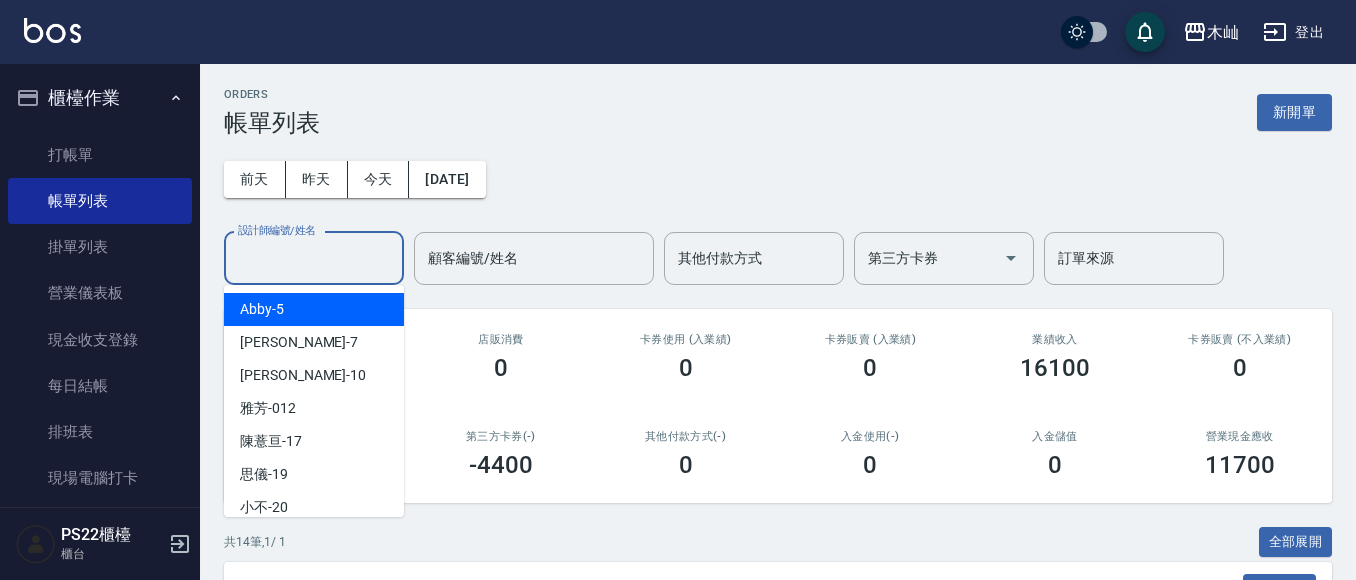 click on "設計師編號/姓名" at bounding box center [314, 258] 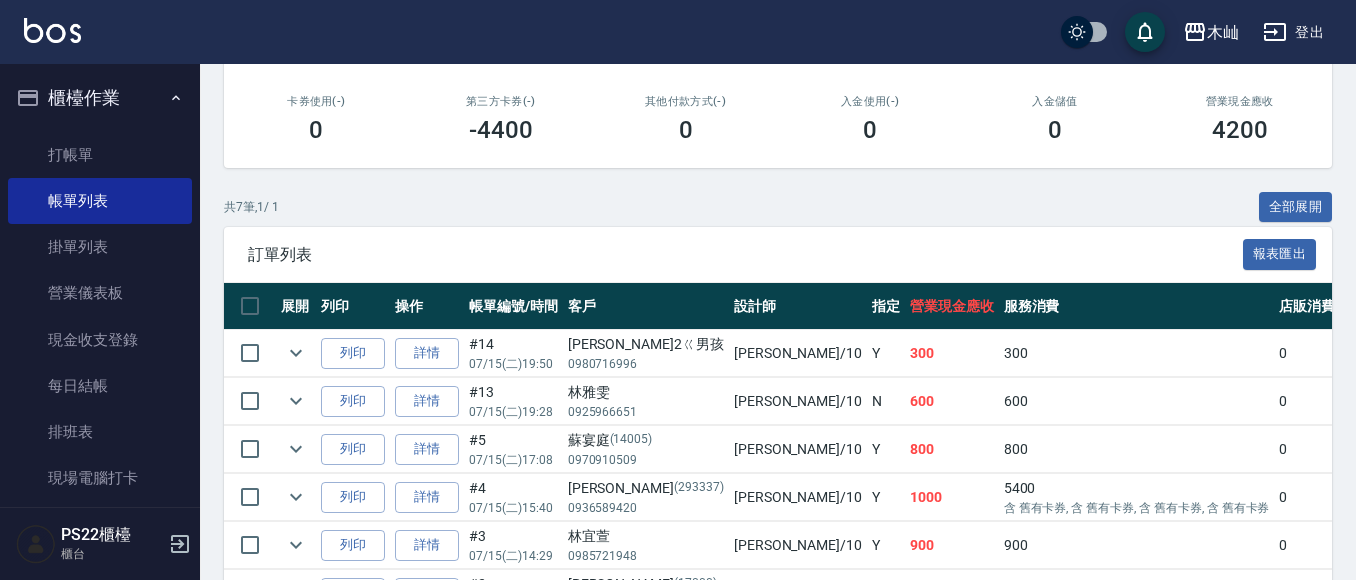 scroll, scrollTop: 300, scrollLeft: 0, axis: vertical 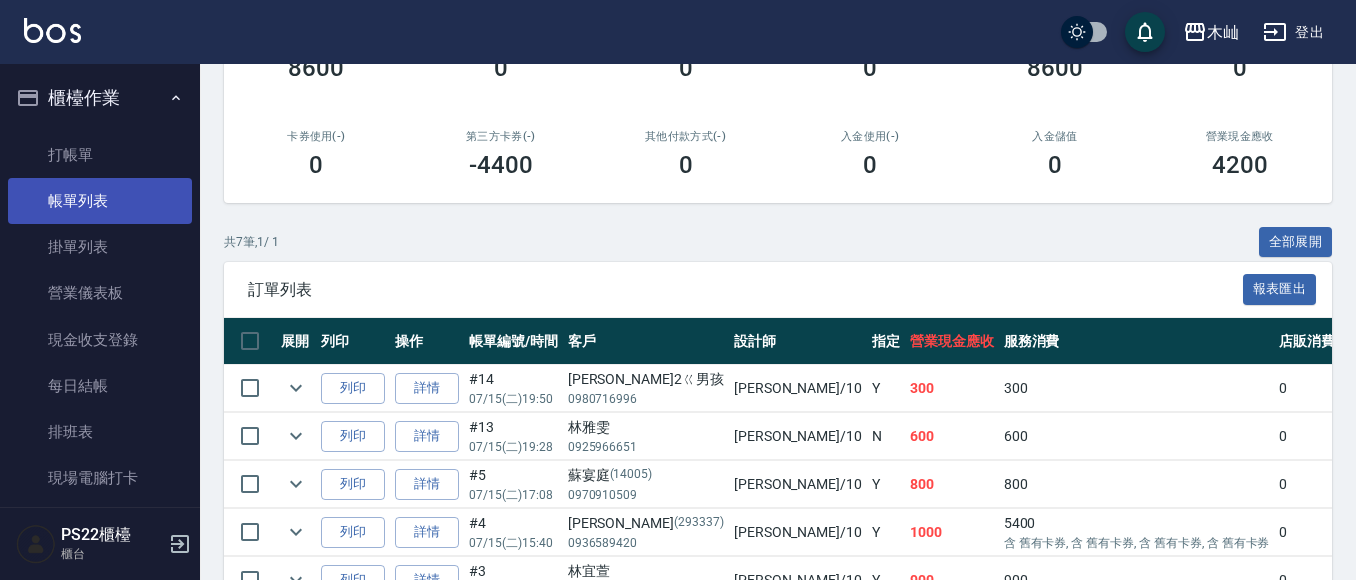 type on "小愛-10" 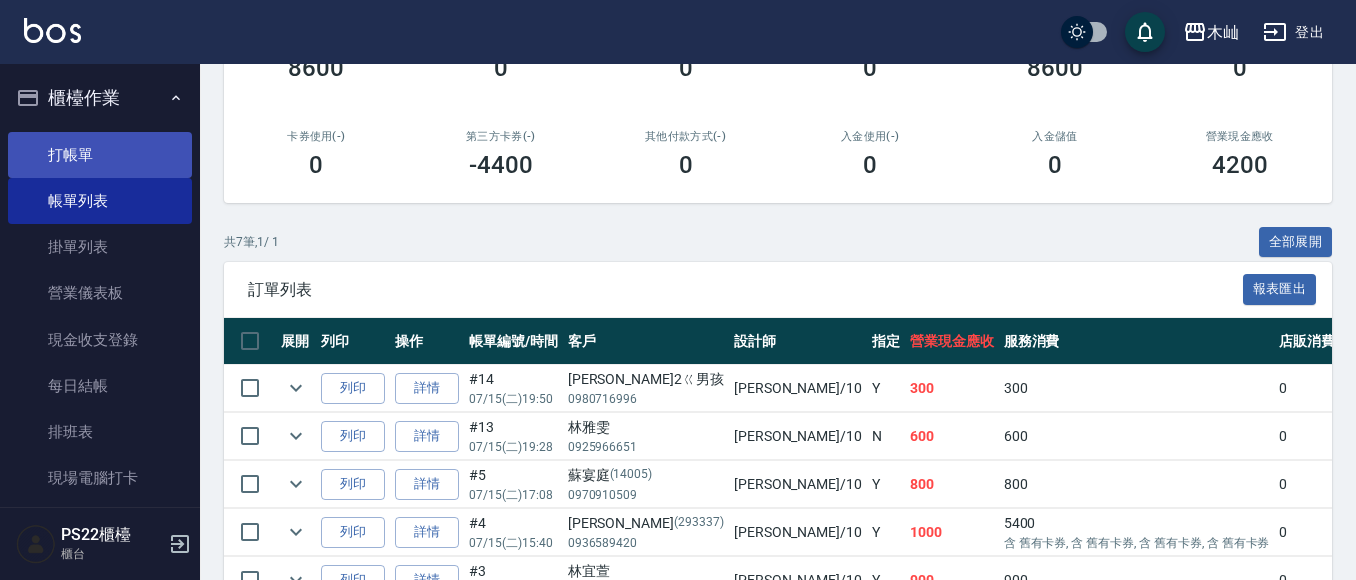 click on "打帳單" at bounding box center [100, 155] 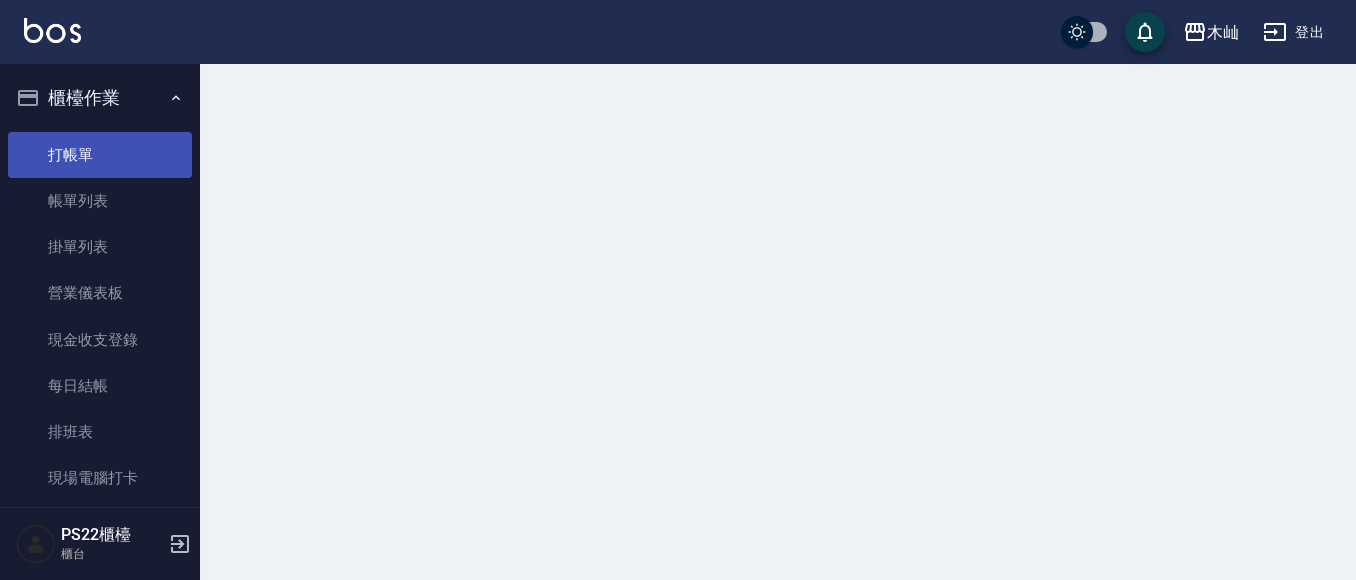 scroll, scrollTop: 0, scrollLeft: 0, axis: both 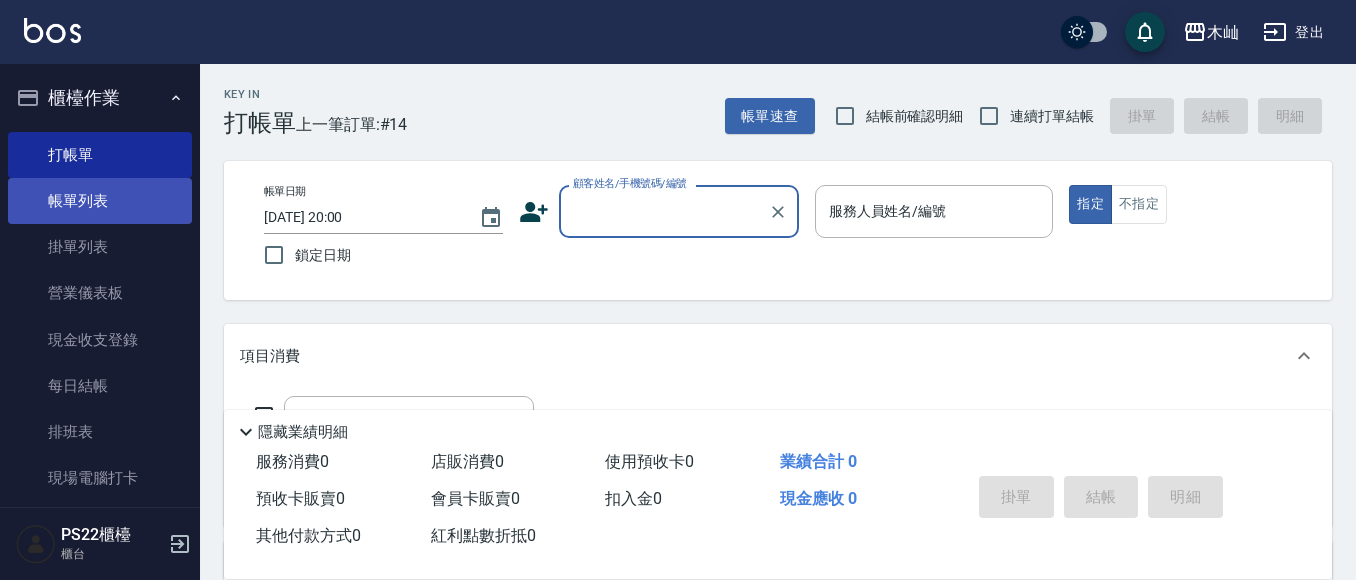 click on "帳單列表" at bounding box center (100, 201) 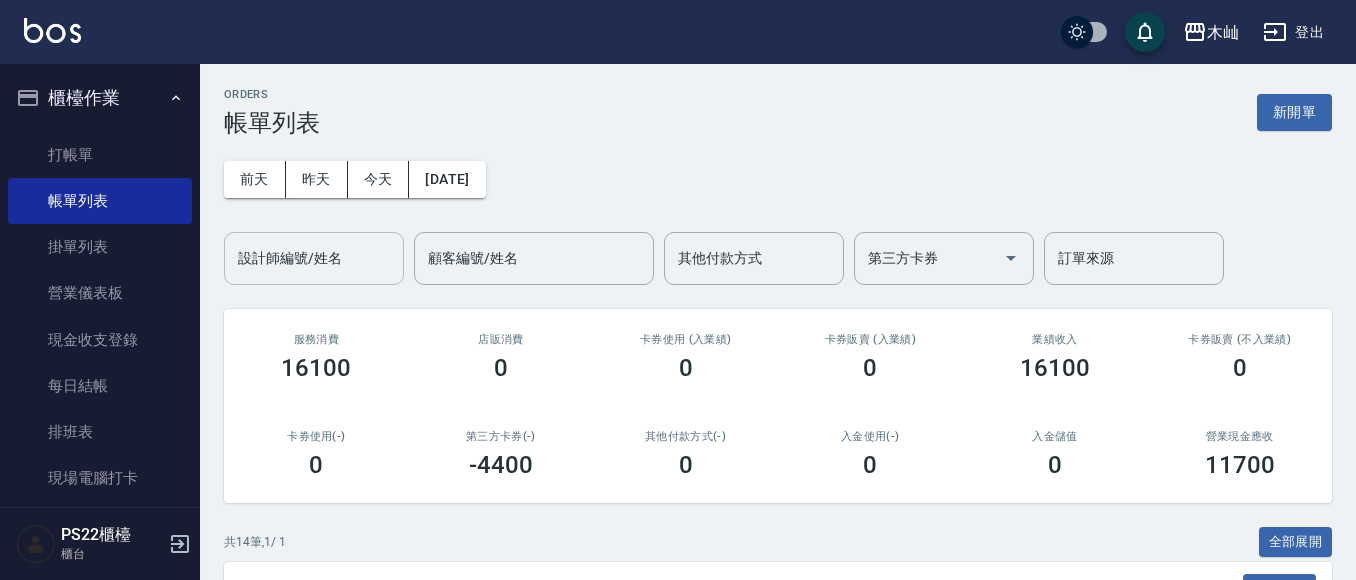 click on "設計師編號/姓名" at bounding box center (314, 258) 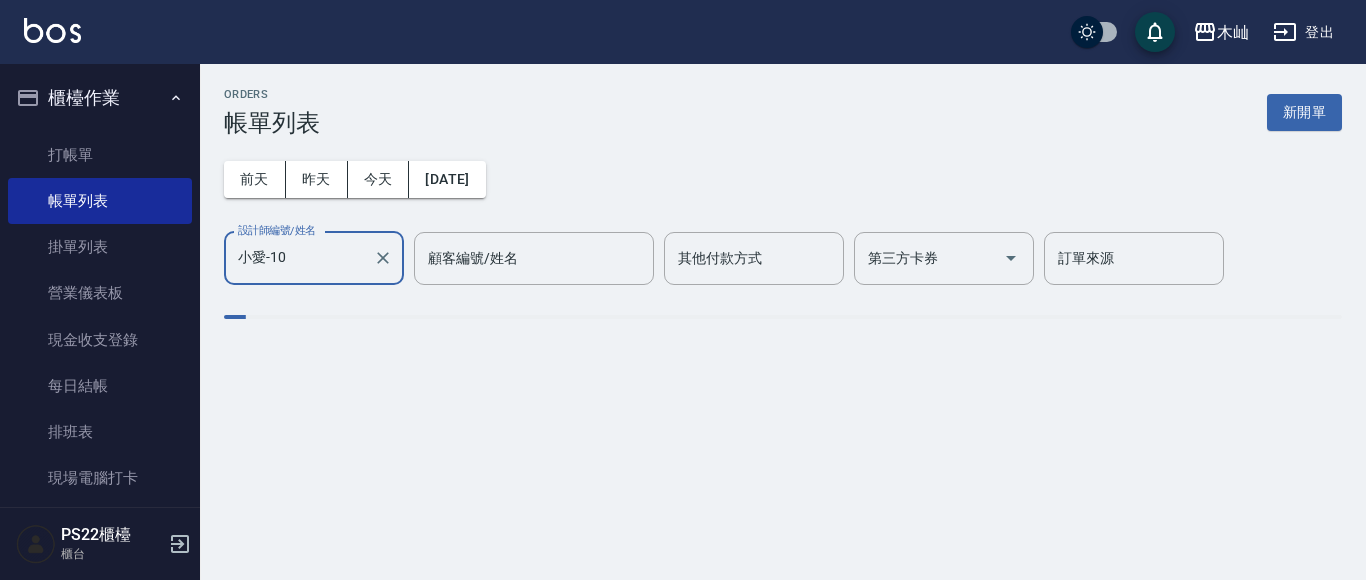type on "小愛-10" 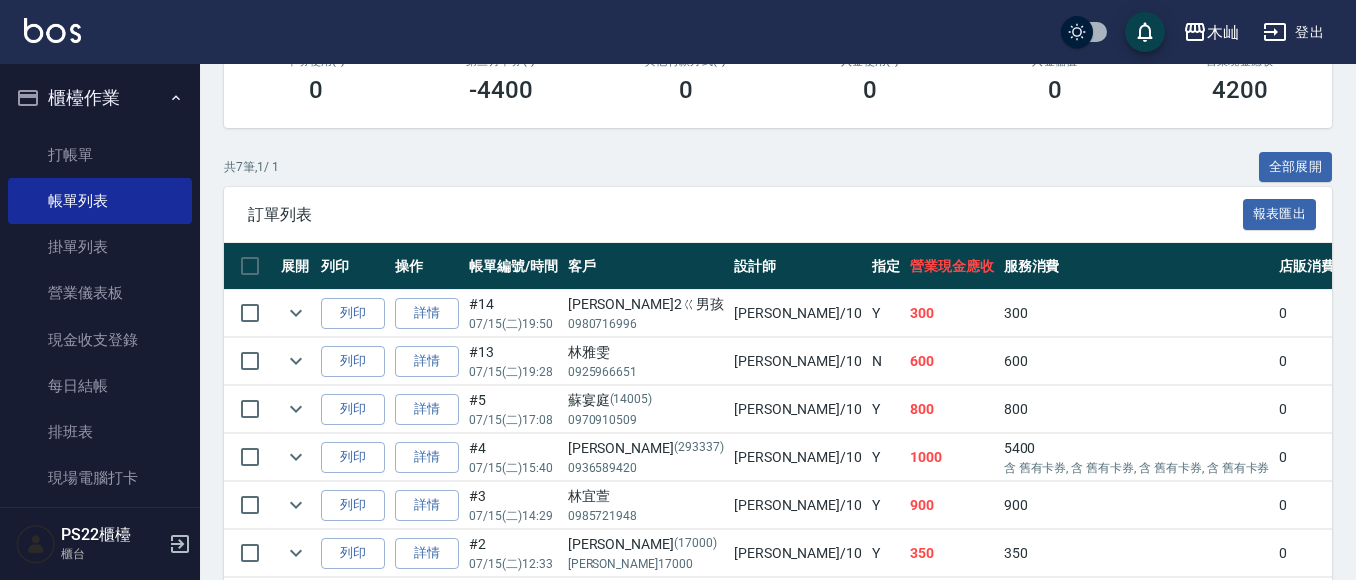 scroll, scrollTop: 500, scrollLeft: 0, axis: vertical 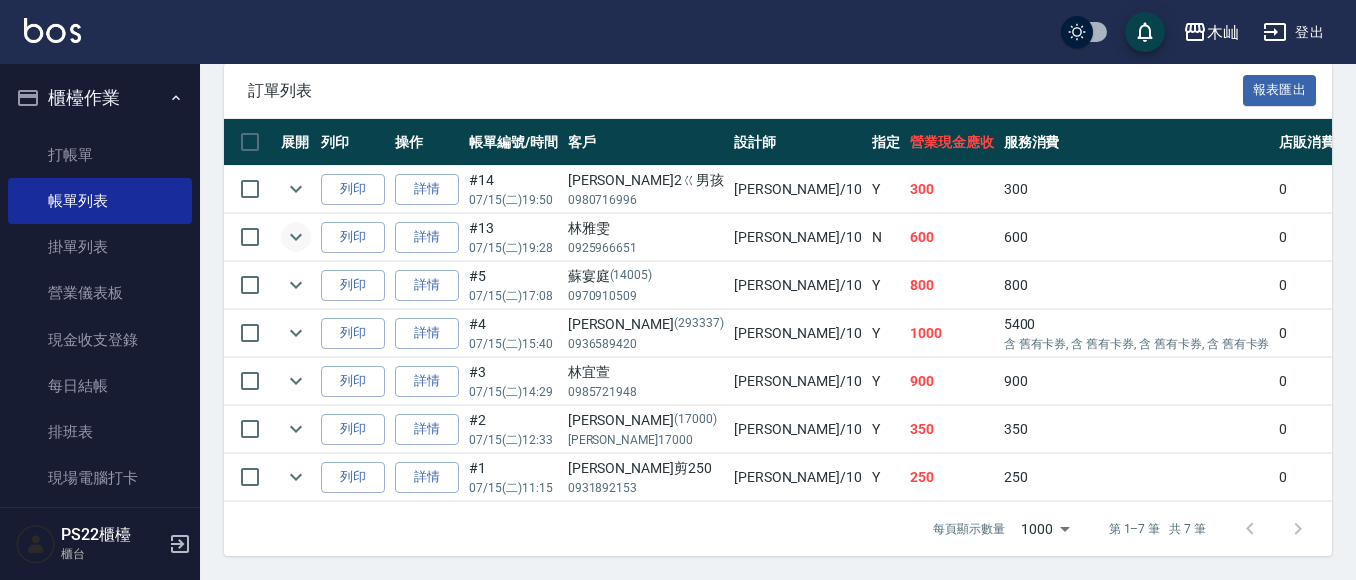 click 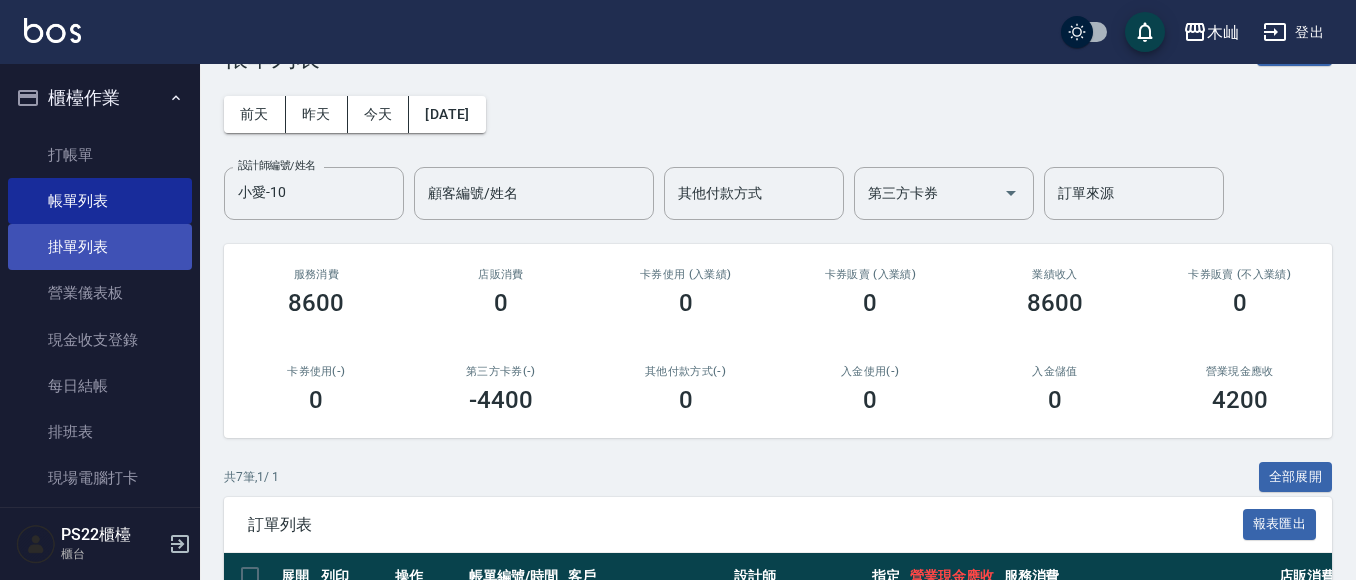 scroll, scrollTop: 0, scrollLeft: 0, axis: both 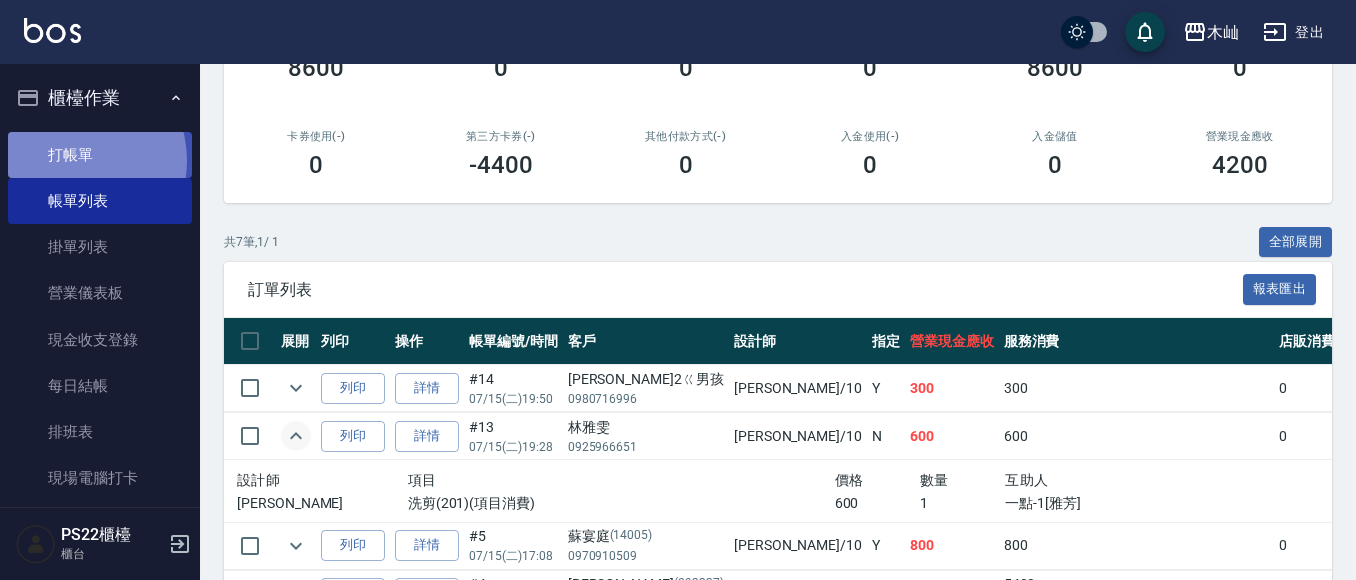 click on "打帳單" at bounding box center [100, 155] 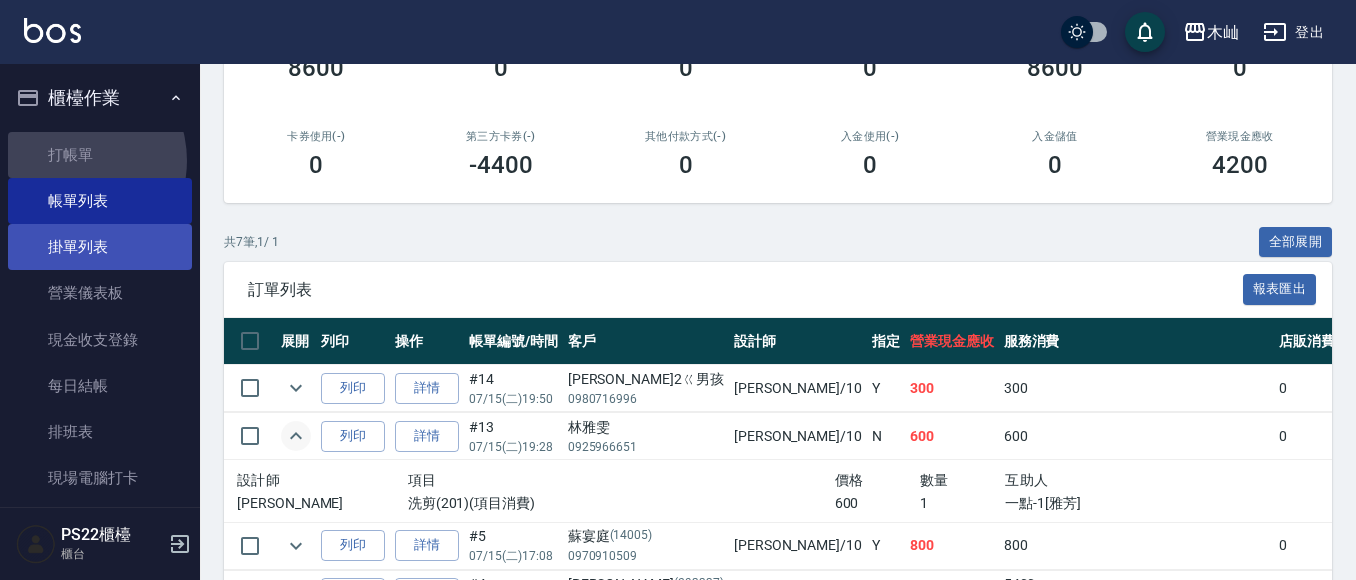 scroll, scrollTop: 0, scrollLeft: 0, axis: both 